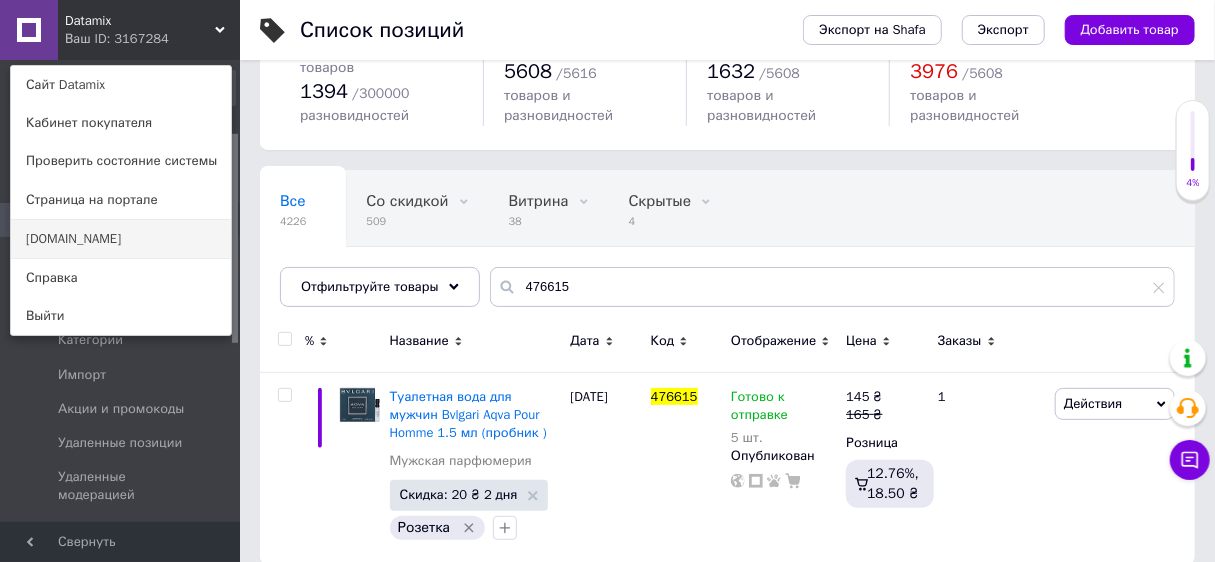 scroll, scrollTop: 99, scrollLeft: 0, axis: vertical 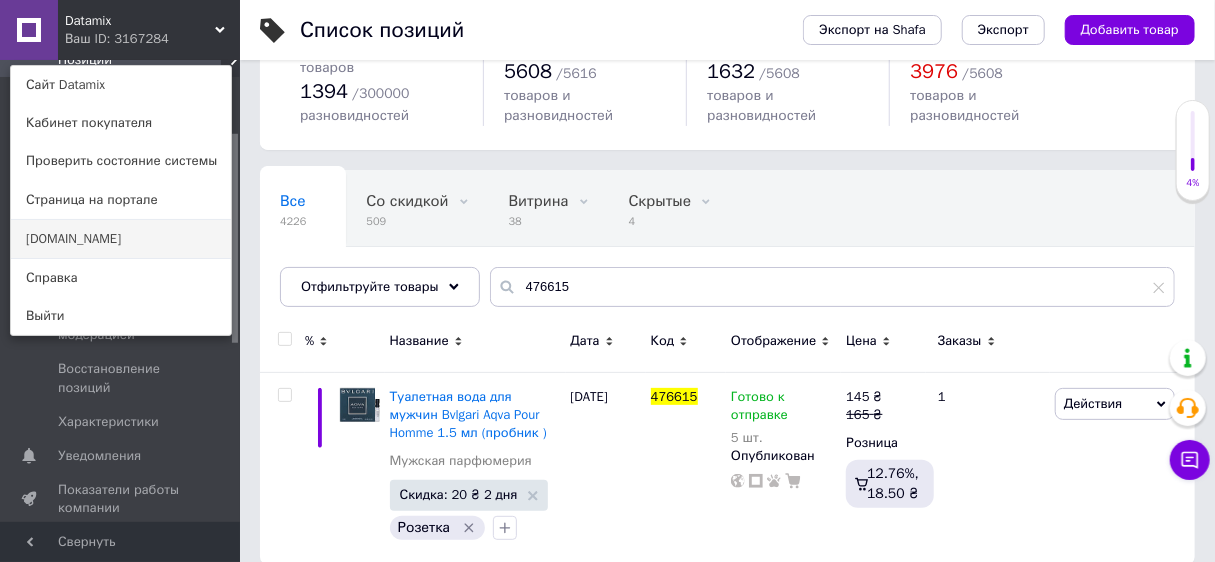 click on "[DOMAIN_NAME]" at bounding box center [121, 239] 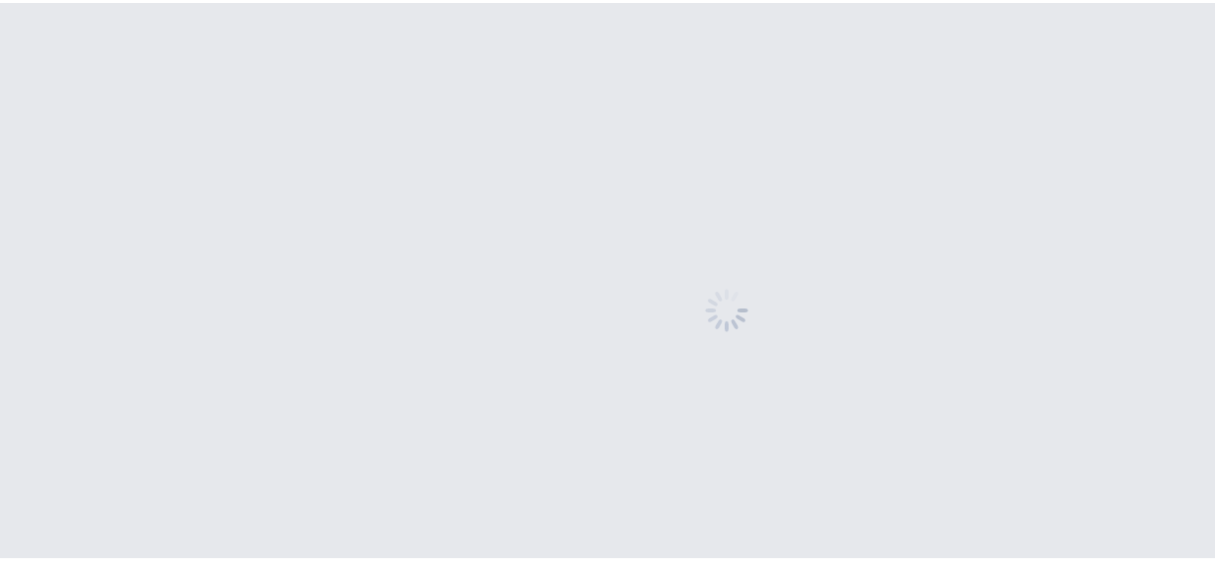 scroll, scrollTop: 0, scrollLeft: 0, axis: both 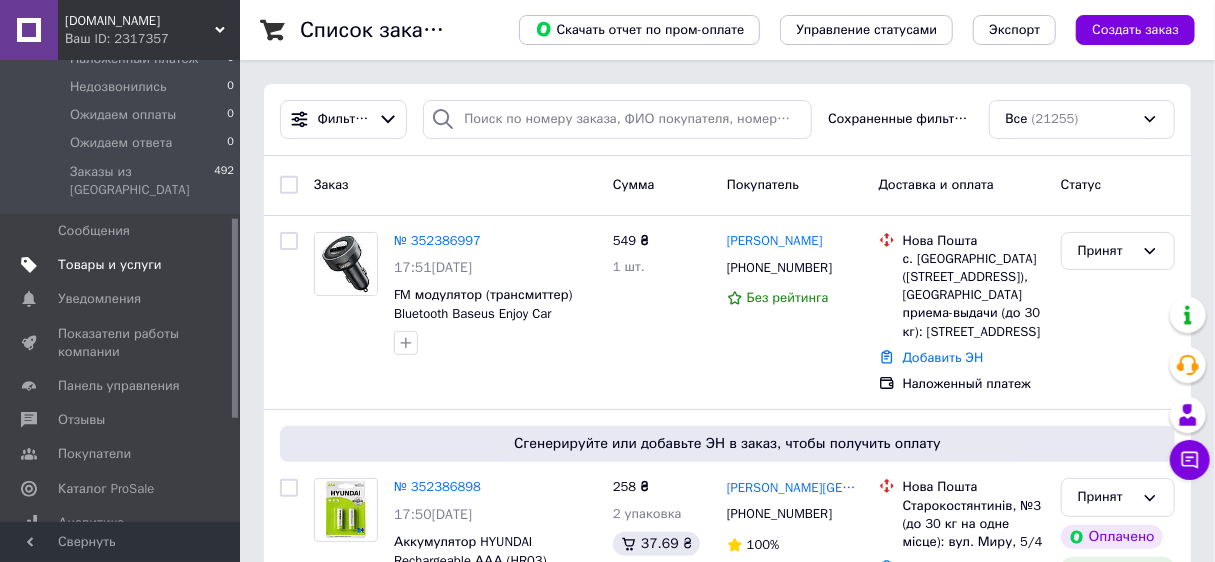 click on "Товары и услуги" at bounding box center [110, 265] 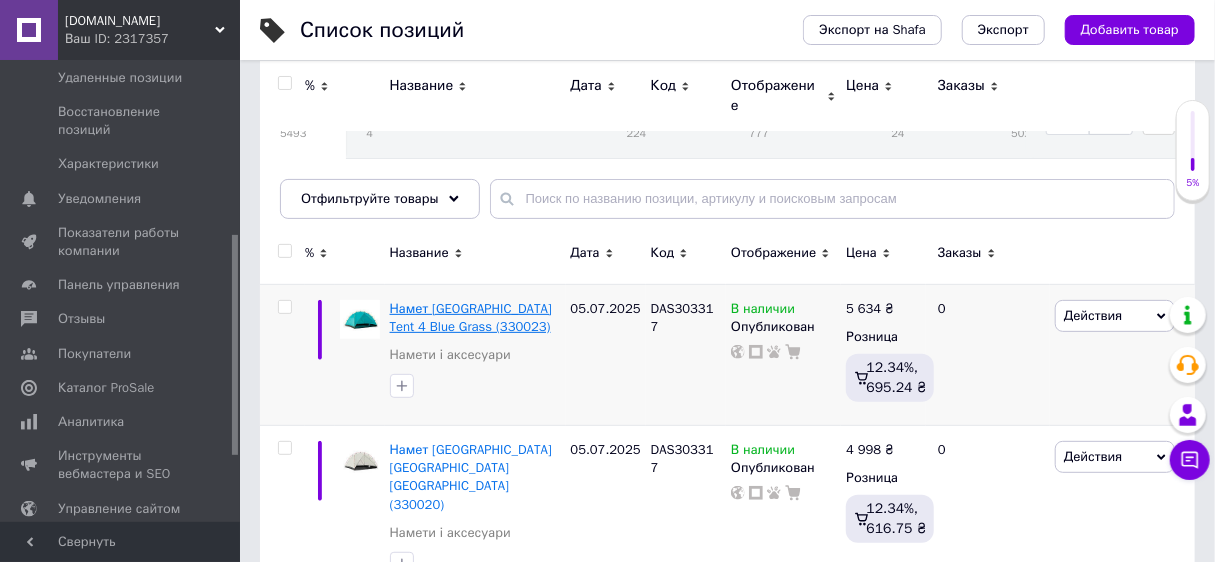 scroll, scrollTop: 160, scrollLeft: 0, axis: vertical 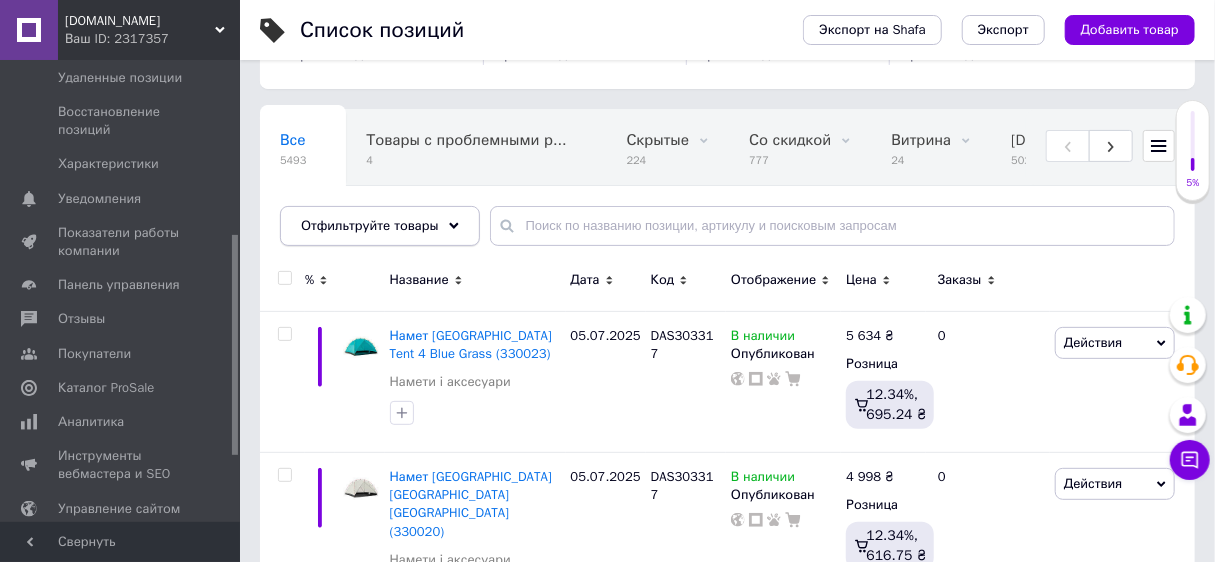 click on "Отфильтруйте товары" at bounding box center (370, 225) 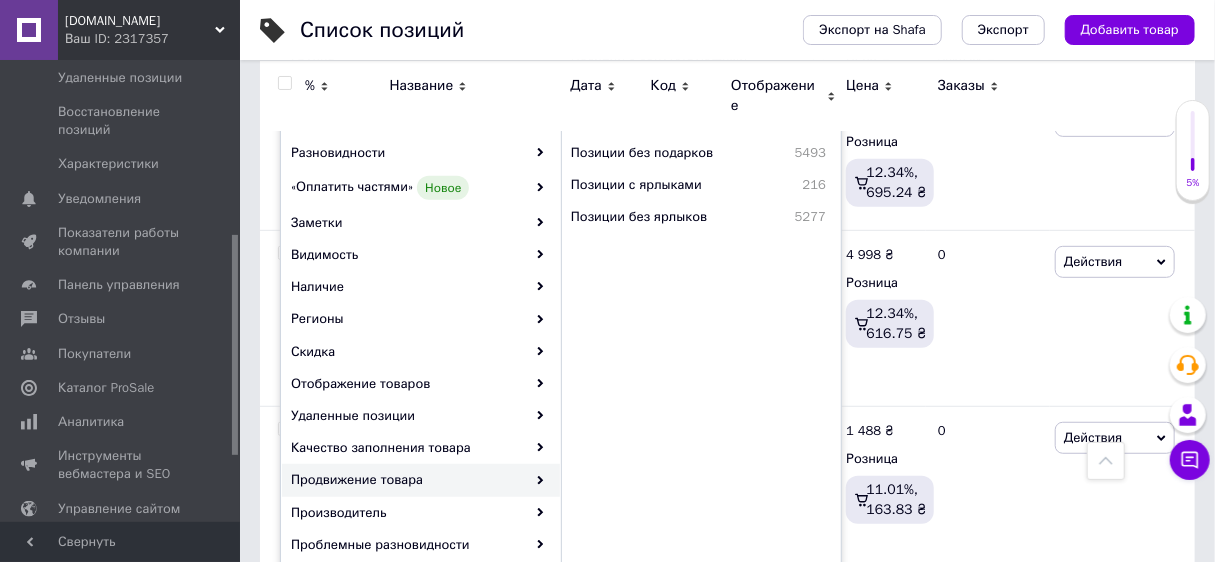 scroll, scrollTop: 400, scrollLeft: 0, axis: vertical 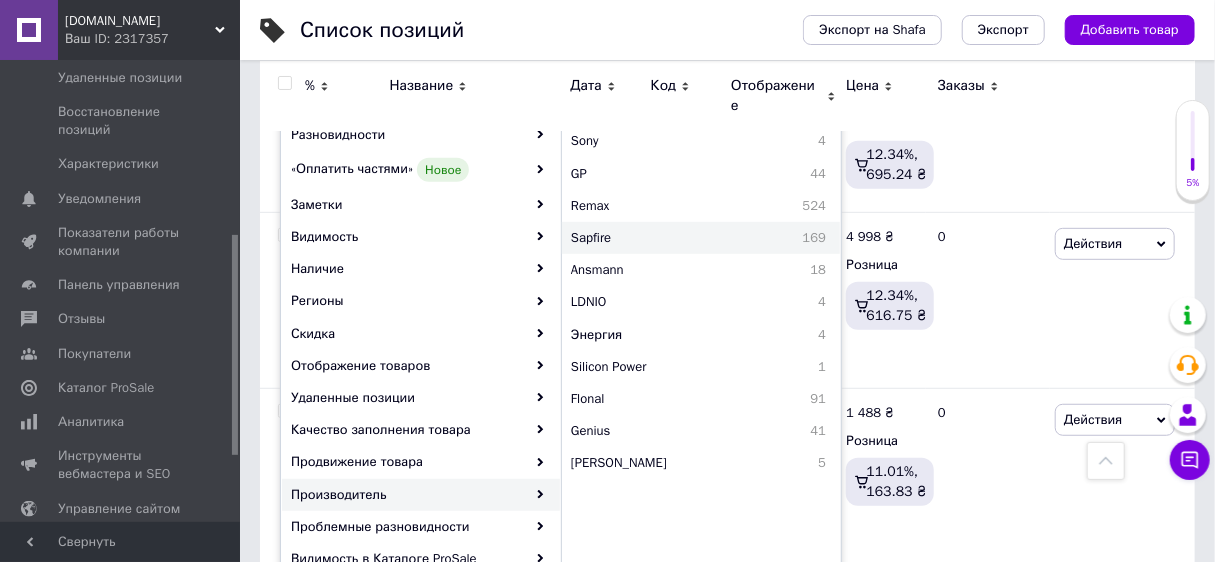 click on "Sapfire" at bounding box center (640, 238) 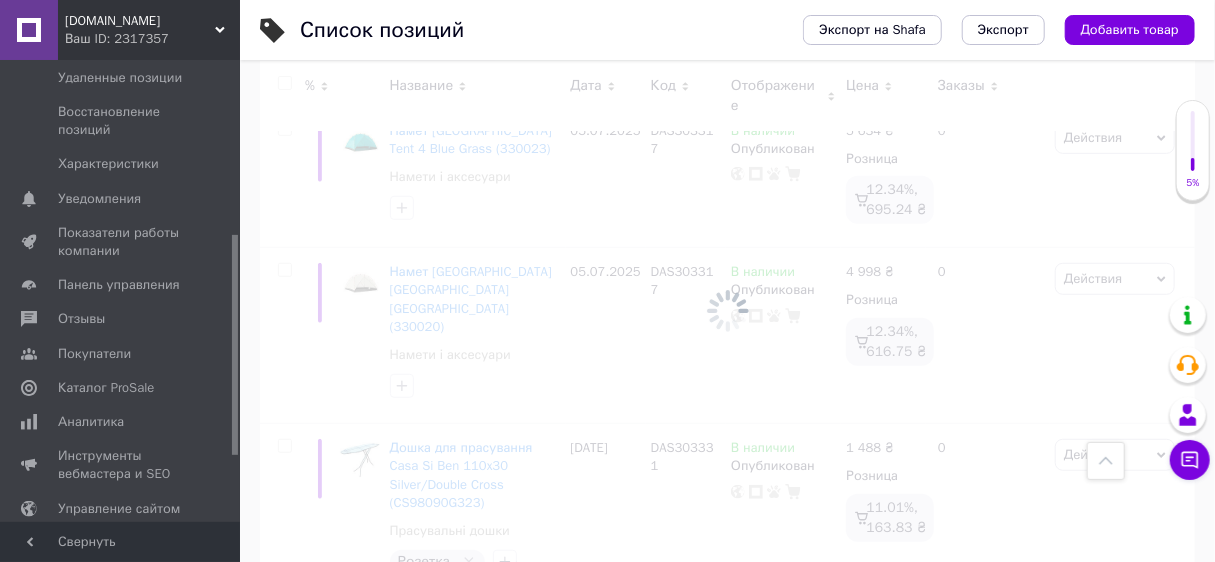 scroll, scrollTop: 0, scrollLeft: 512, axis: horizontal 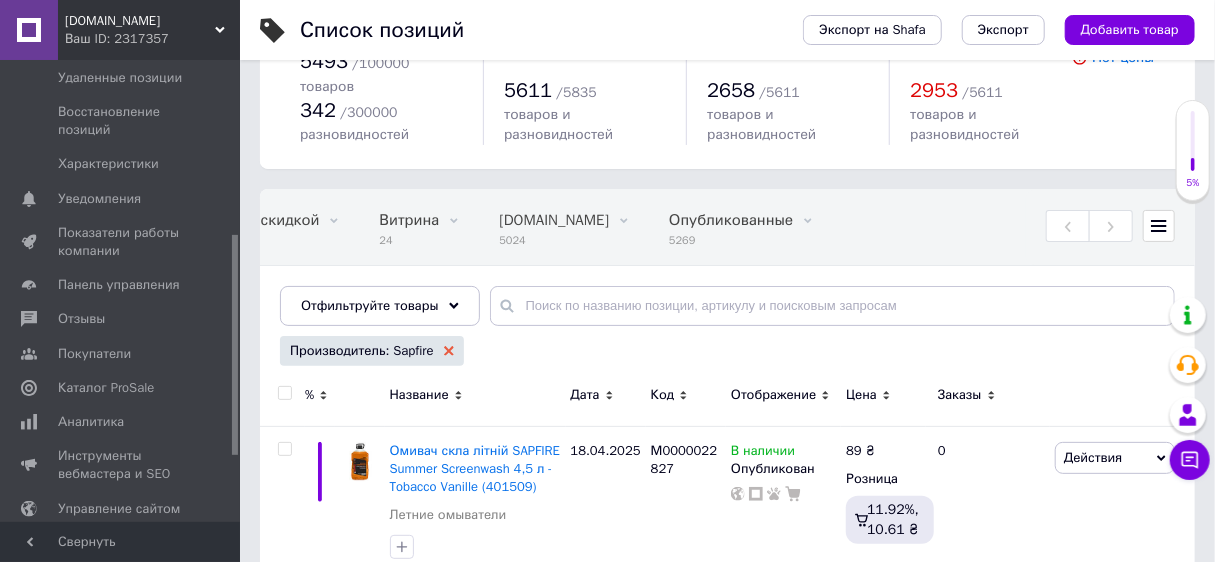 click 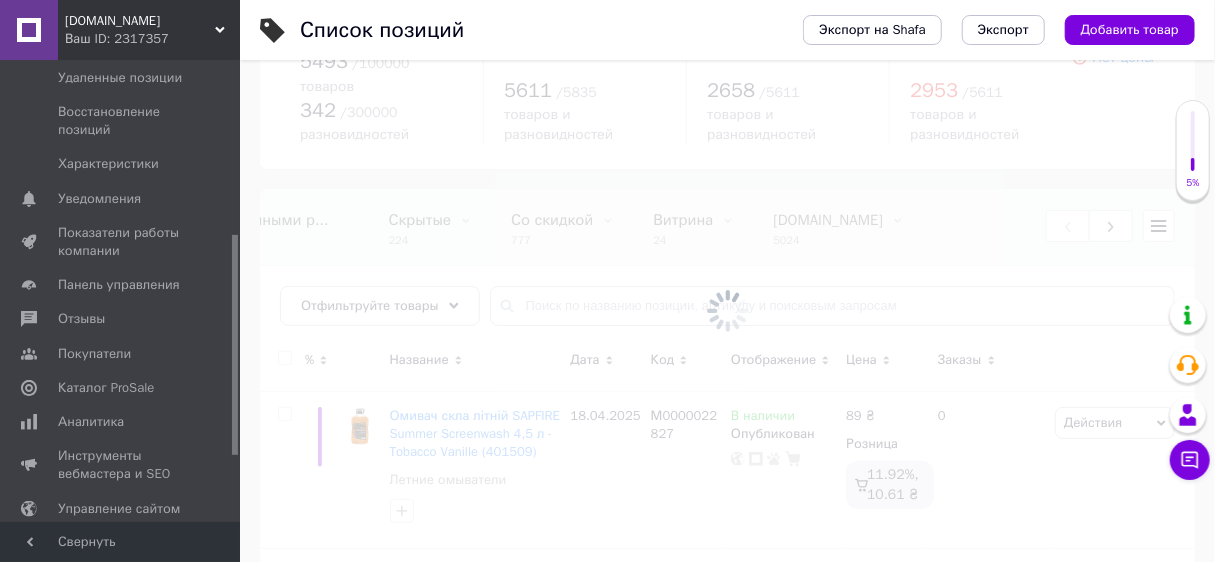 scroll, scrollTop: 0, scrollLeft: 0, axis: both 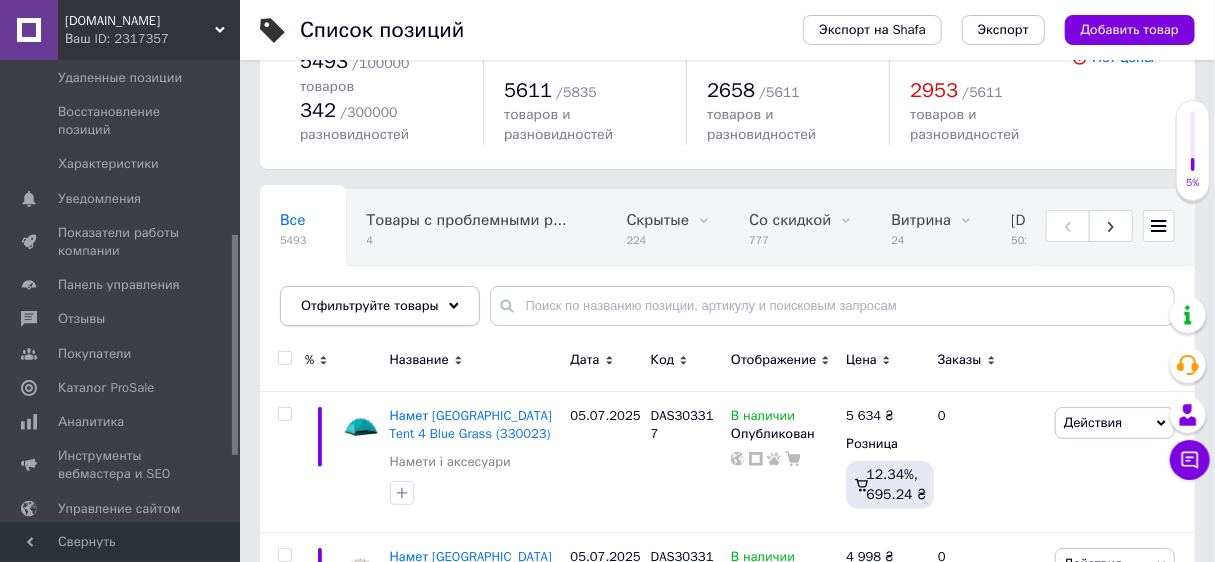 click on "Отфильтруйте товары" at bounding box center (380, 306) 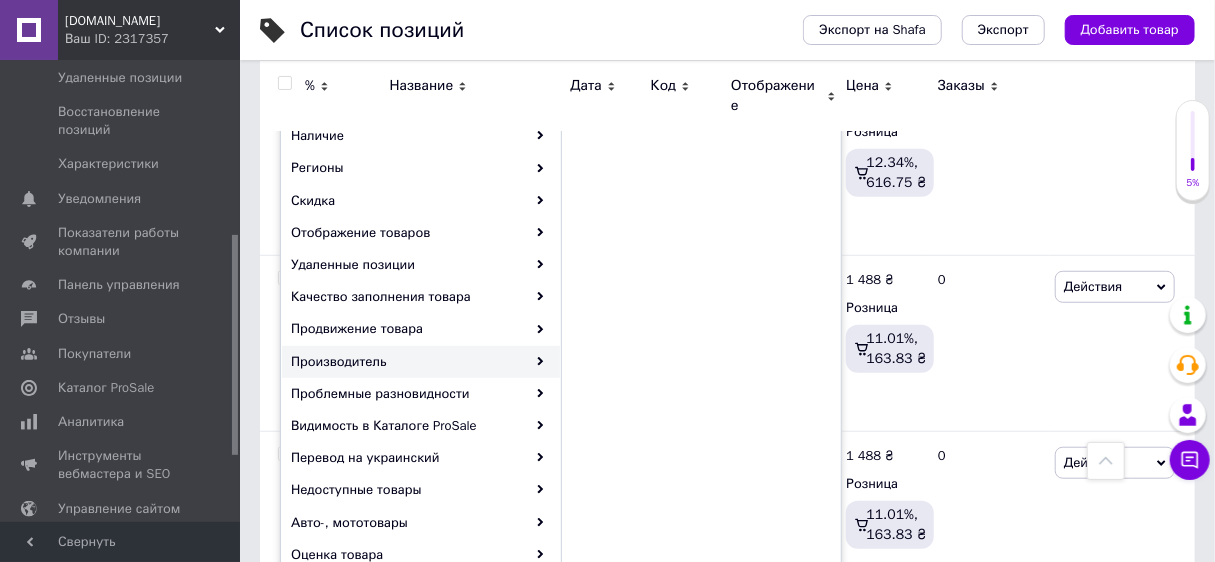 scroll, scrollTop: 560, scrollLeft: 0, axis: vertical 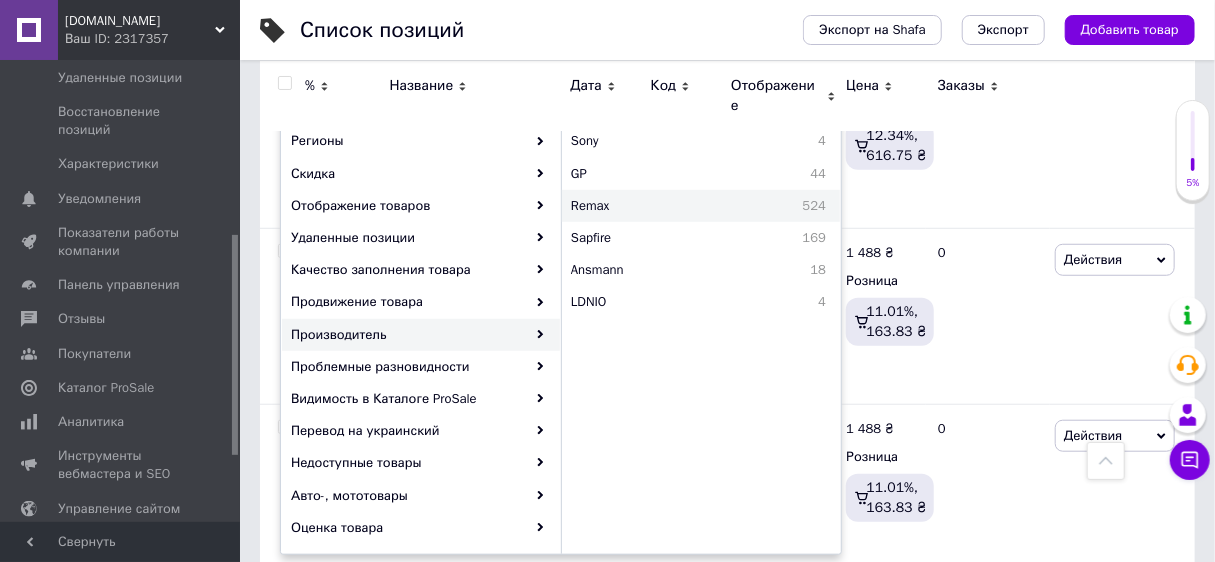 click on "Remax" at bounding box center [639, 206] 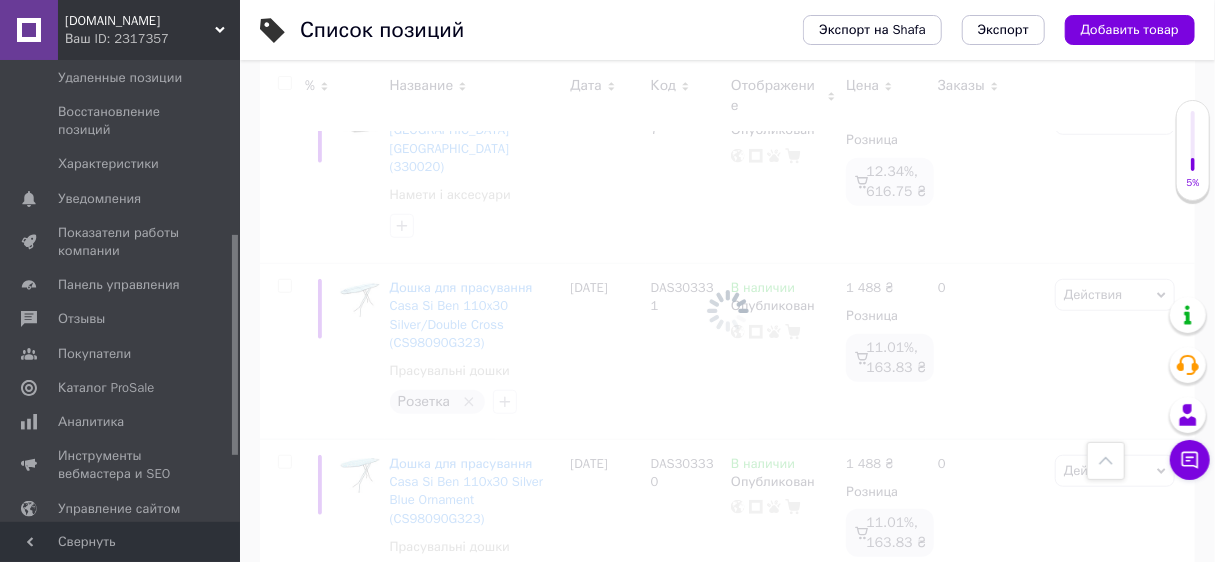 scroll, scrollTop: 595, scrollLeft: 0, axis: vertical 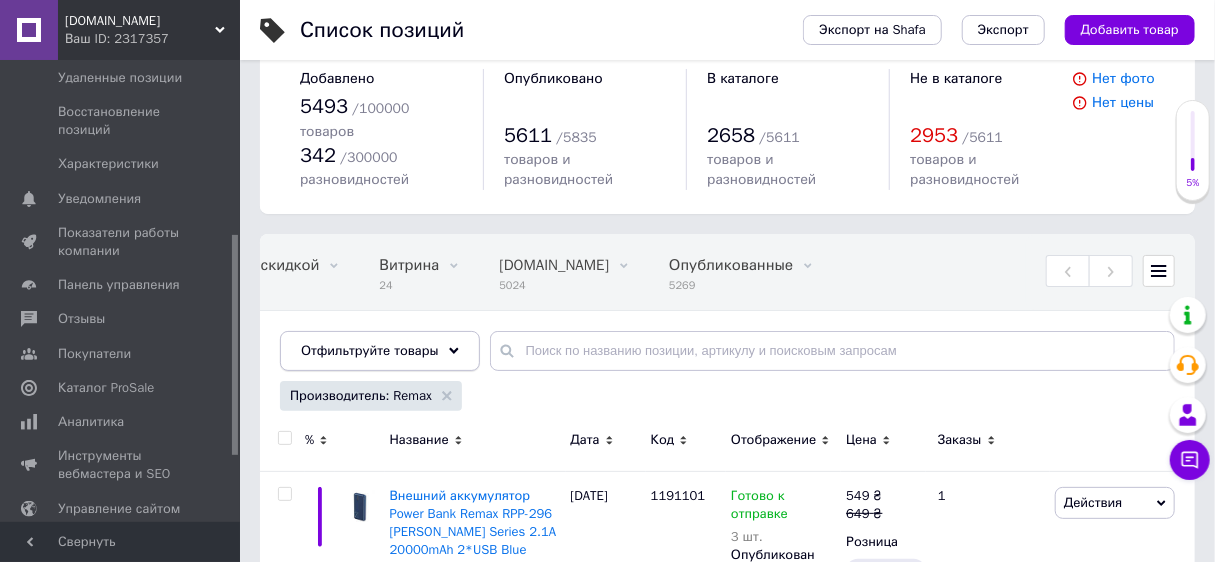 click on "Отфильтруйте товары" at bounding box center (380, 351) 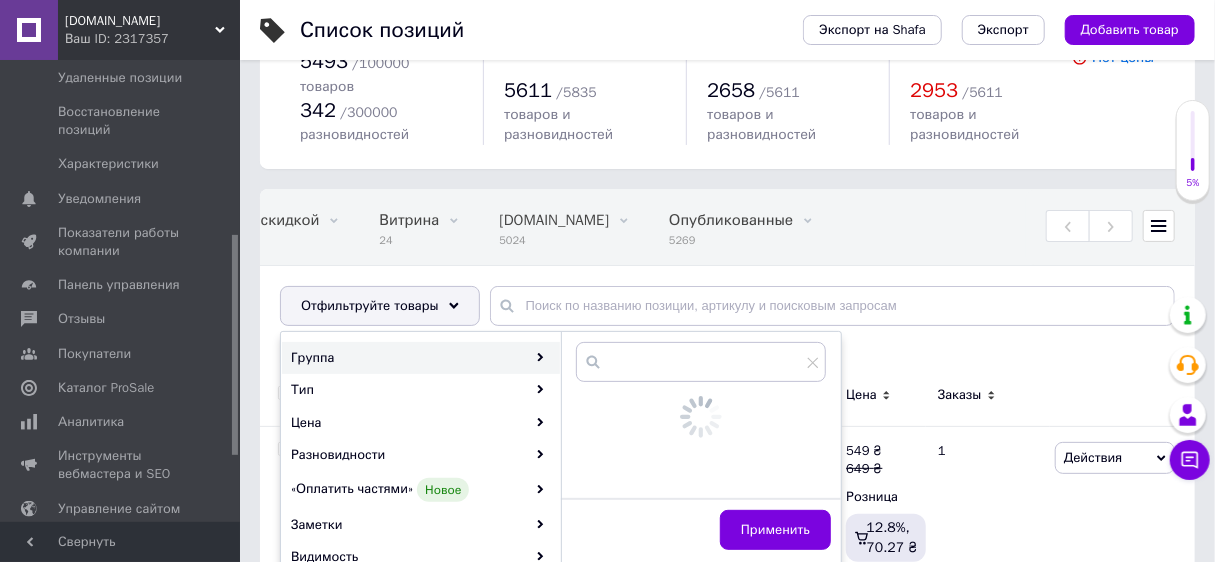 scroll, scrollTop: 240, scrollLeft: 0, axis: vertical 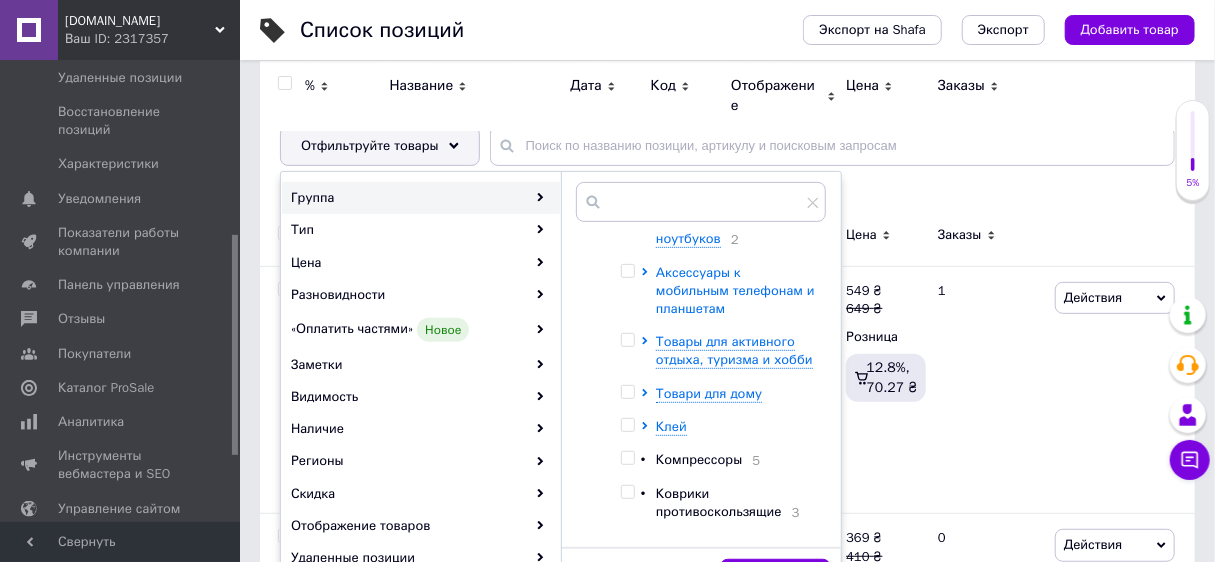 click 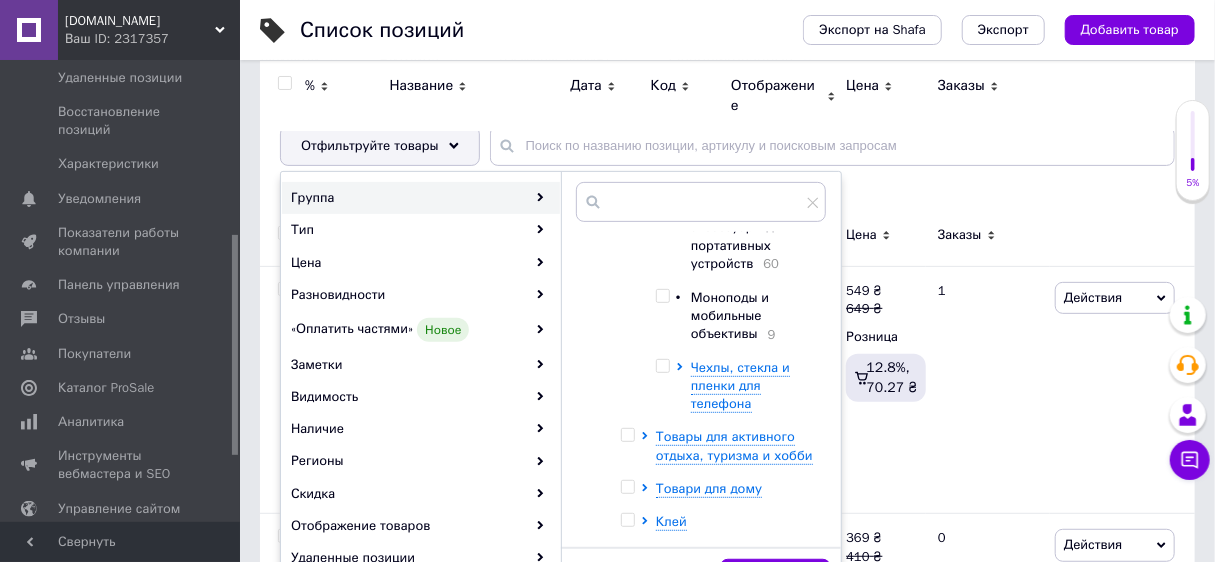 scroll, scrollTop: 880, scrollLeft: 0, axis: vertical 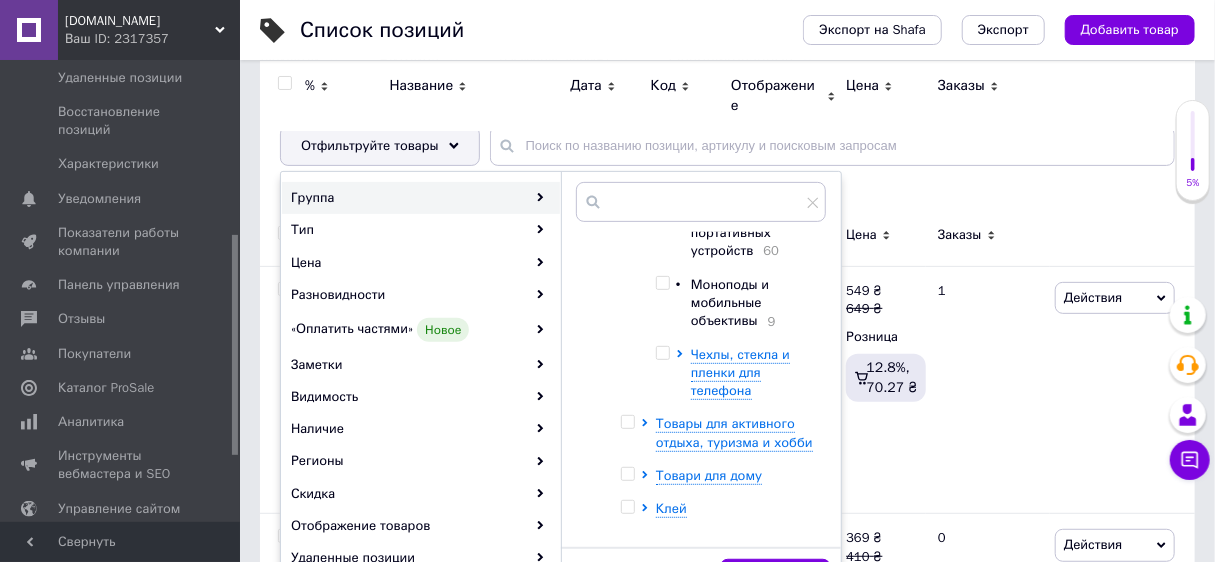 click at bounding box center (662, 353) 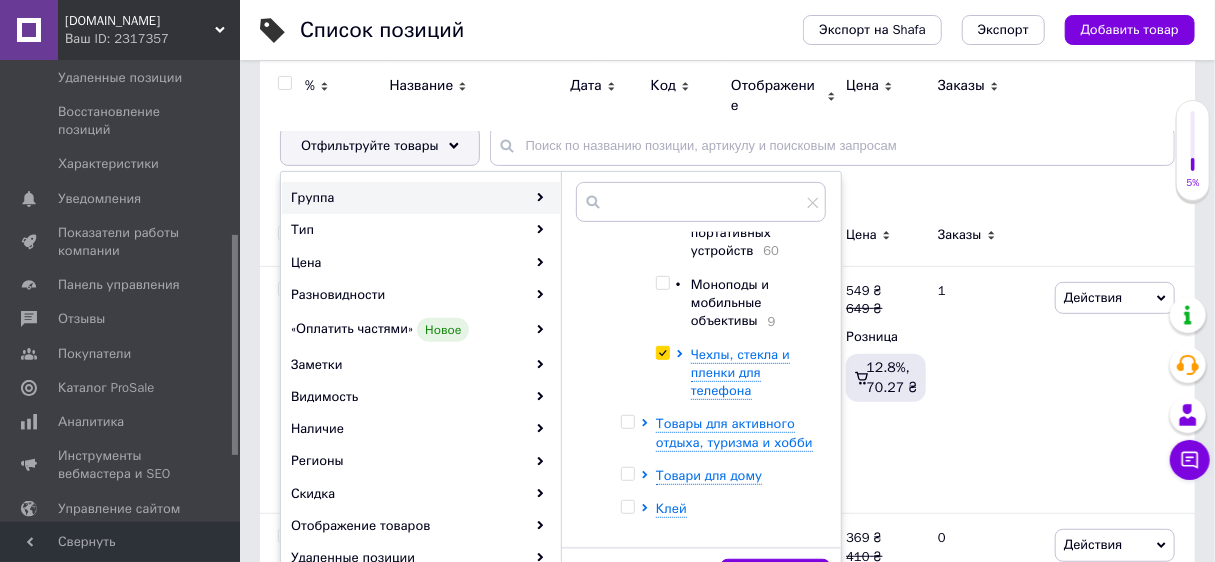 checkbox on "true" 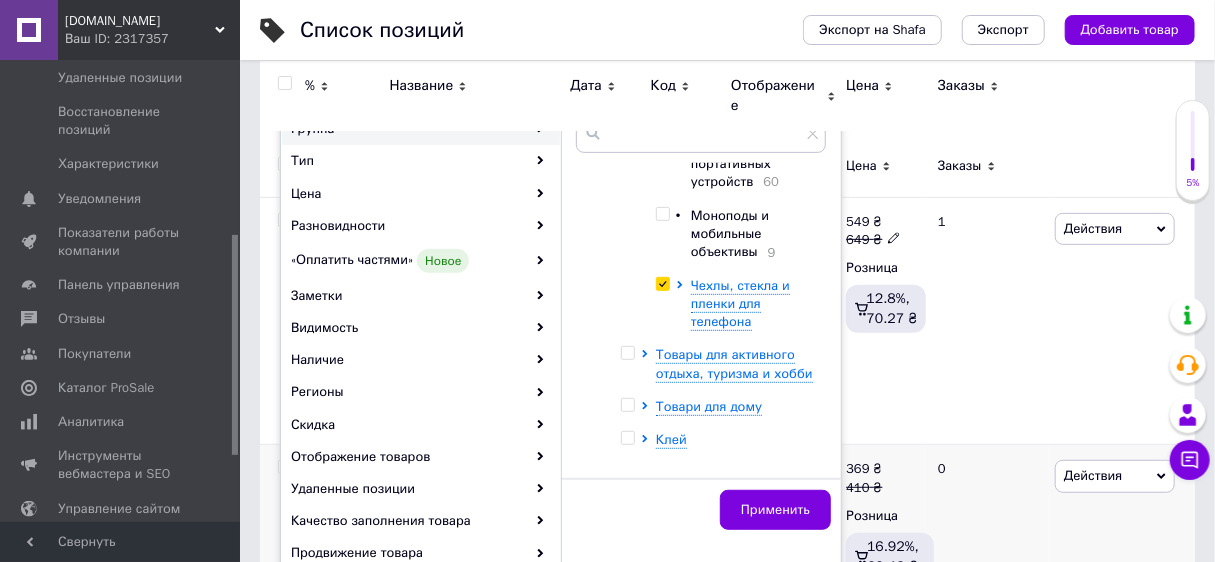 scroll, scrollTop: 400, scrollLeft: 0, axis: vertical 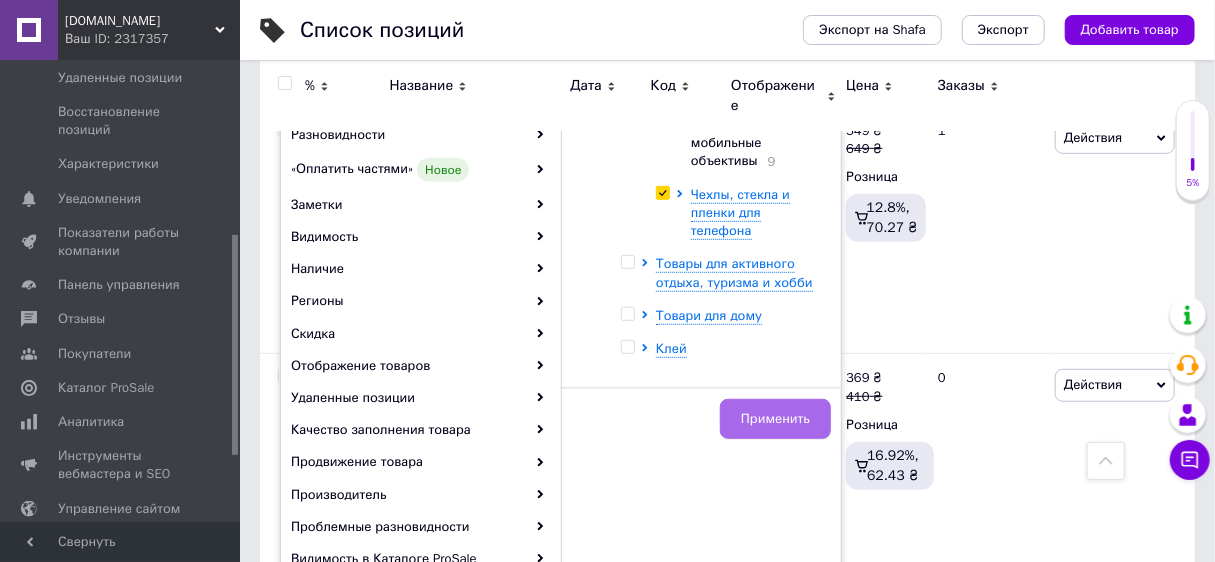 click on "Применить" at bounding box center (775, 419) 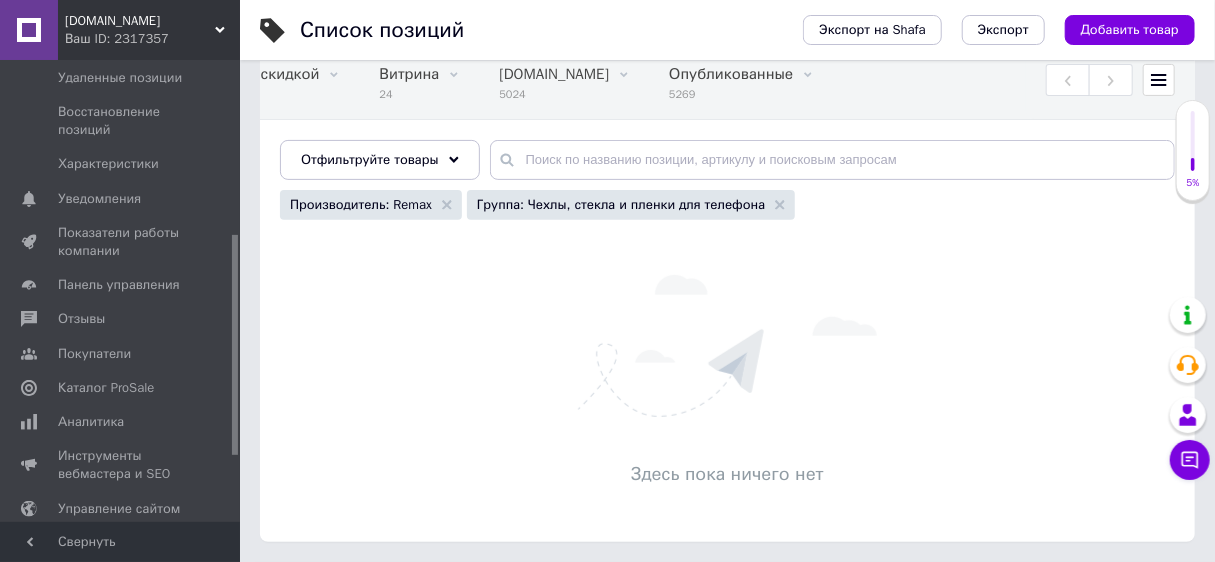 scroll, scrollTop: 205, scrollLeft: 0, axis: vertical 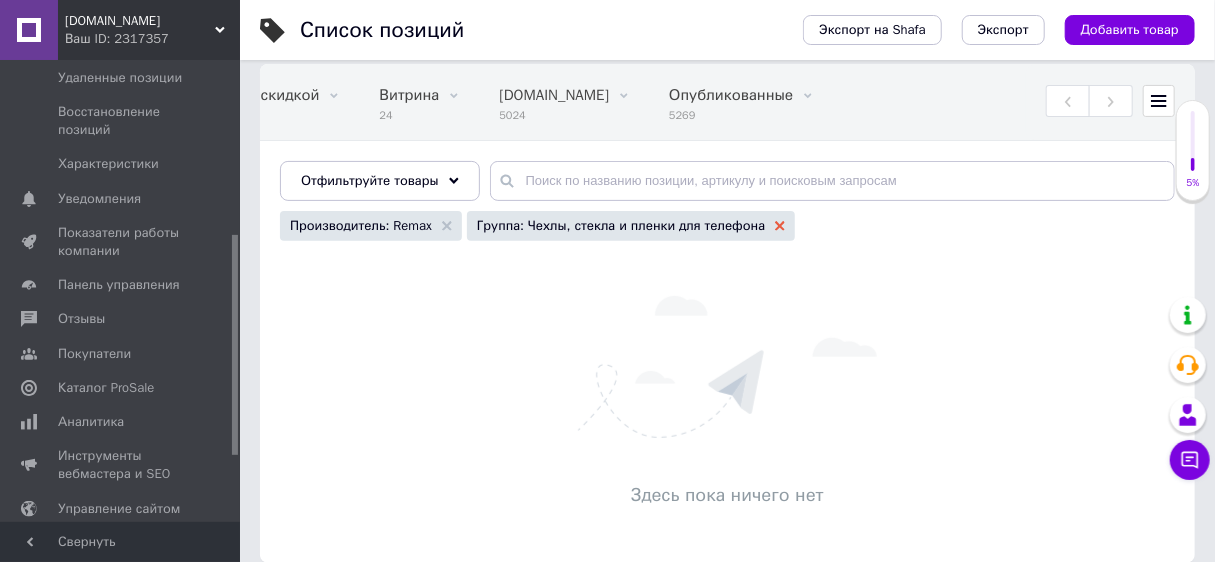 click 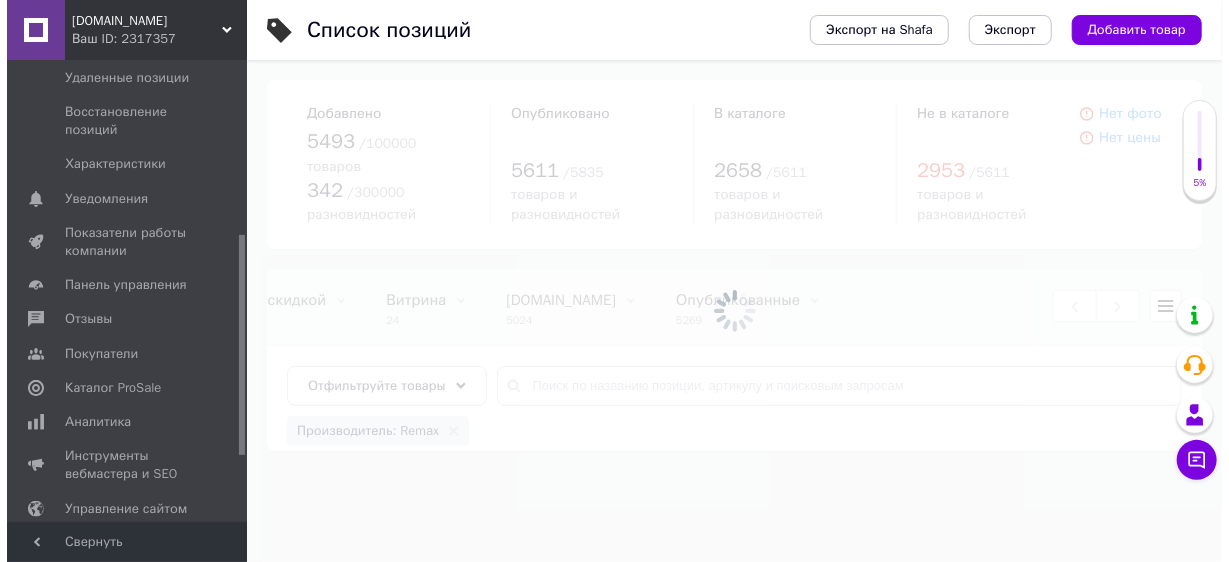 scroll, scrollTop: 0, scrollLeft: 0, axis: both 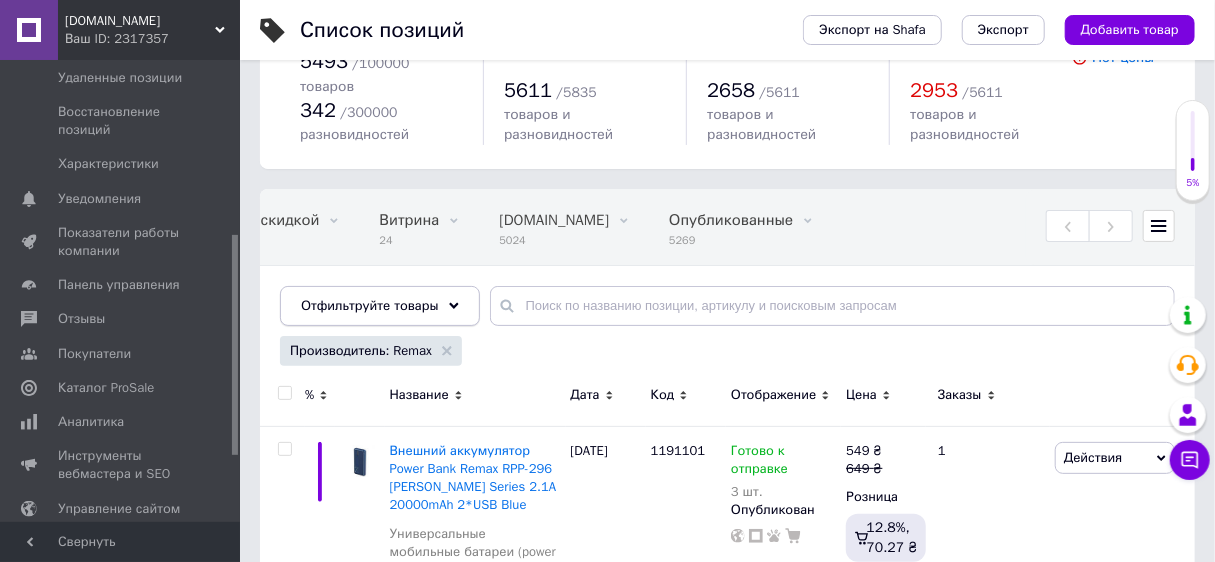 click 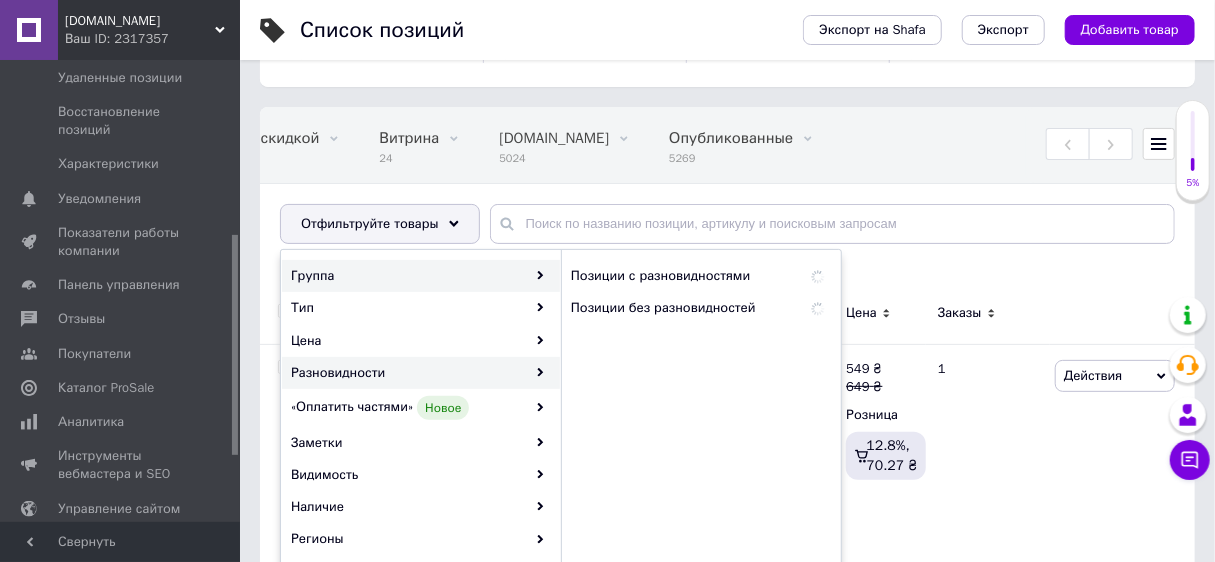 scroll, scrollTop: 160, scrollLeft: 0, axis: vertical 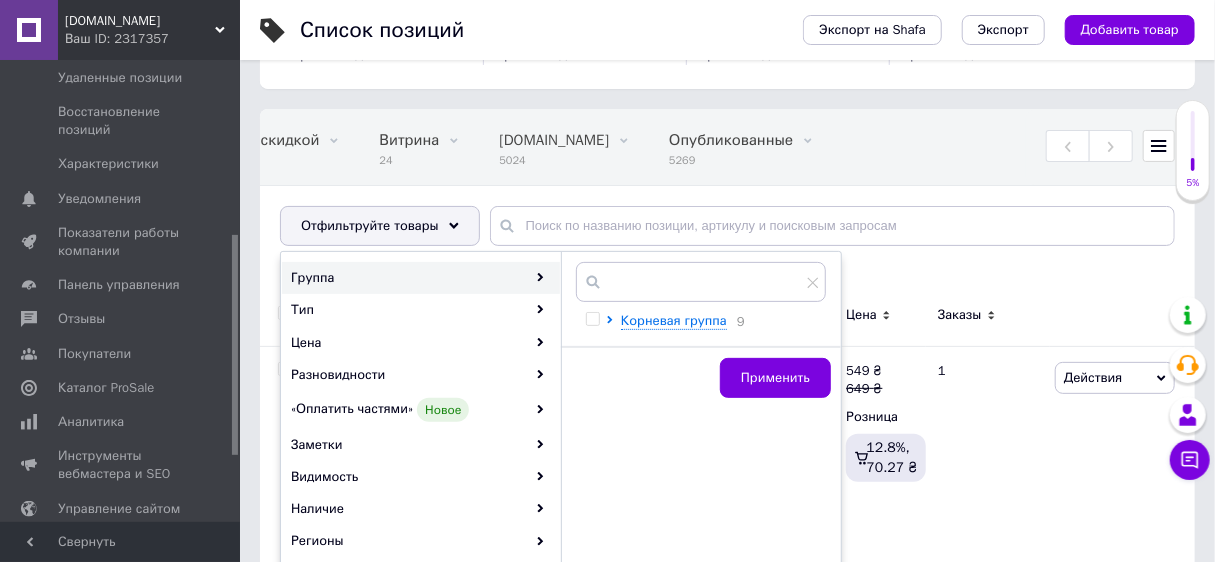 click 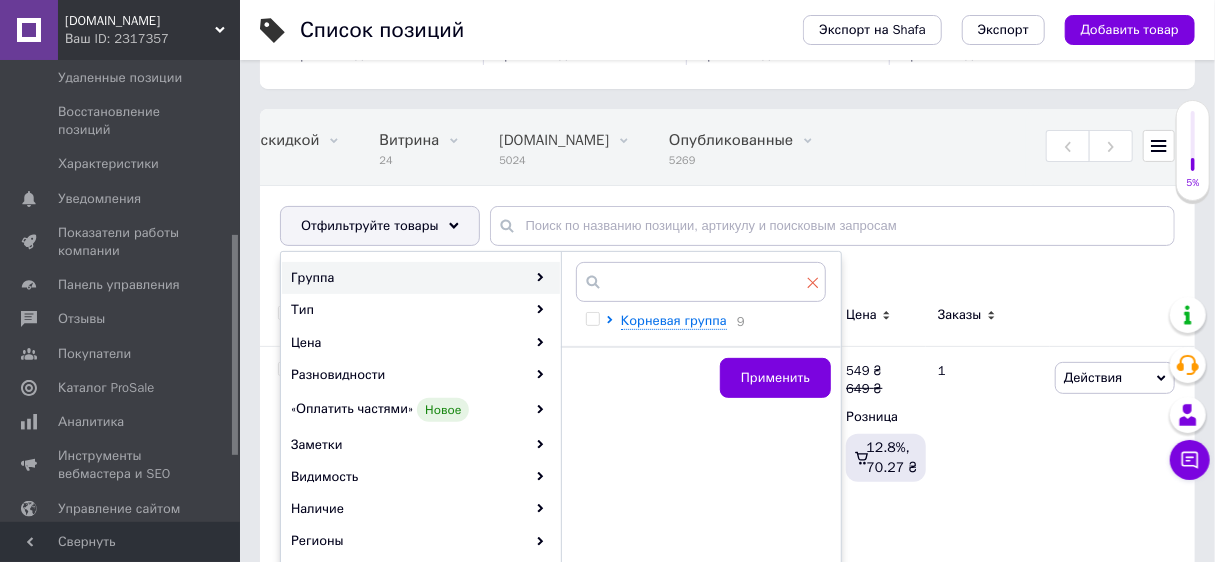 click 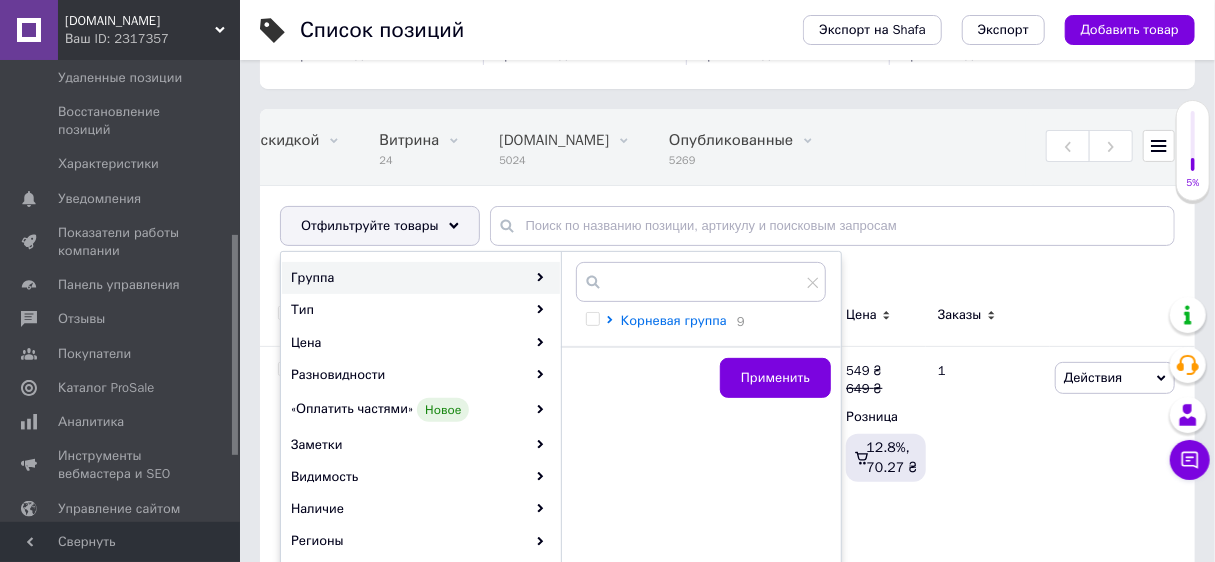 click 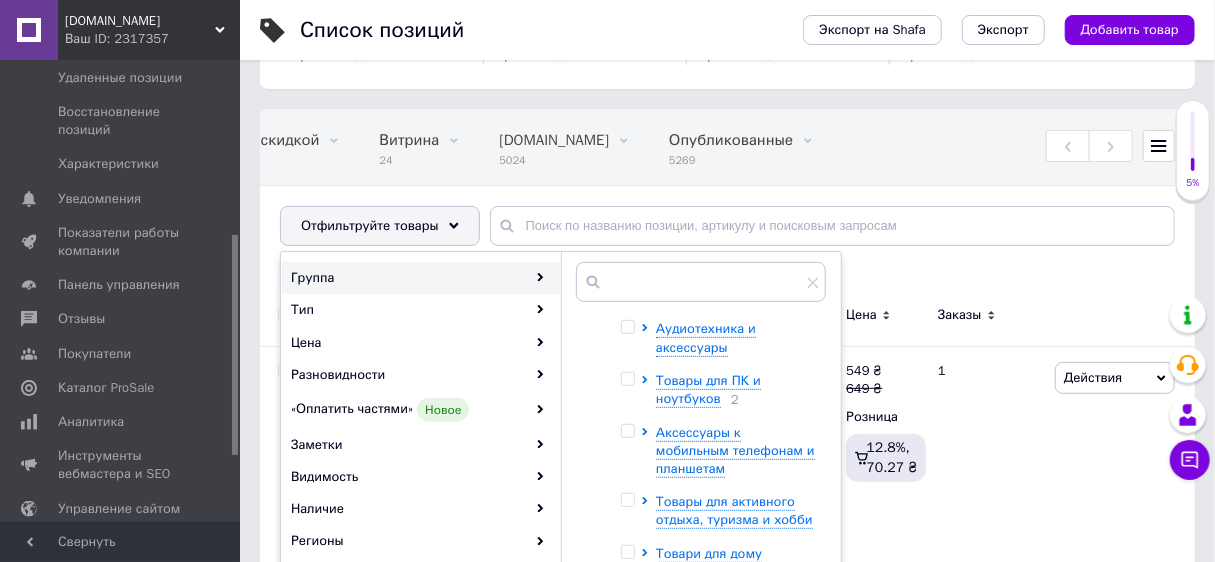 scroll, scrollTop: 400, scrollLeft: 0, axis: vertical 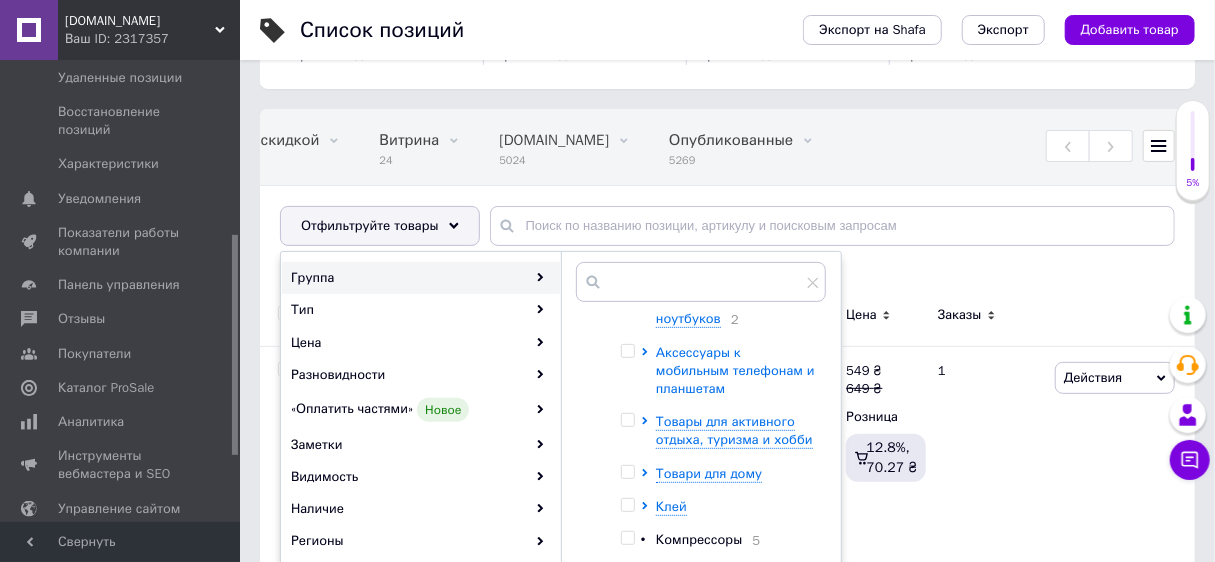 click 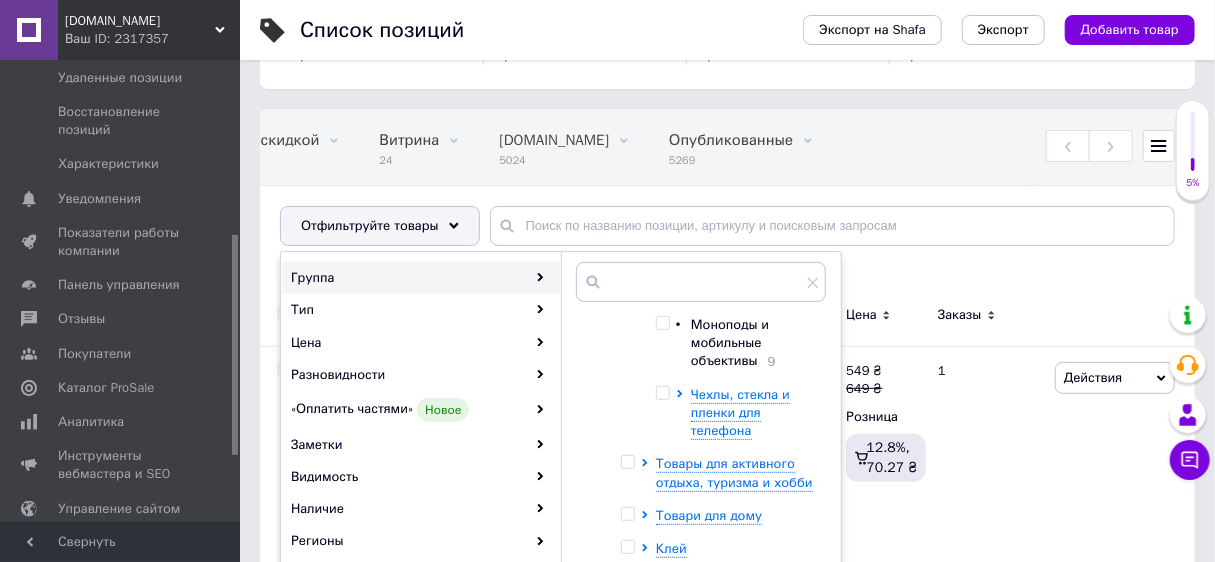 scroll, scrollTop: 960, scrollLeft: 0, axis: vertical 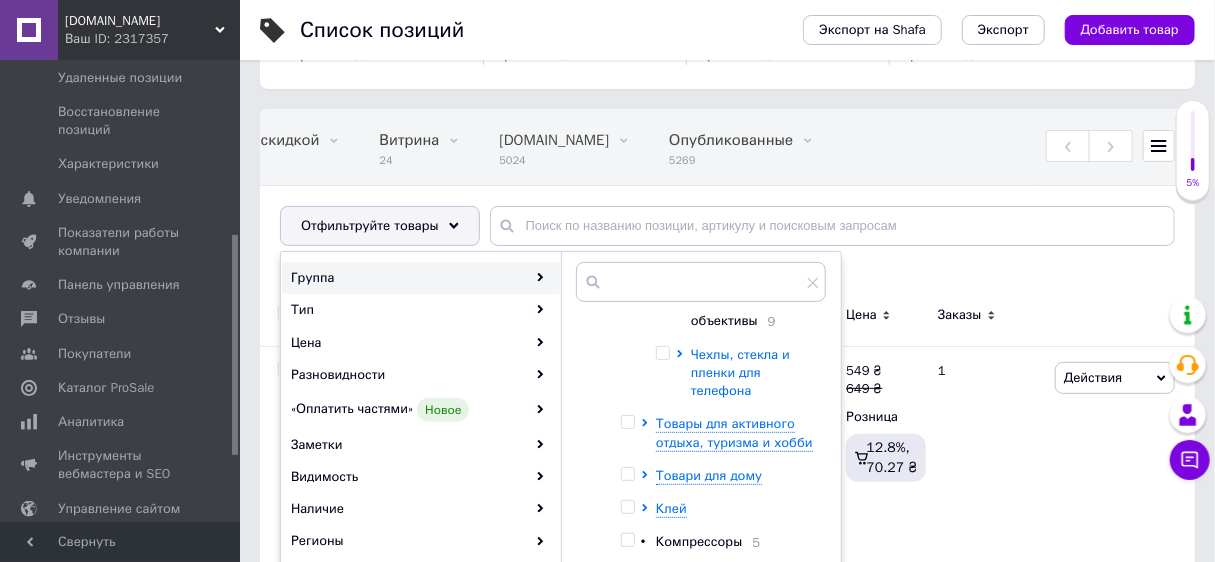 click 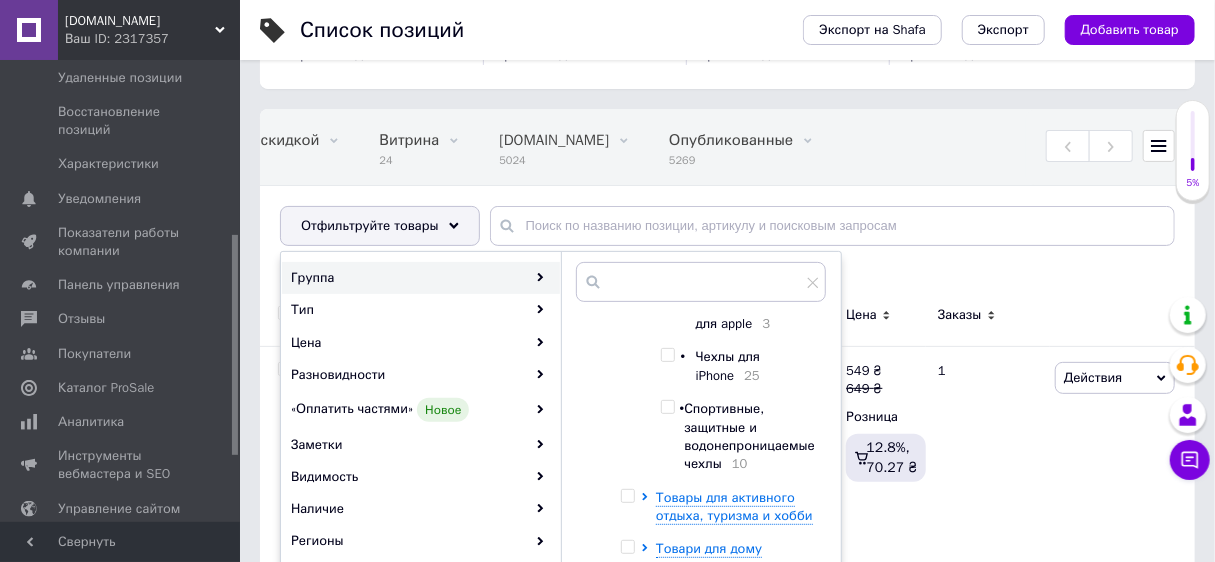 scroll, scrollTop: 960, scrollLeft: 0, axis: vertical 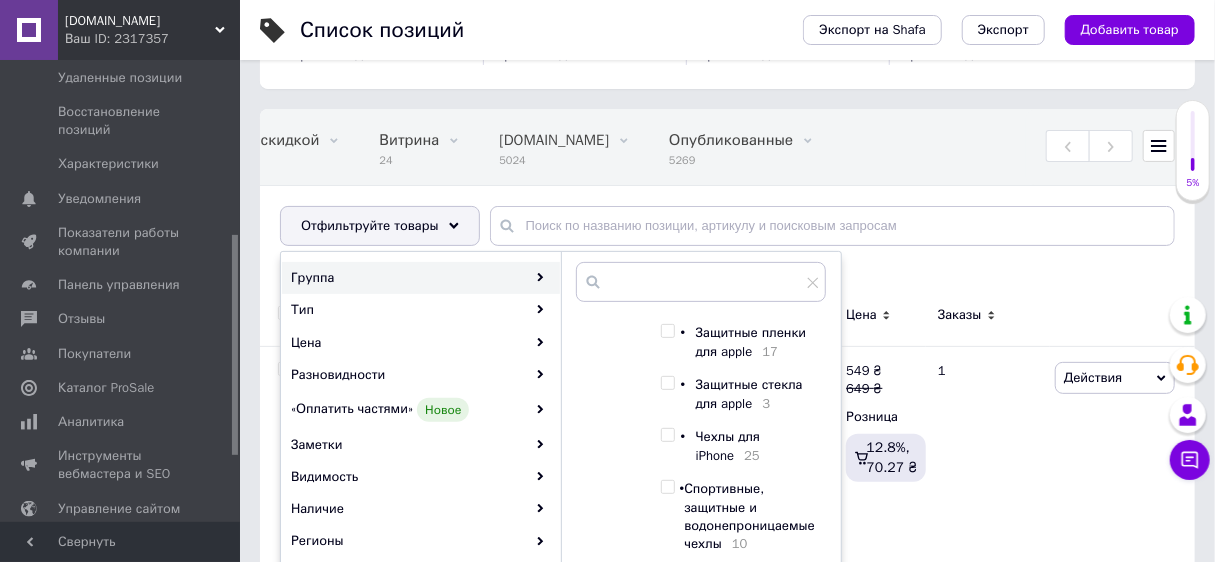 click at bounding box center (667, 435) 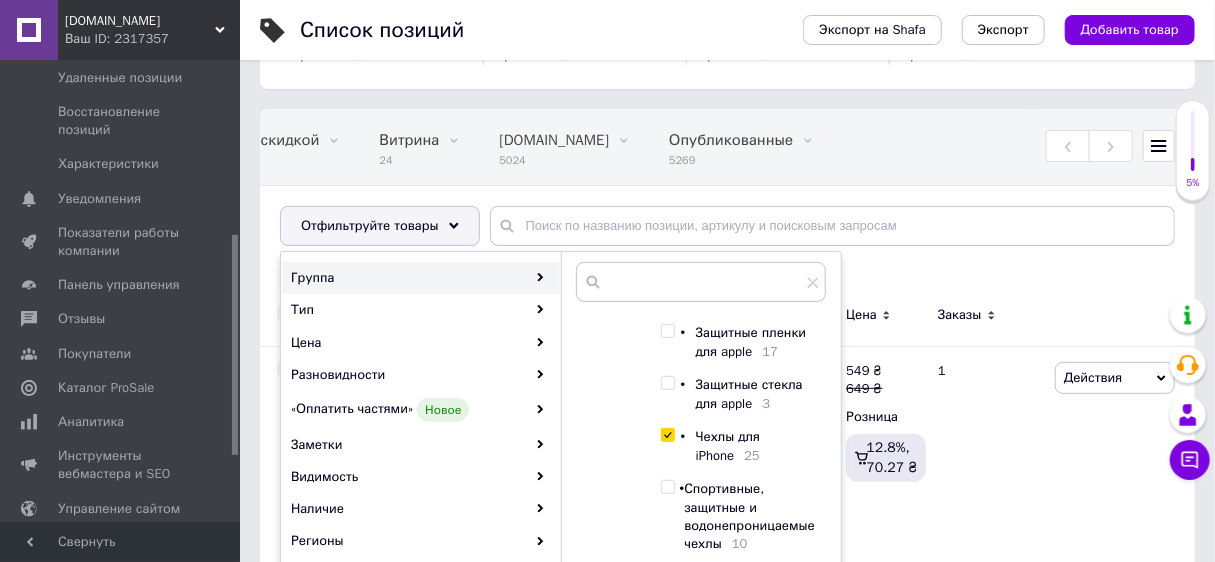 checkbox on "true" 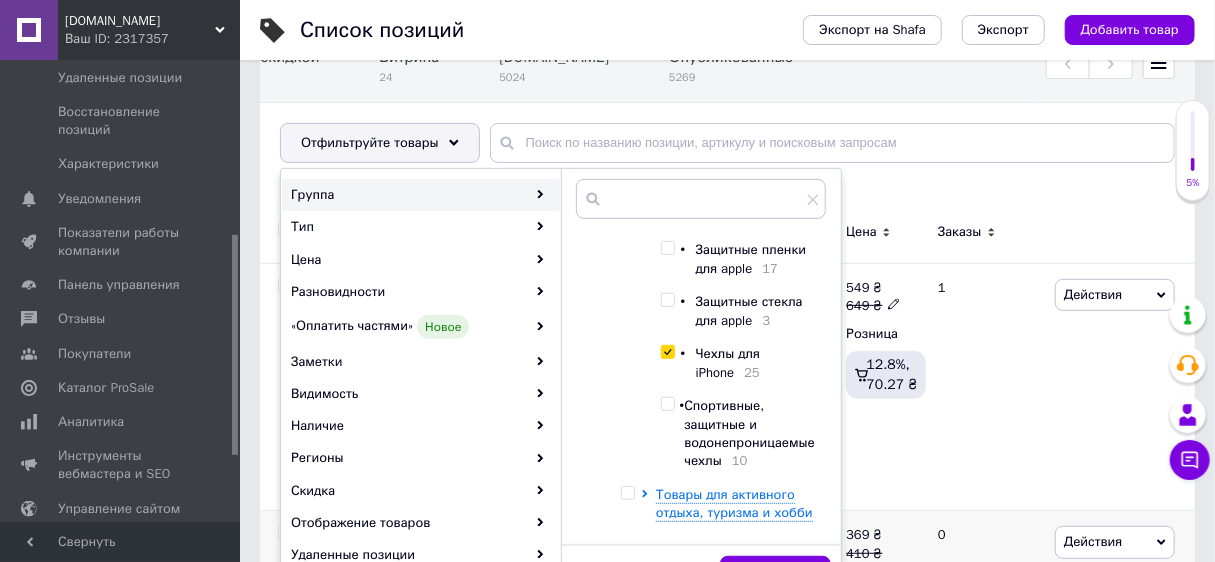 scroll, scrollTop: 400, scrollLeft: 0, axis: vertical 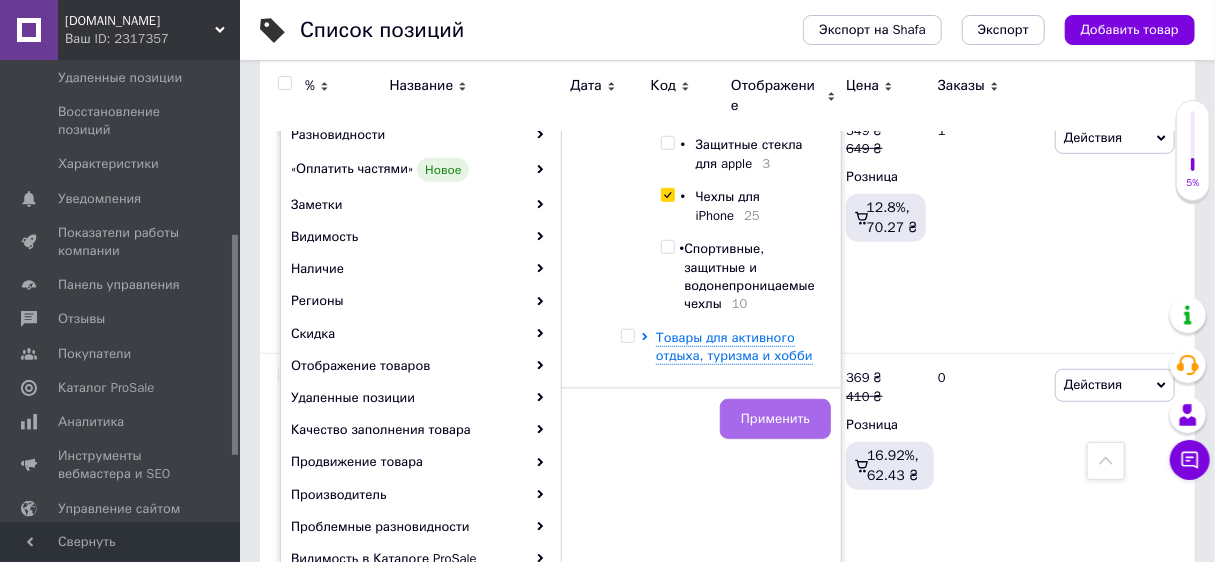 click on "Применить" at bounding box center [775, 419] 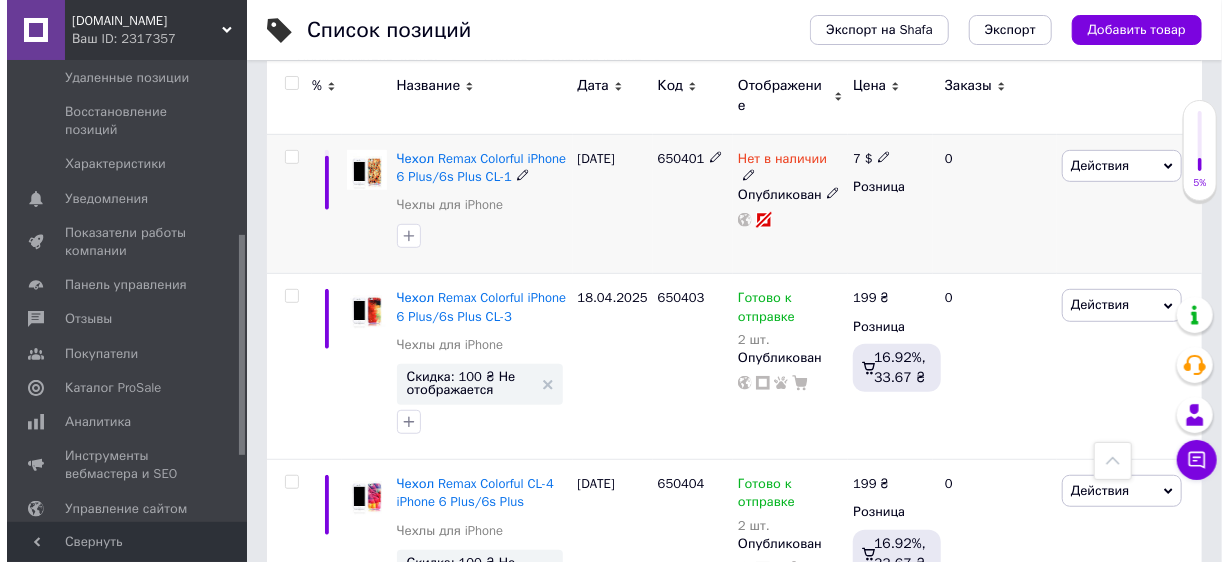 scroll, scrollTop: 400, scrollLeft: 0, axis: vertical 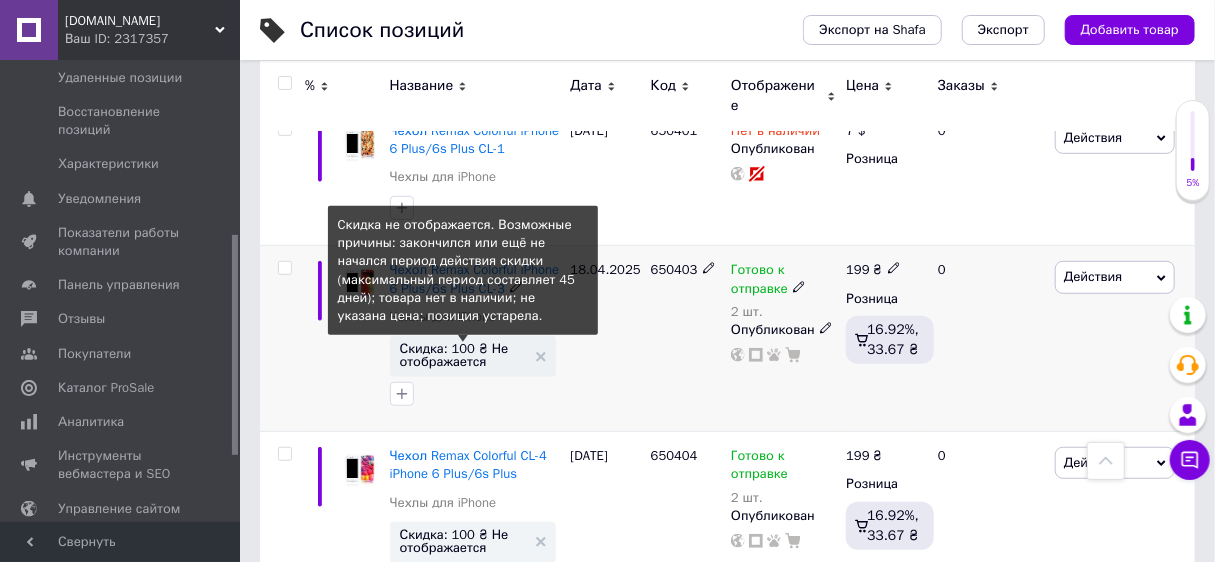 click on "Скидка: 100 ₴ Не отображается" at bounding box center (463, 355) 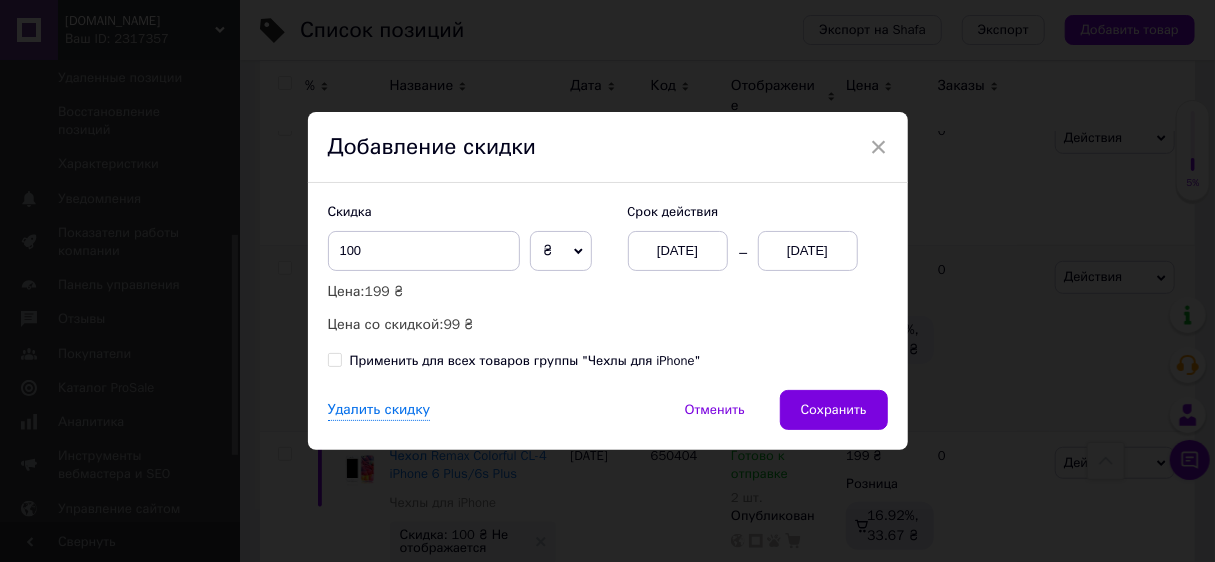 scroll, scrollTop: 0, scrollLeft: 512, axis: horizontal 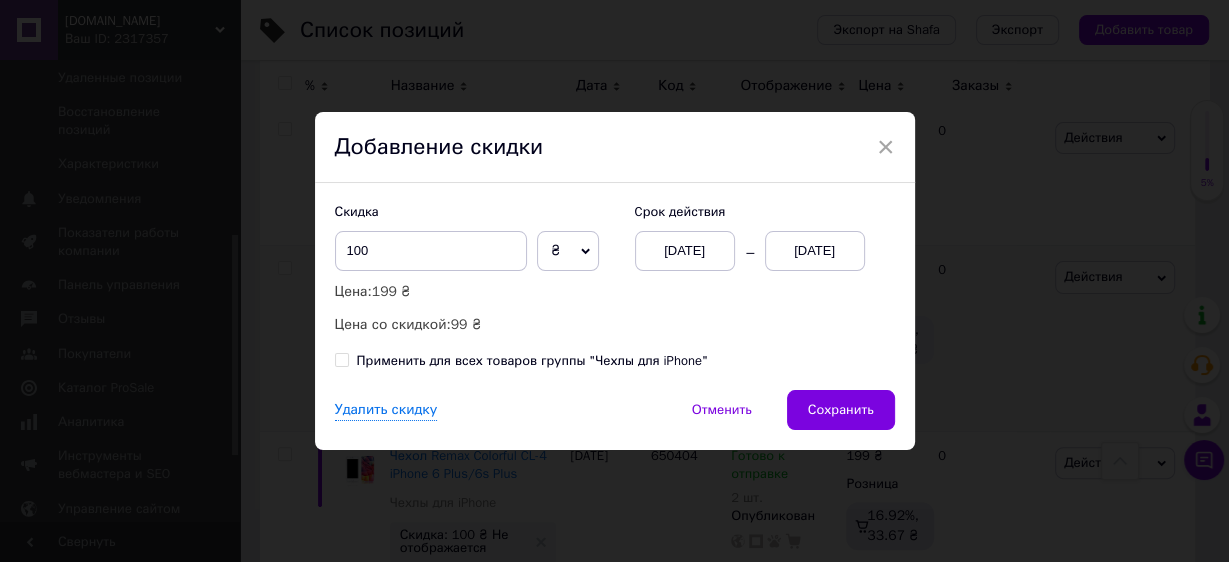 click on "[DATE]" at bounding box center [815, 251] 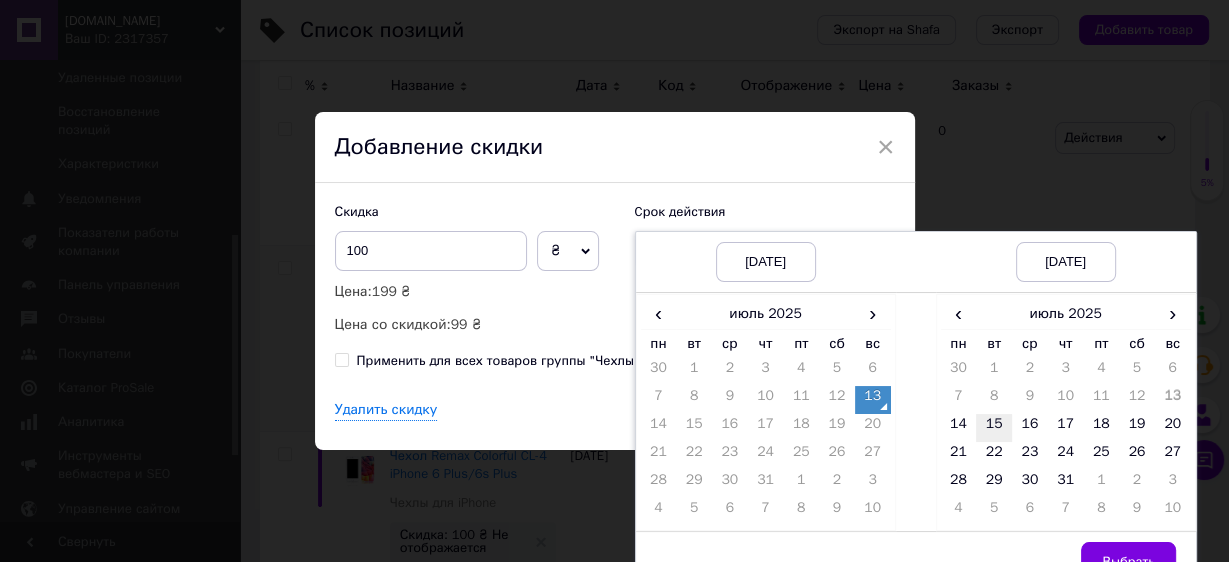 click on "15" at bounding box center [994, 428] 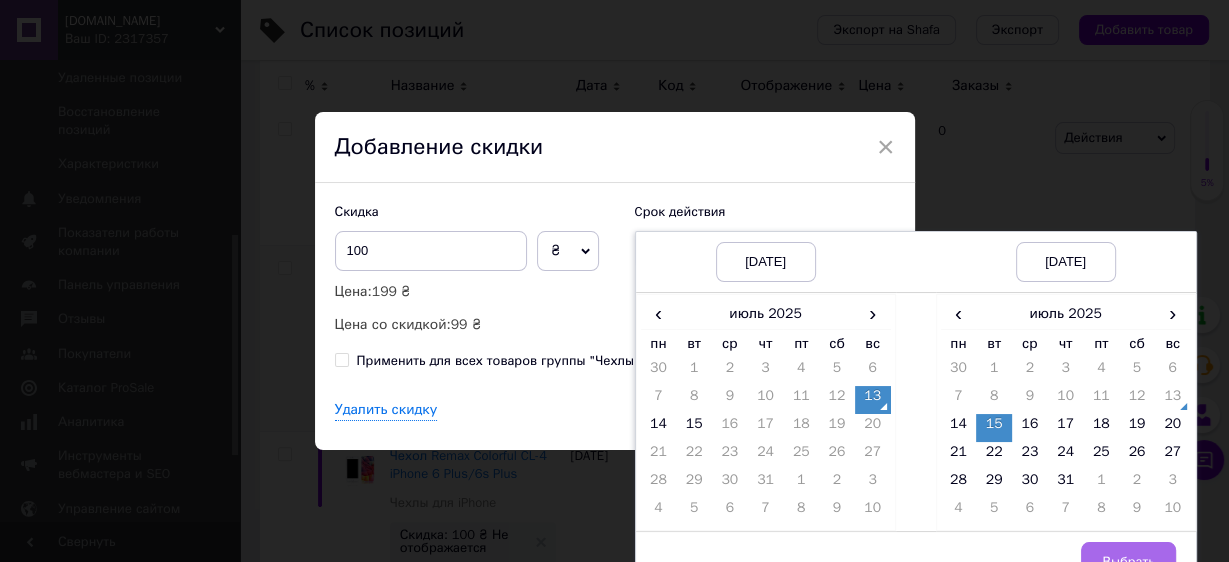 click on "Выбрать" at bounding box center [1128, 562] 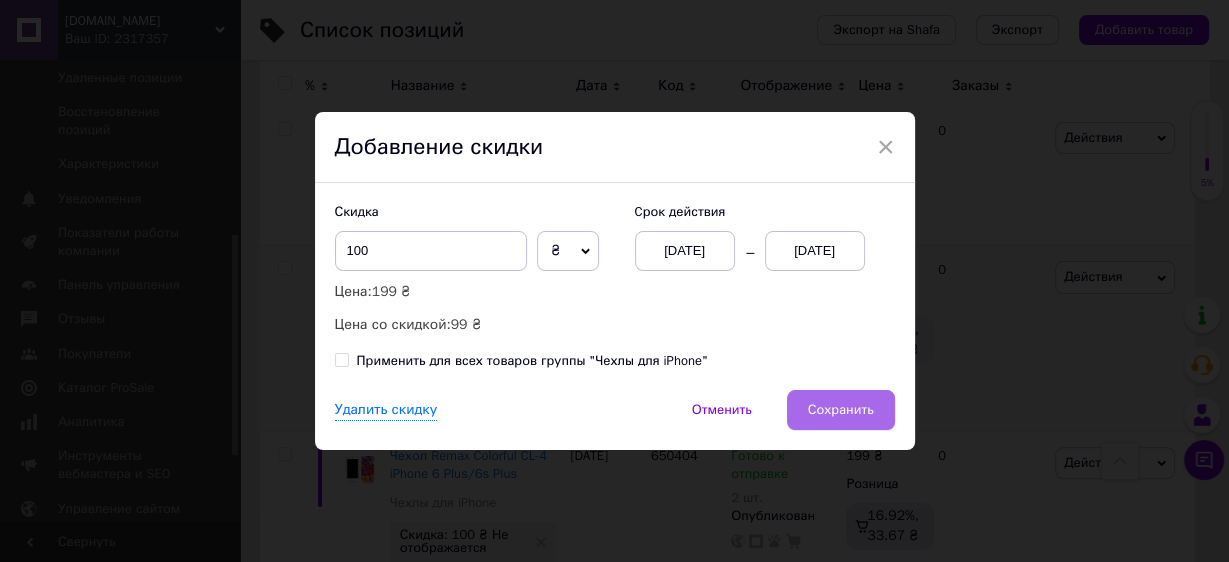 click on "Сохранить" at bounding box center [841, 410] 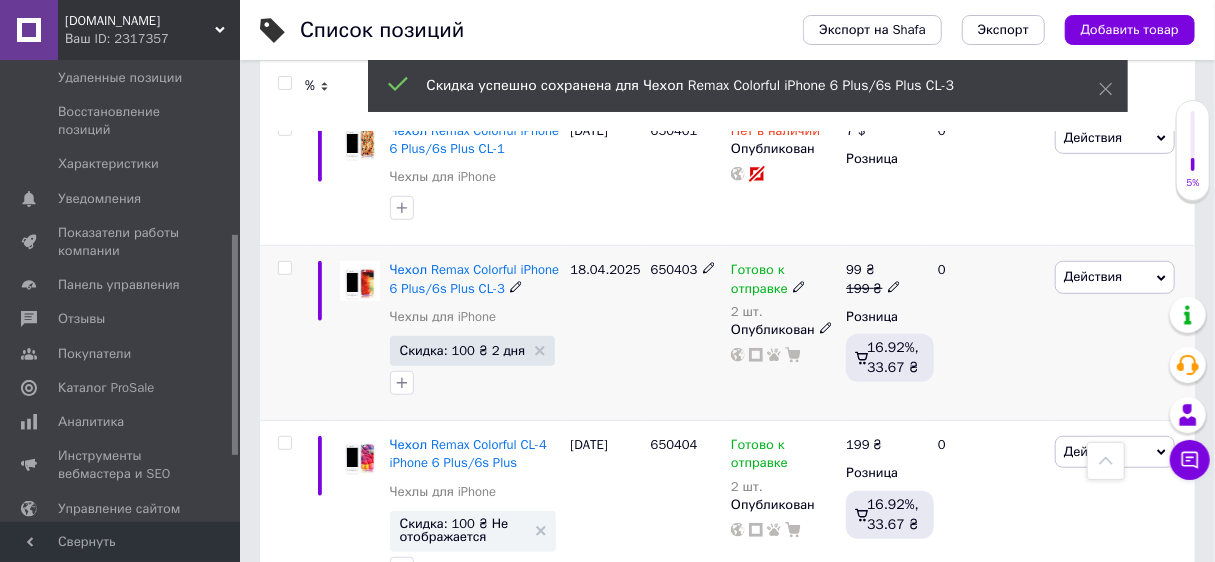 scroll, scrollTop: 0, scrollLeft: 512, axis: horizontal 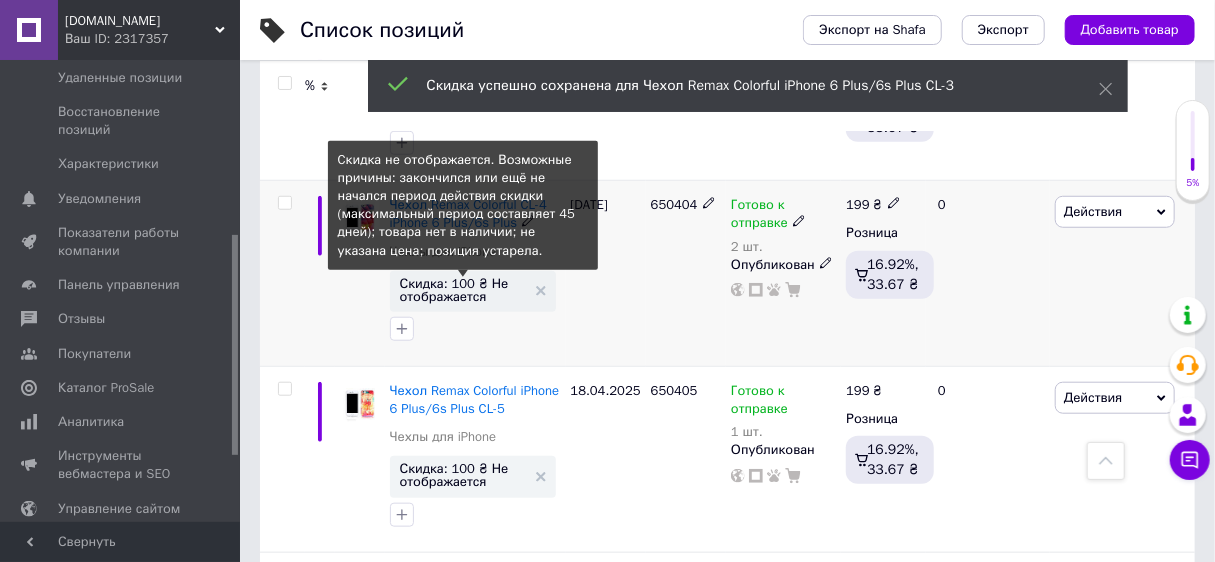 click on "Скидка: 100 ₴ Не отображается" at bounding box center [463, 290] 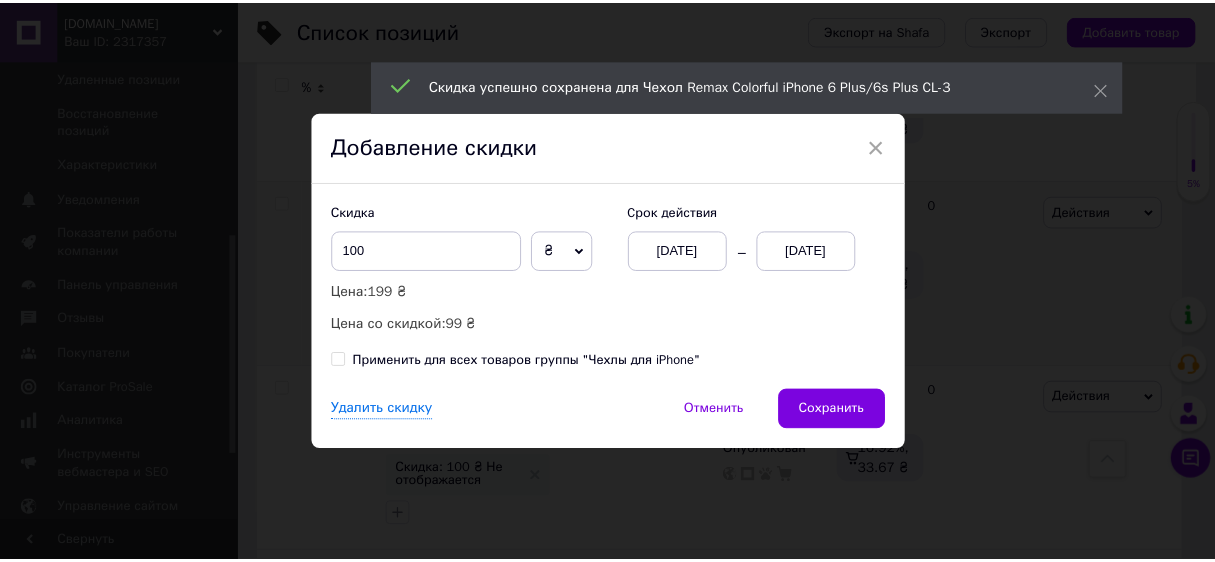 scroll, scrollTop: 0, scrollLeft: 512, axis: horizontal 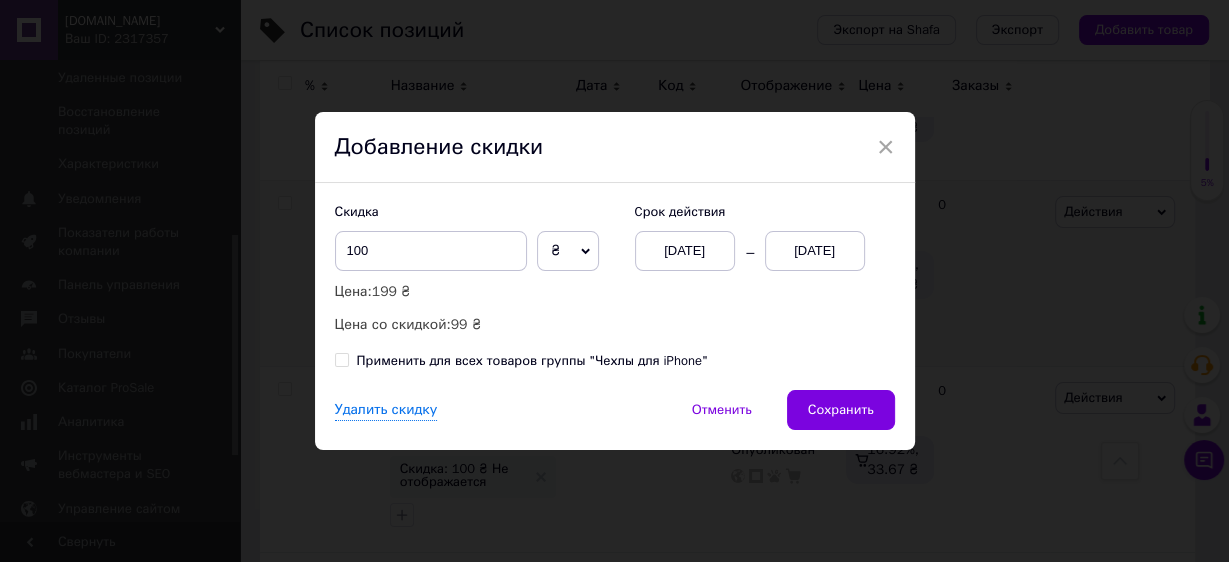 click on "[DATE]" at bounding box center (815, 251) 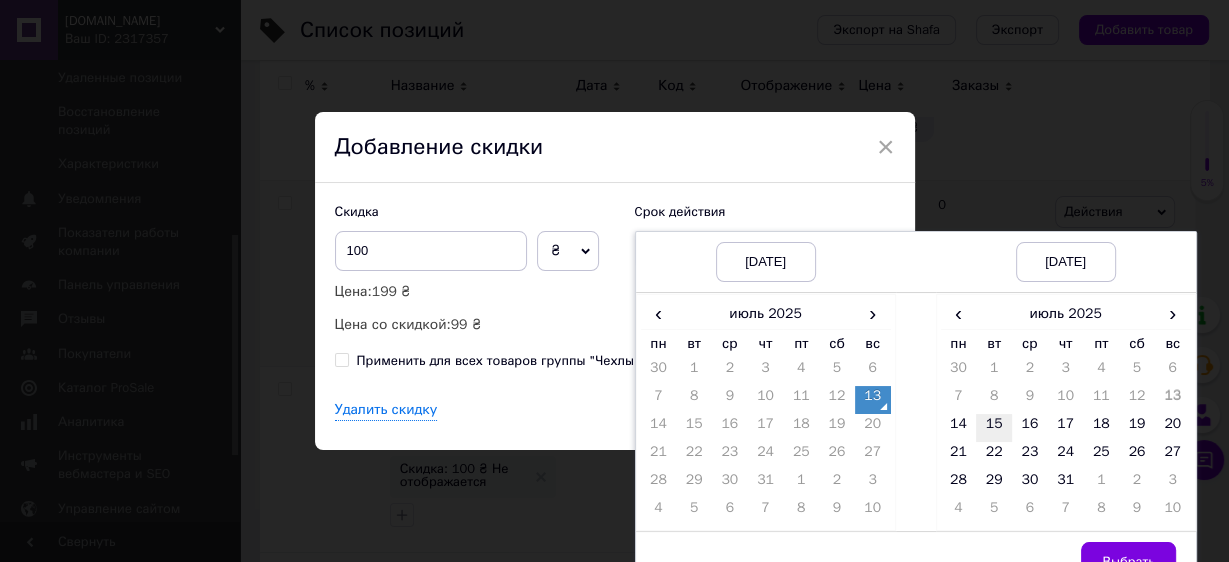 click on "15" at bounding box center (994, 428) 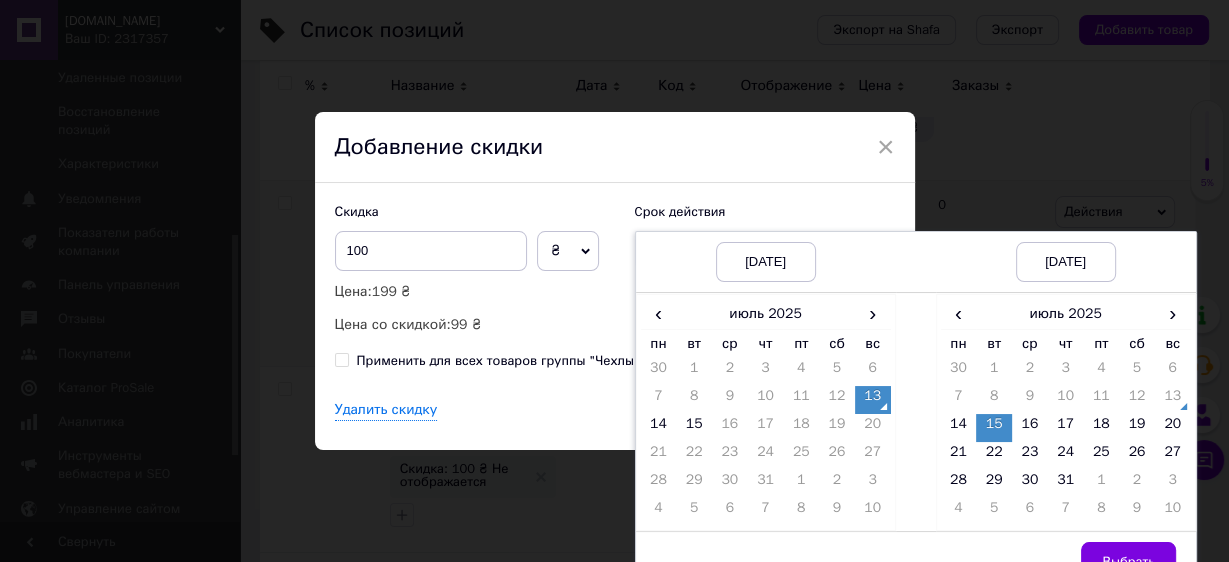 drag, startPoint x: 1135, startPoint y: 550, endPoint x: 1016, endPoint y: 518, distance: 123.22743 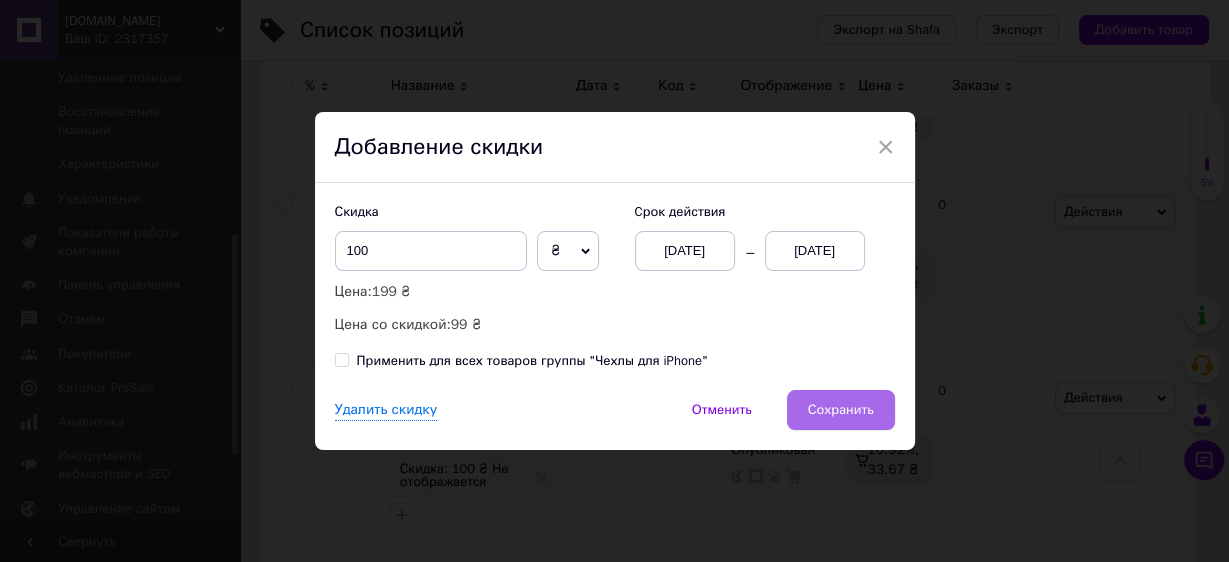 click on "Сохранить" at bounding box center [841, 410] 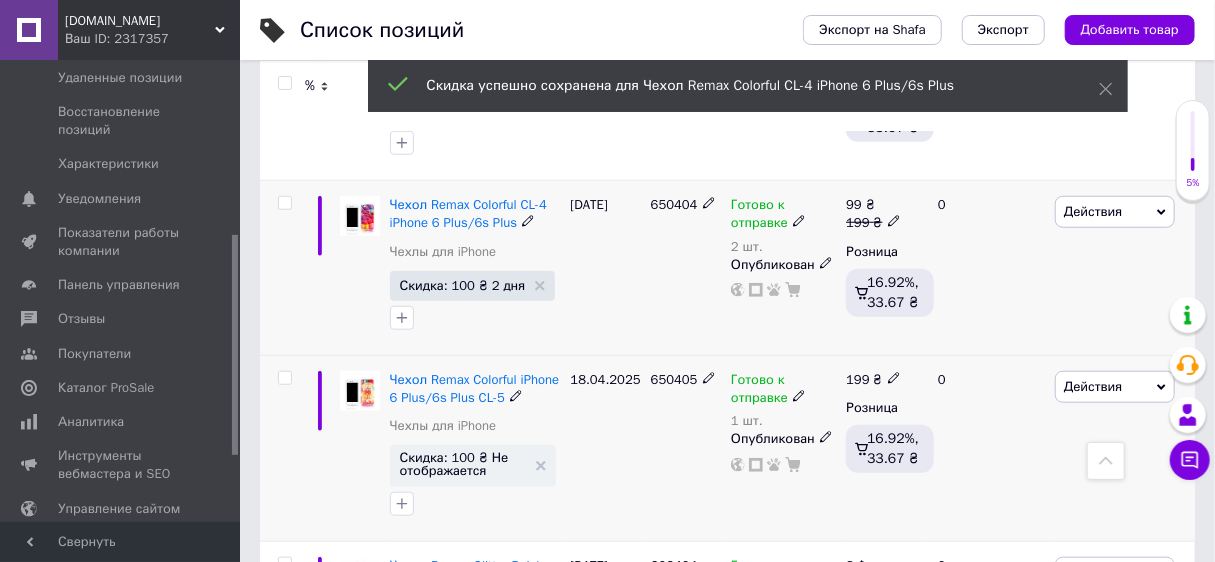 scroll, scrollTop: 0, scrollLeft: 512, axis: horizontal 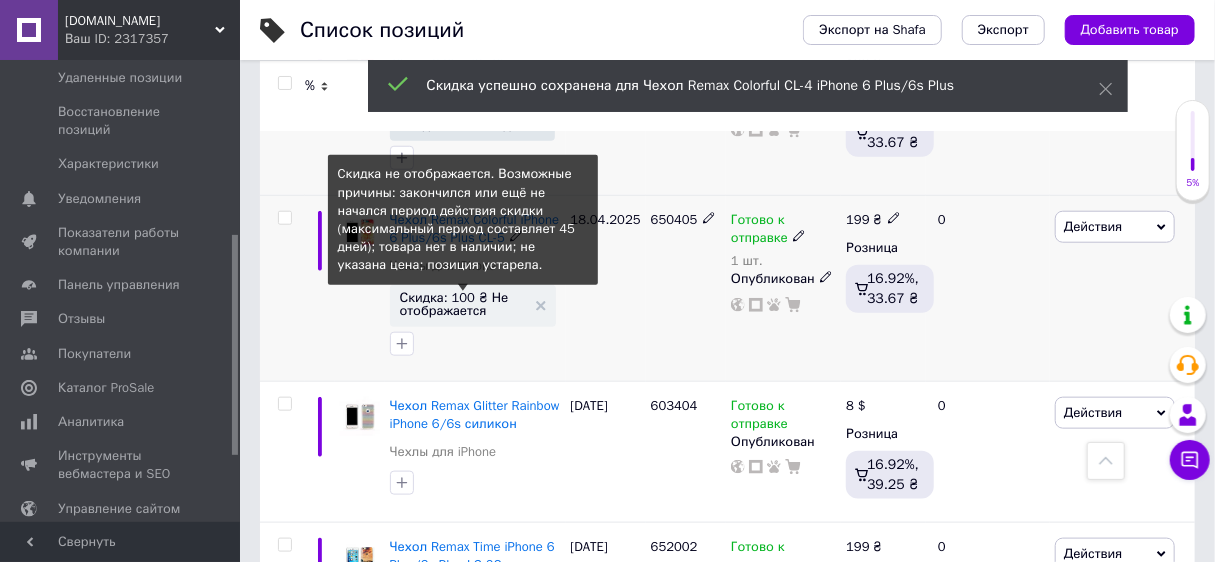 click on "Скидка: 100 ₴ Не отображается" at bounding box center (463, 304) 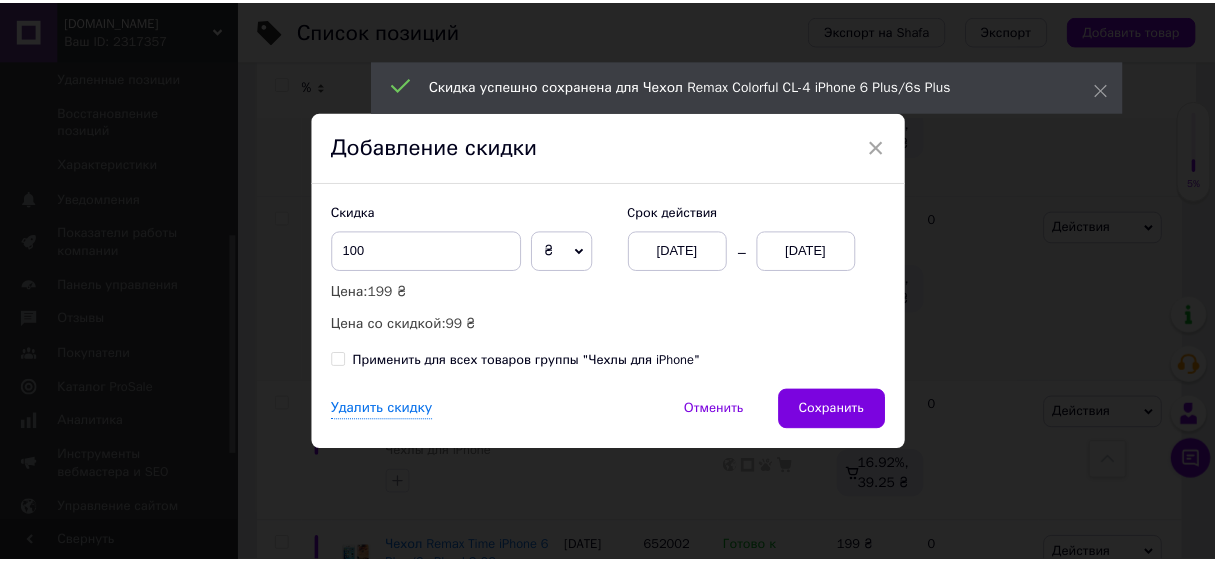 scroll, scrollTop: 0, scrollLeft: 512, axis: horizontal 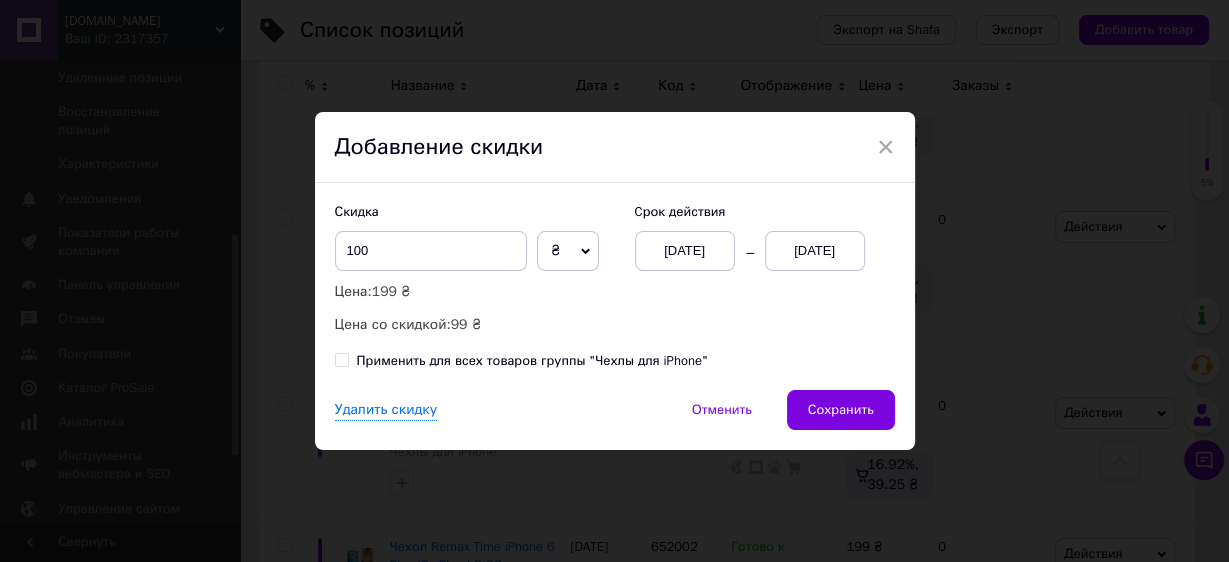 click on "[DATE]" at bounding box center (815, 251) 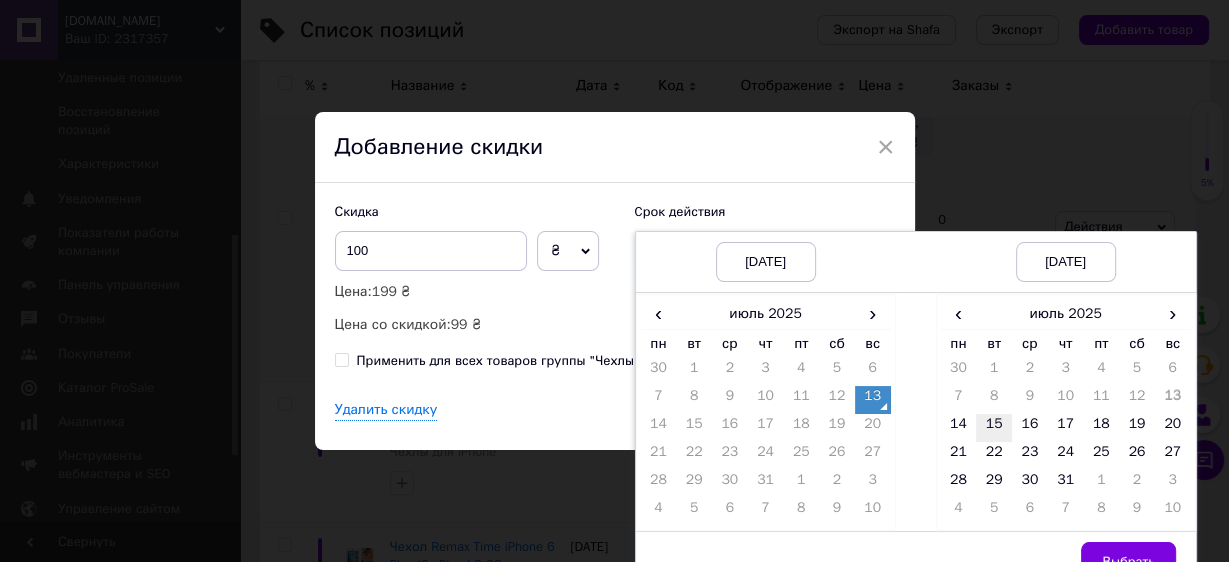 click on "15" at bounding box center [994, 428] 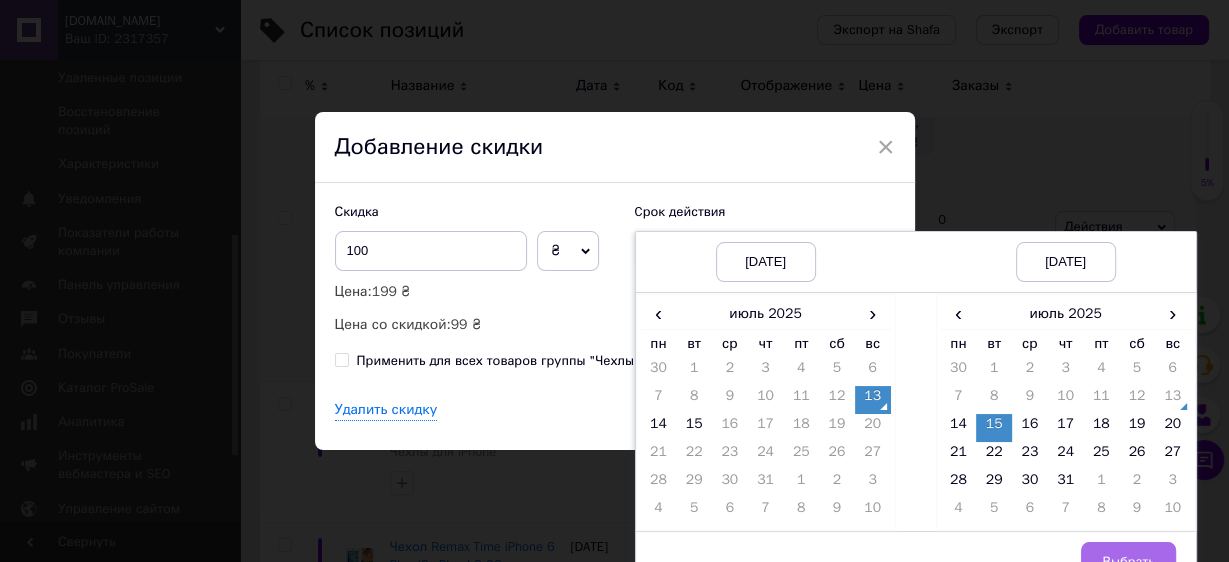 click on "Выбрать" at bounding box center (1128, 562) 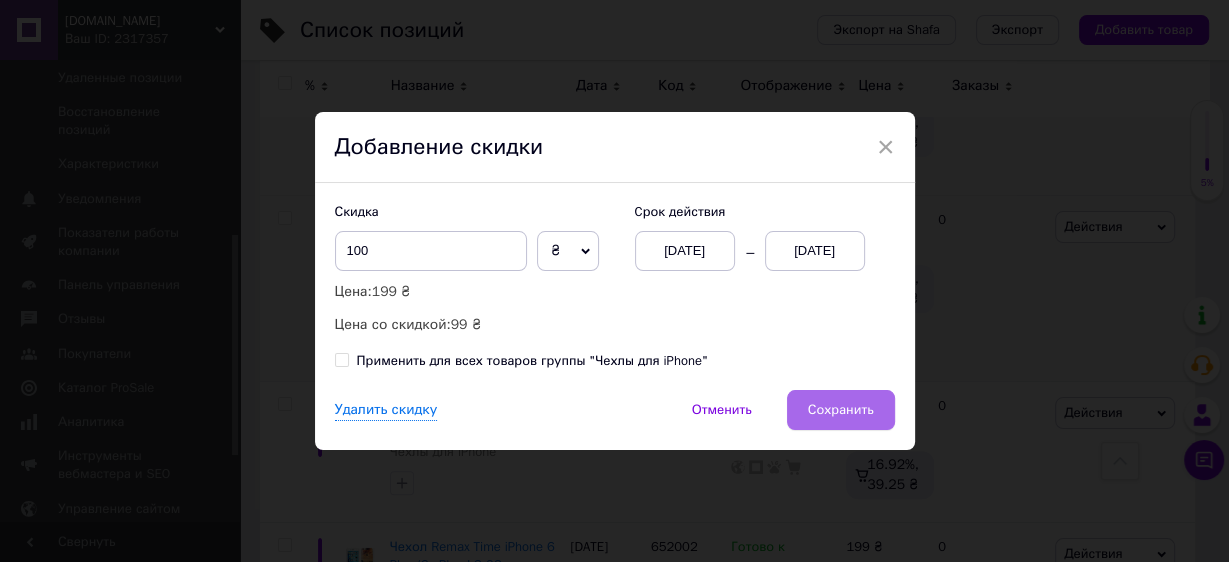 click on "Сохранить" at bounding box center (841, 410) 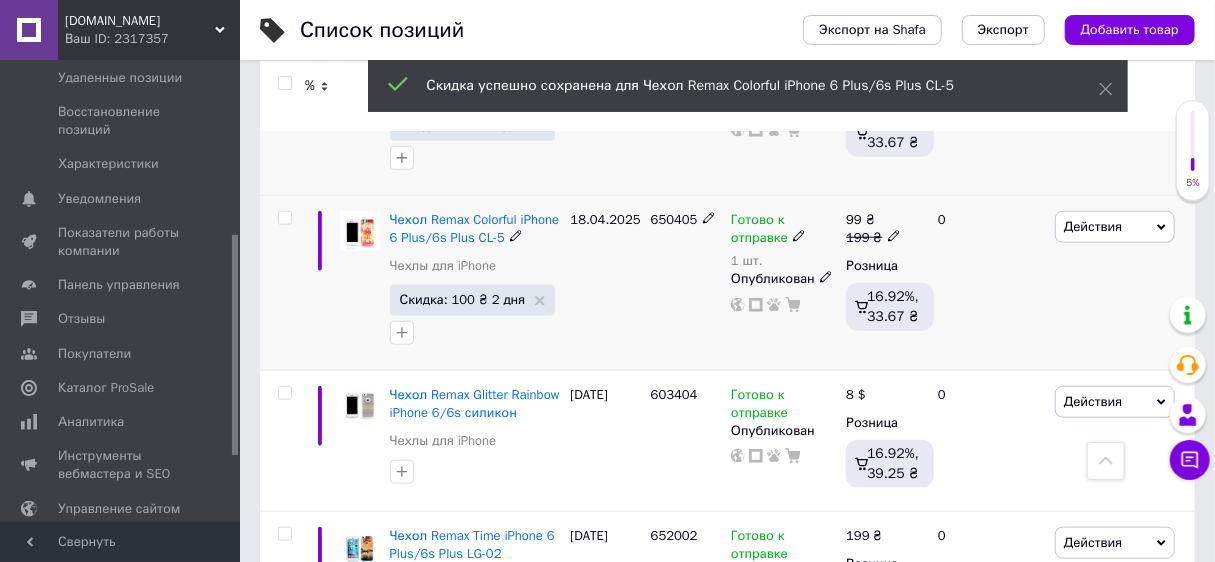 scroll, scrollTop: 0, scrollLeft: 512, axis: horizontal 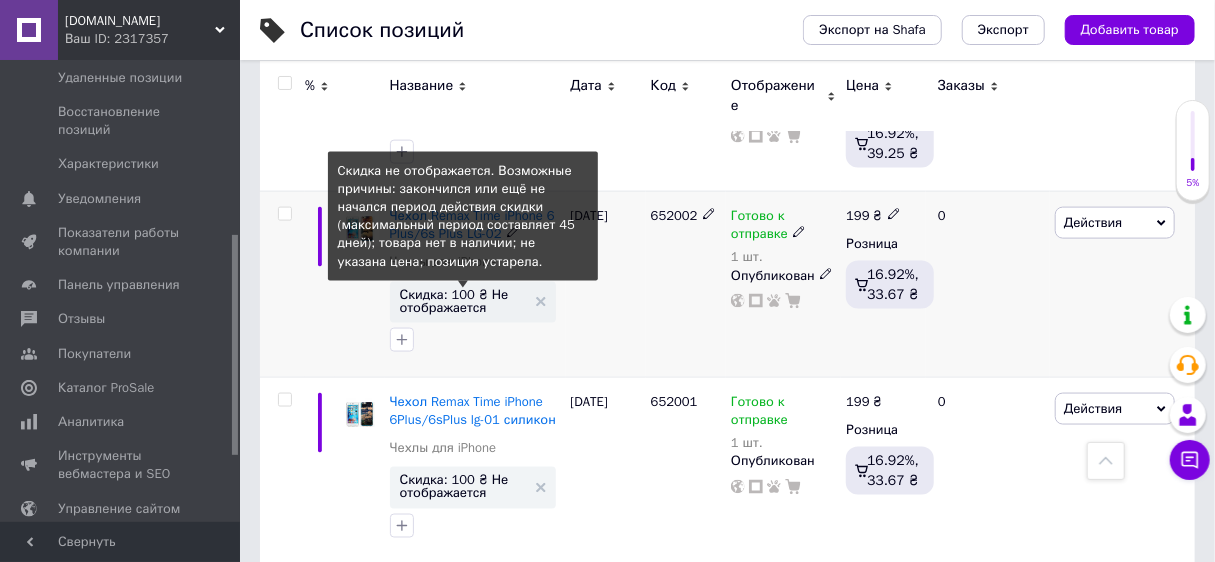 click on "Скидка: 100 ₴ Не отображается" at bounding box center [463, 301] 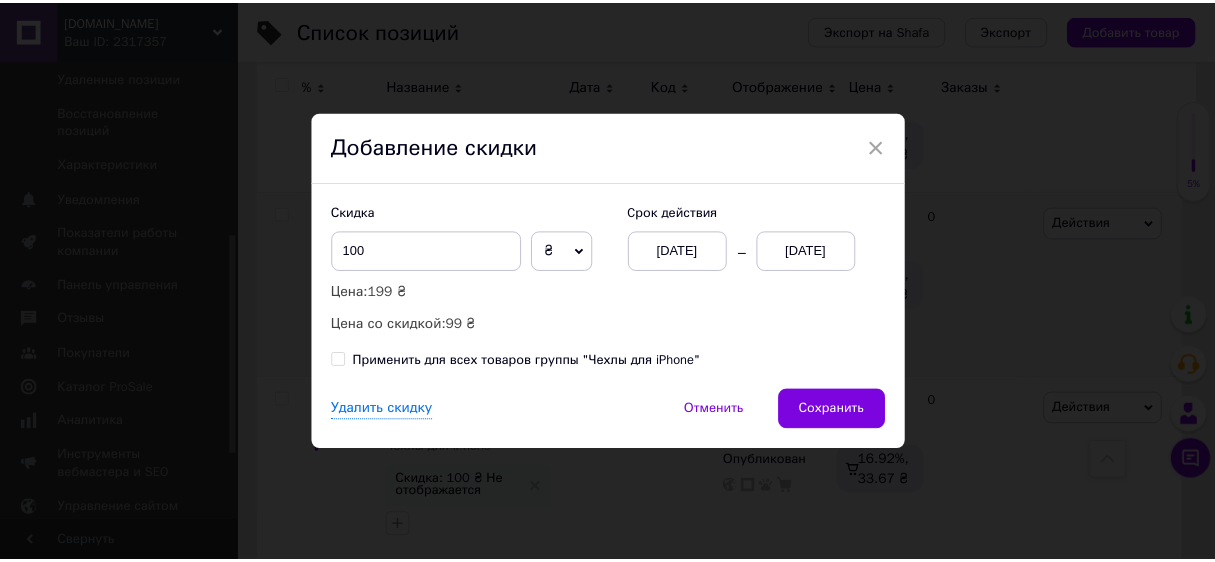 scroll, scrollTop: 0, scrollLeft: 512, axis: horizontal 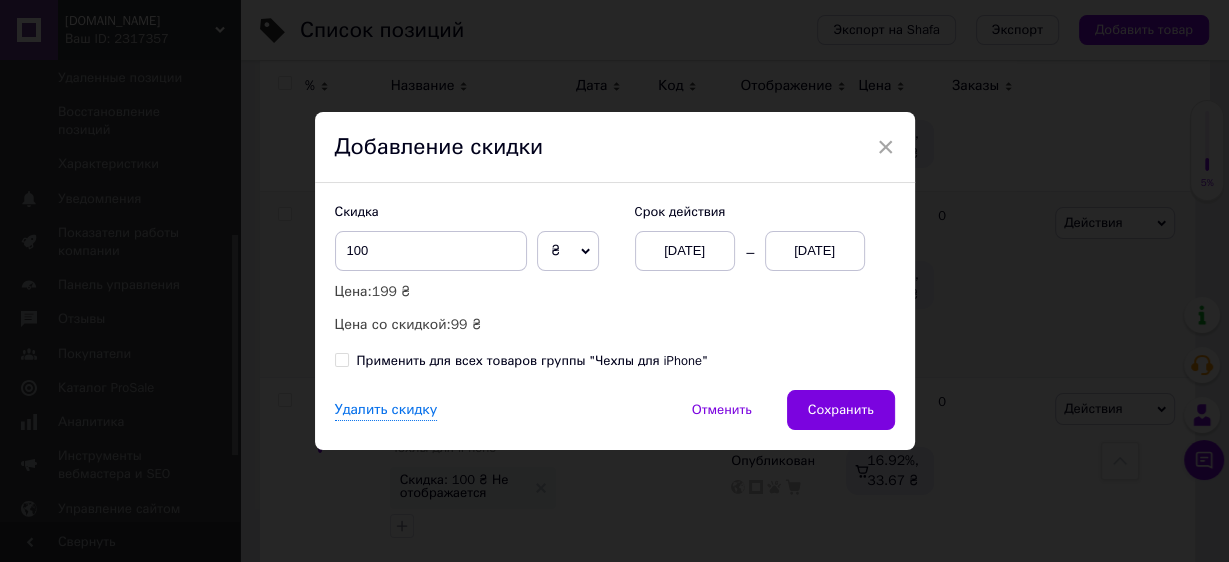 click on "[DATE]" at bounding box center [815, 251] 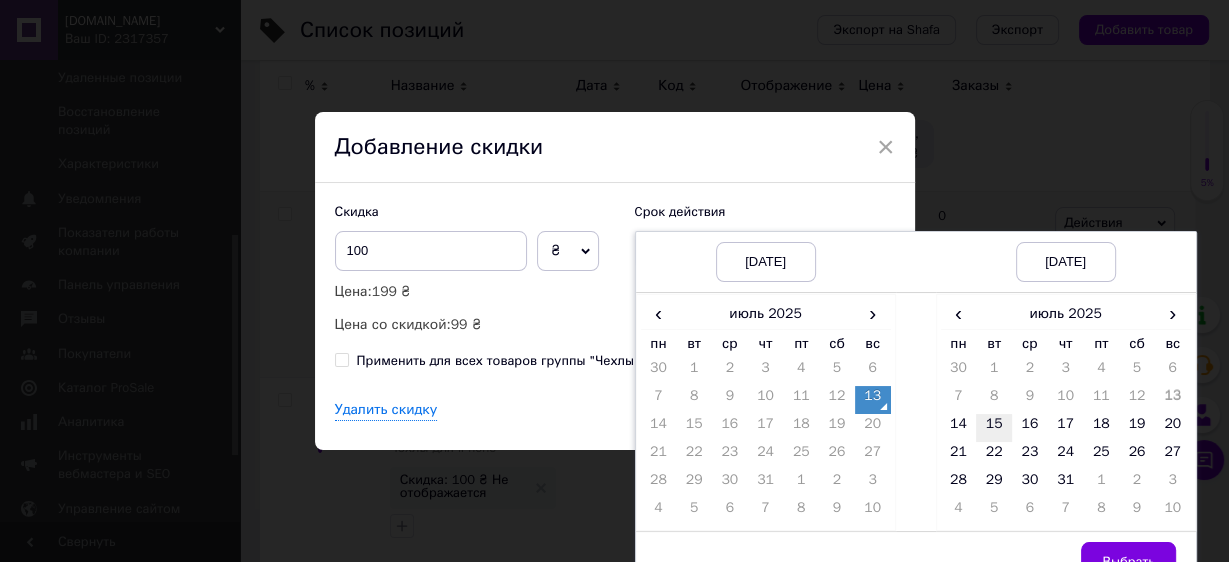click on "15" at bounding box center [994, 428] 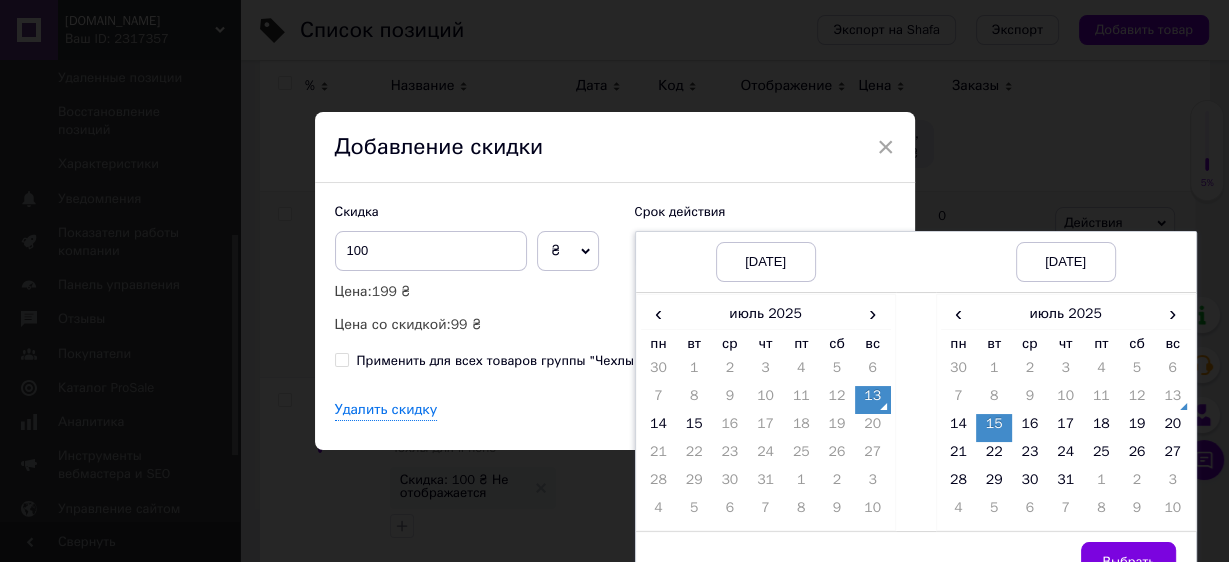 drag, startPoint x: 1137, startPoint y: 553, endPoint x: 1100, endPoint y: 536, distance: 40.718548 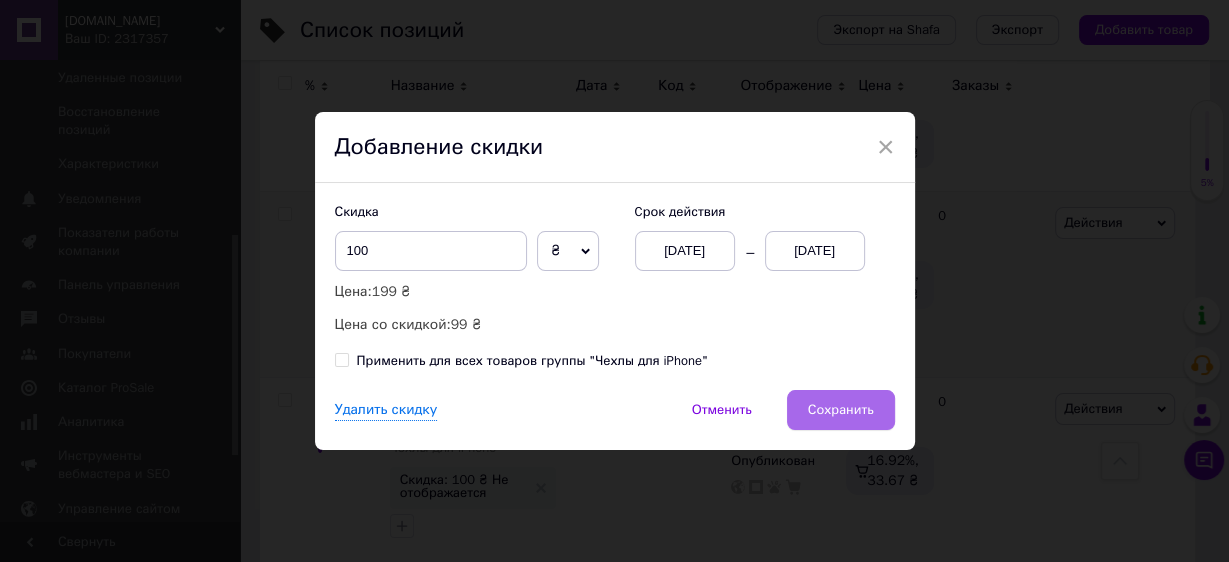 click on "Сохранить" at bounding box center (841, 410) 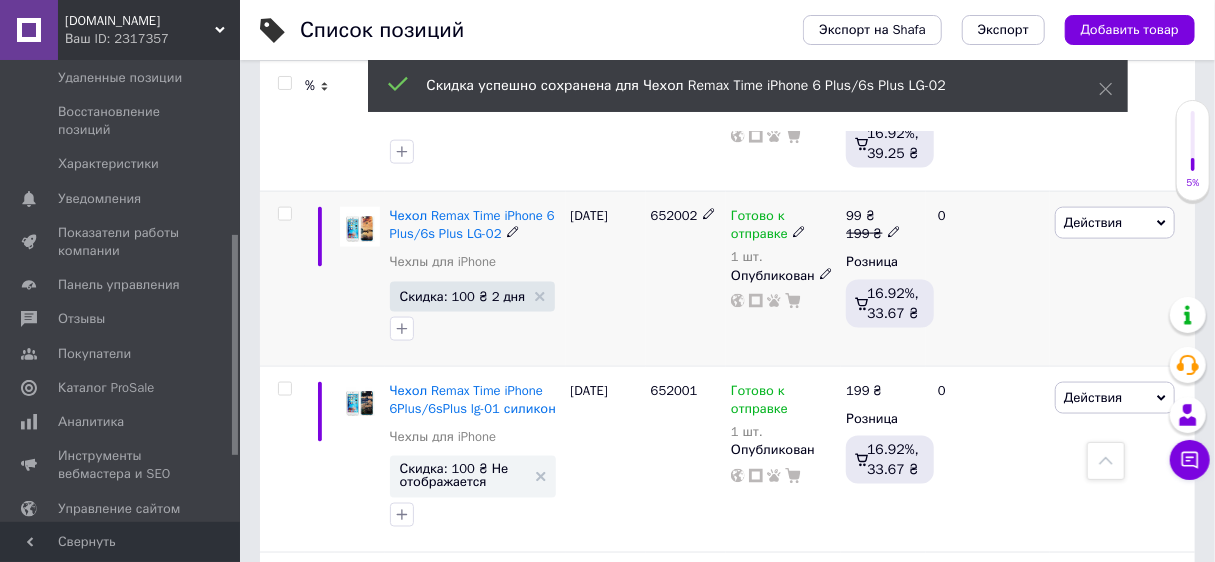 scroll, scrollTop: 0, scrollLeft: 512, axis: horizontal 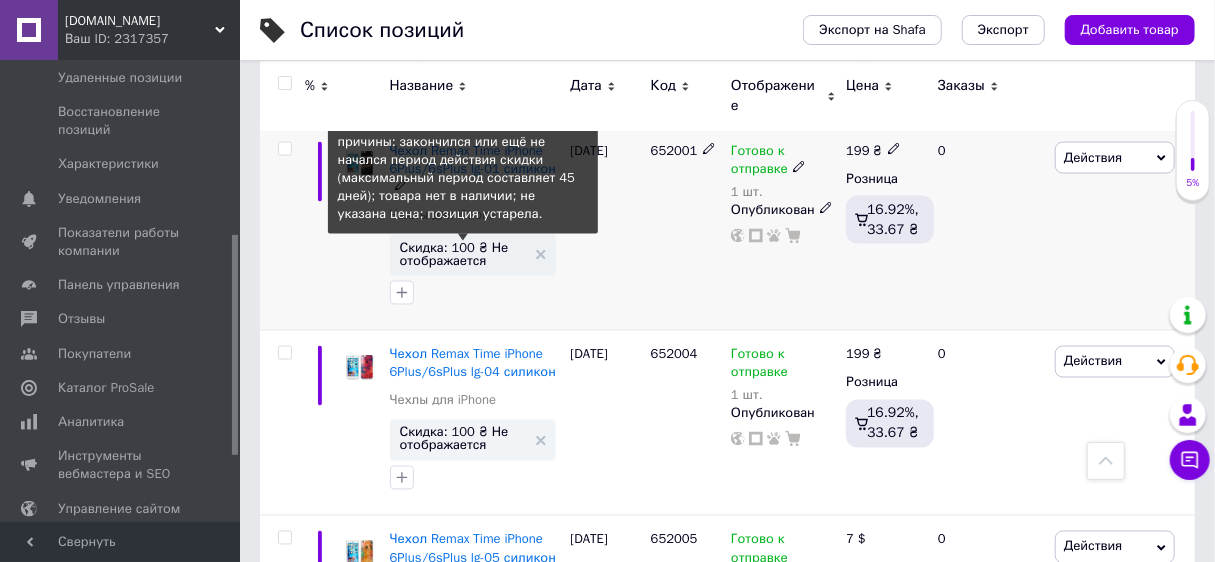 click on "Скидка: 100 ₴ Не отображается" at bounding box center [463, 254] 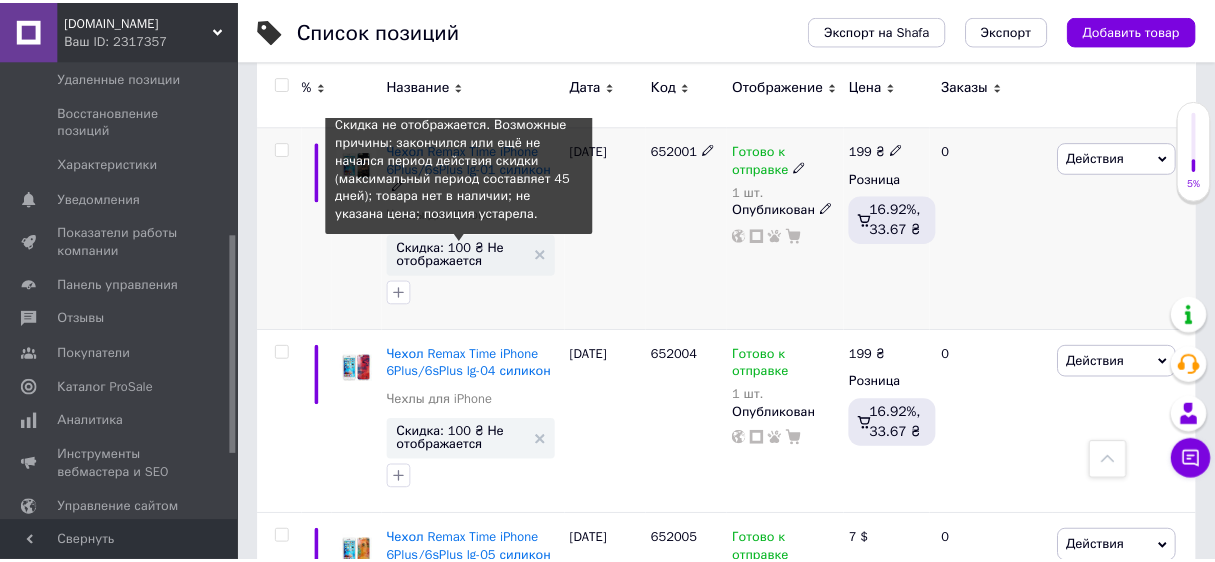scroll, scrollTop: 0, scrollLeft: 512, axis: horizontal 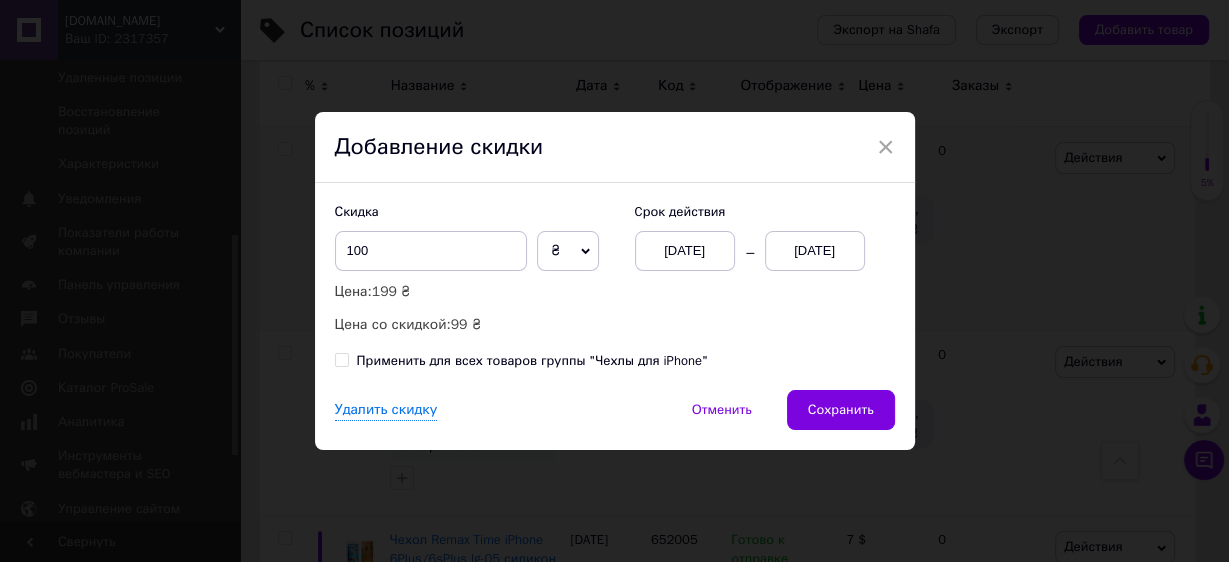 click on "[DATE]" at bounding box center (815, 251) 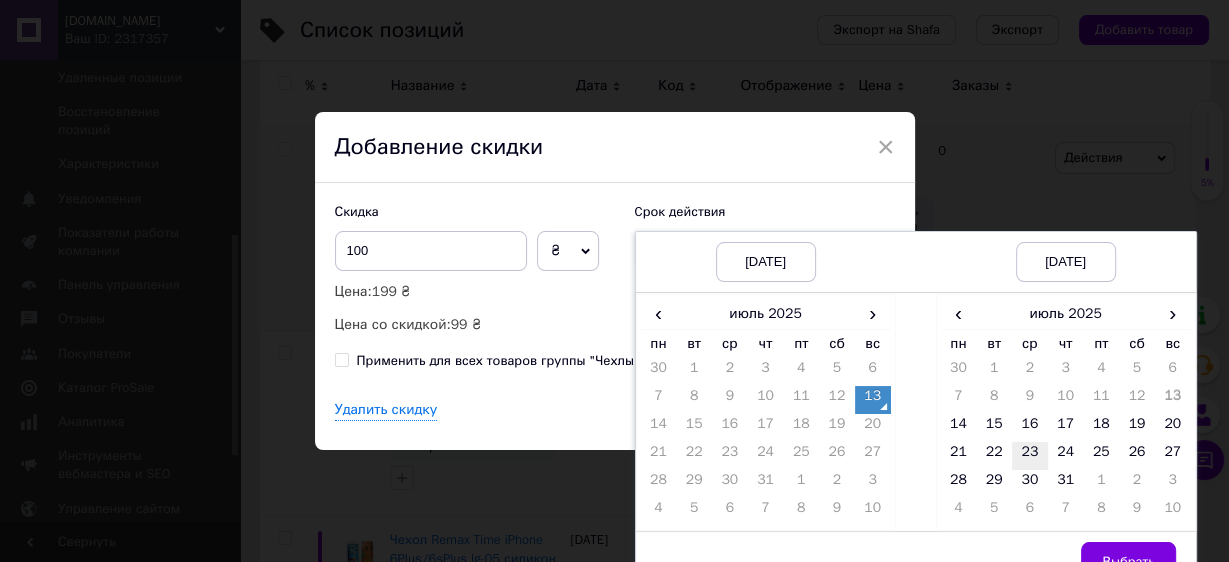 drag, startPoint x: 989, startPoint y: 420, endPoint x: 1014, endPoint y: 447, distance: 36.796738 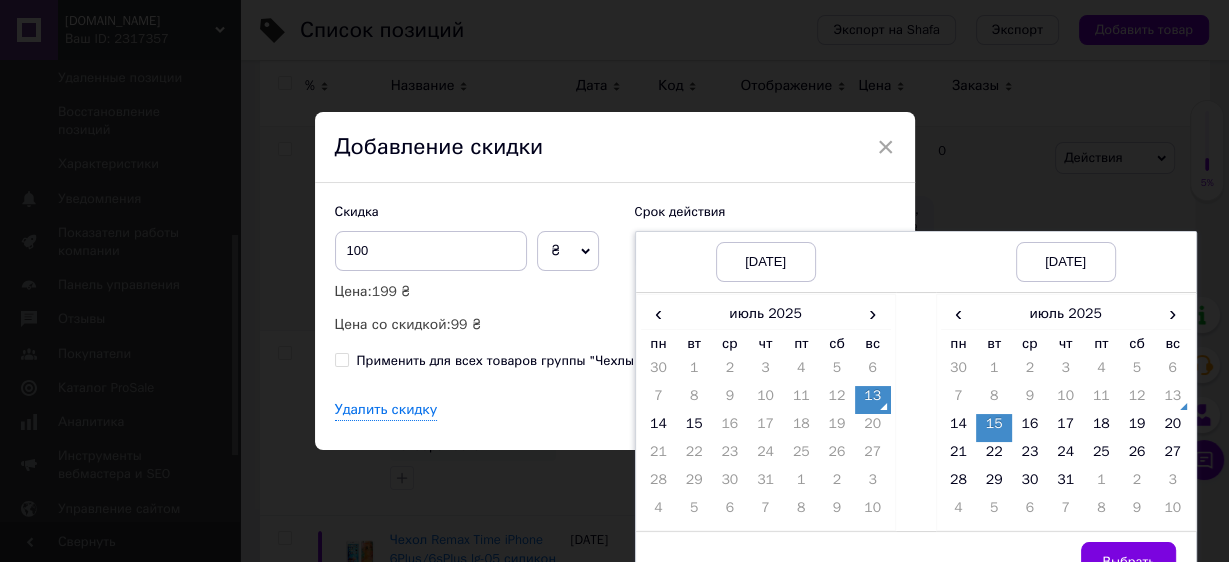 click on "Выбрать" at bounding box center [1128, 562] 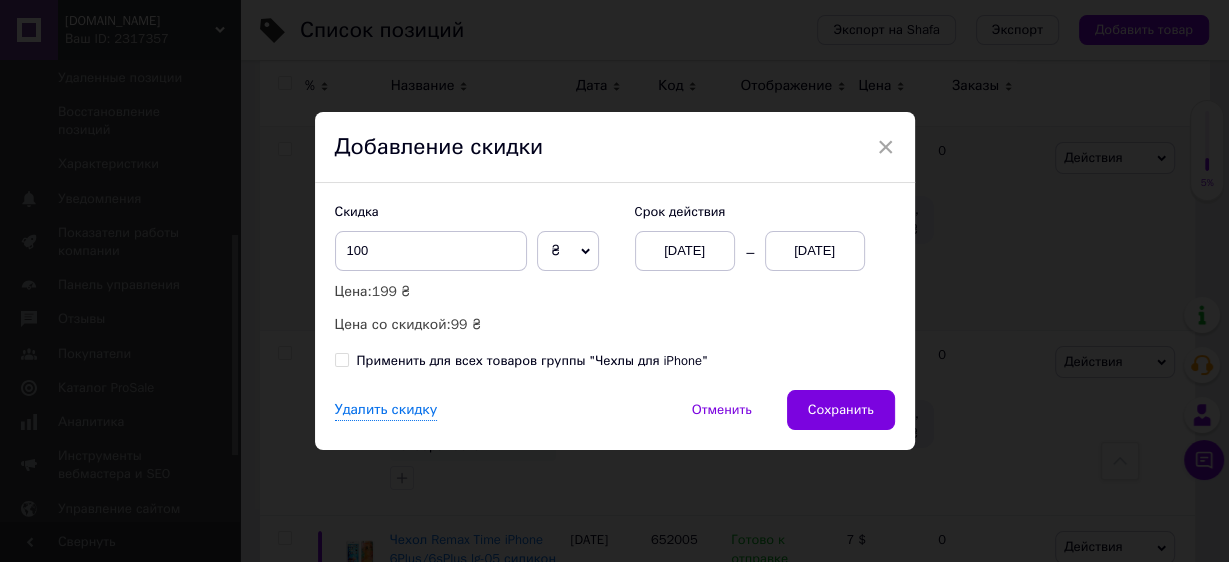 click on "Сохранить" at bounding box center [841, 410] 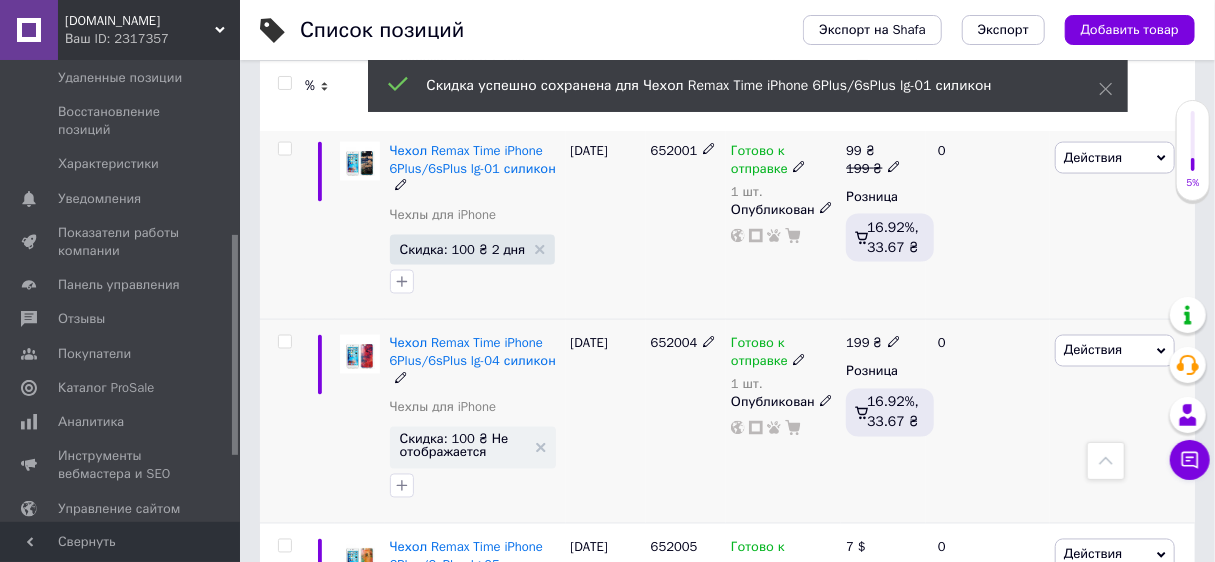 scroll, scrollTop: 0, scrollLeft: 512, axis: horizontal 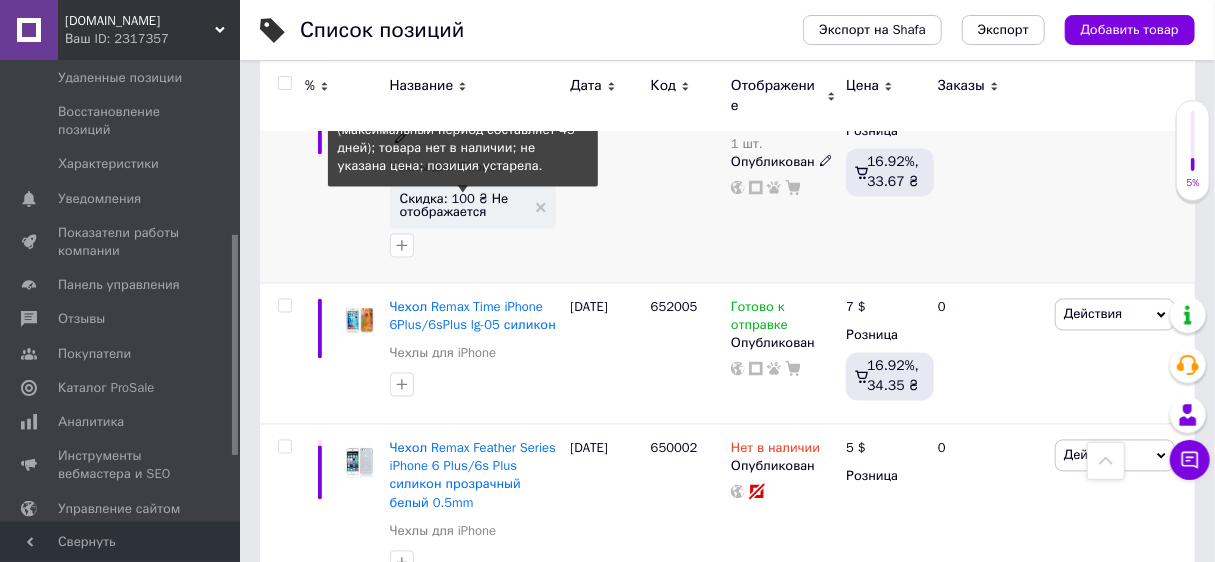 click on "Скидка: 100 ₴ Не отображается" at bounding box center [463, 206] 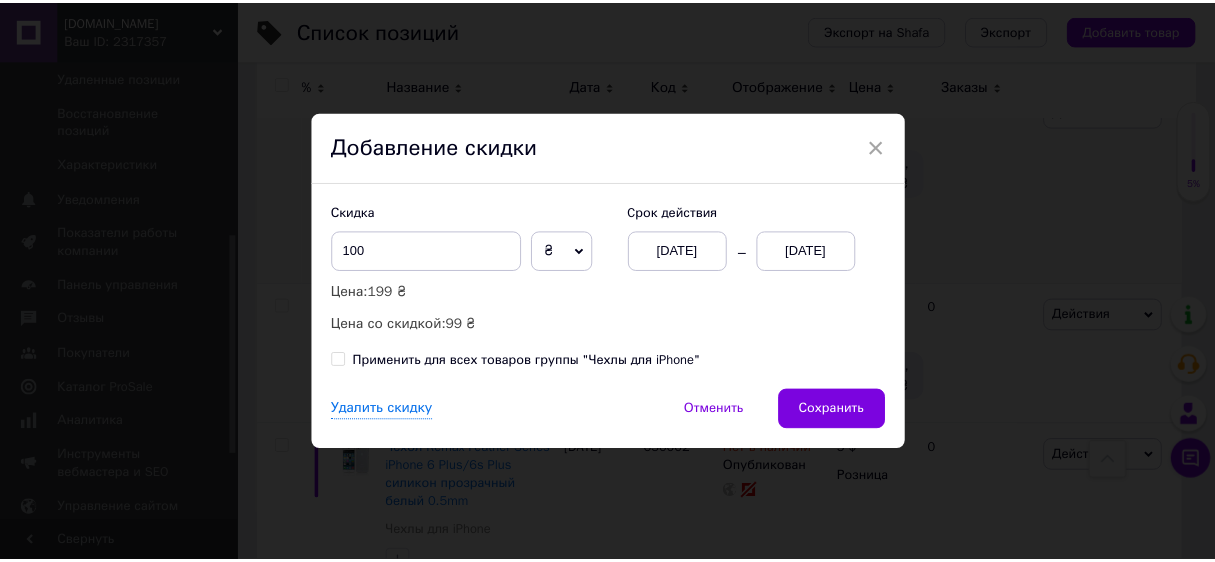 scroll, scrollTop: 0, scrollLeft: 512, axis: horizontal 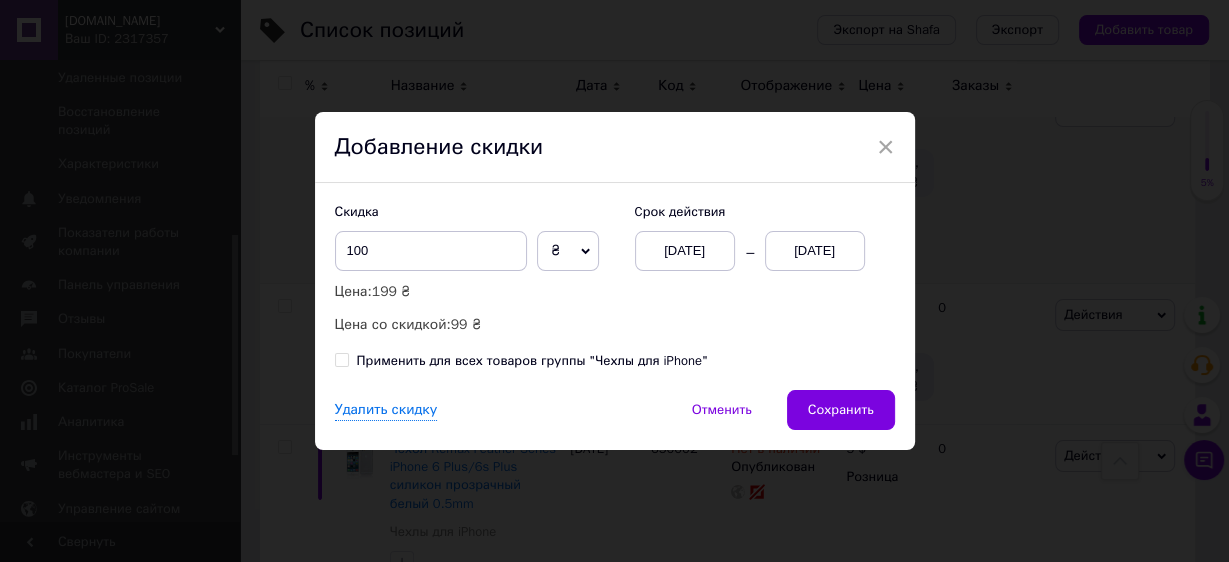 click on "[DATE]" at bounding box center [815, 251] 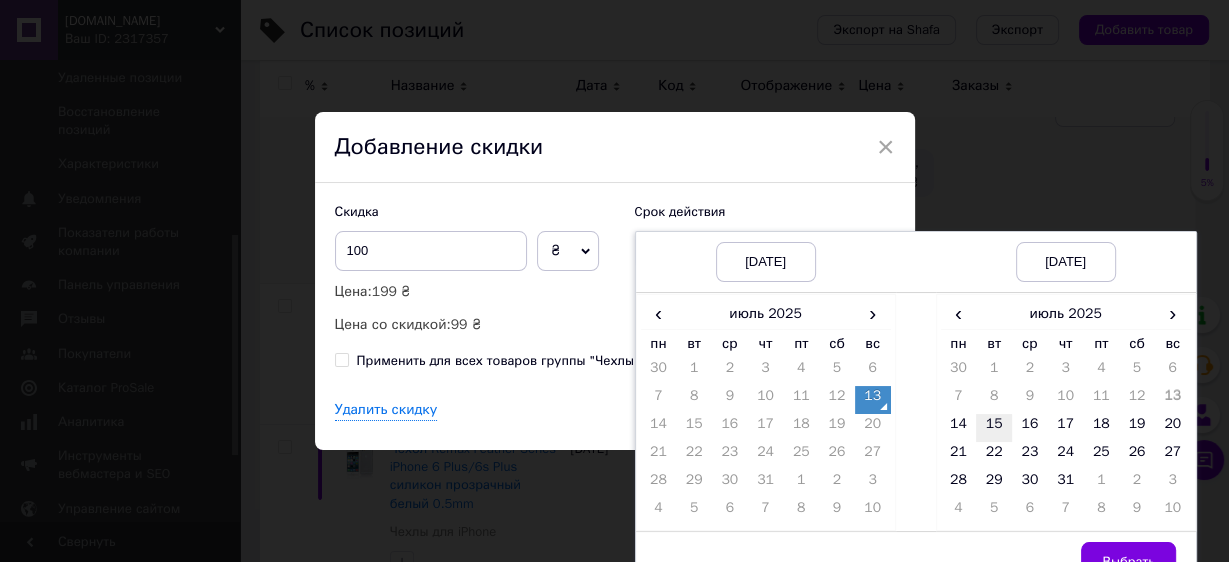 click on "15" at bounding box center (994, 428) 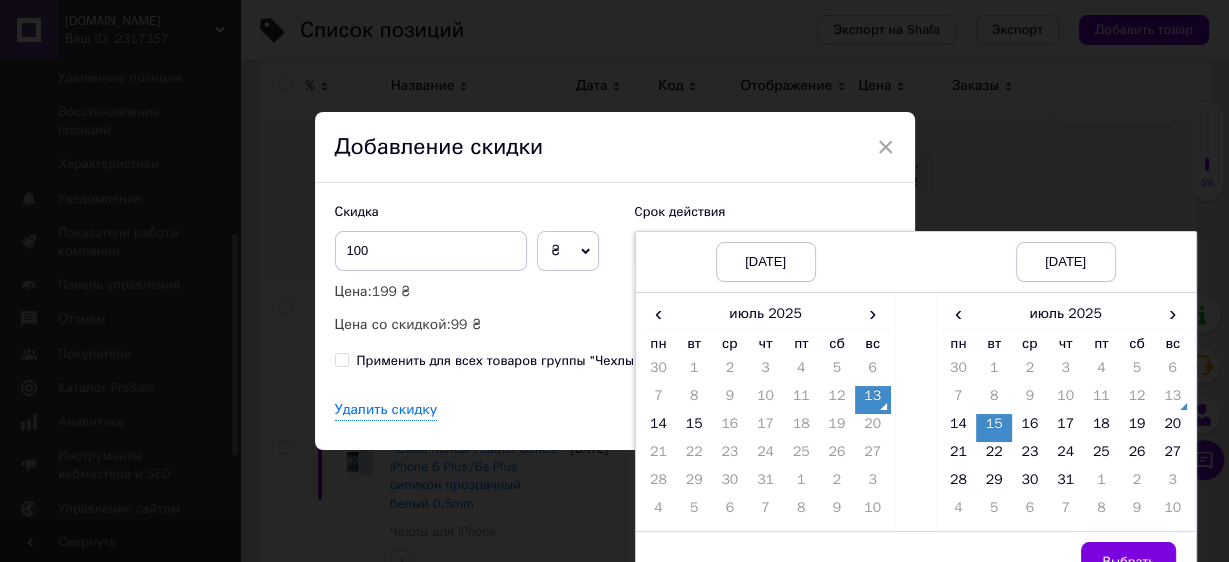 drag, startPoint x: 1120, startPoint y: 547, endPoint x: 1058, endPoint y: 529, distance: 64.56005 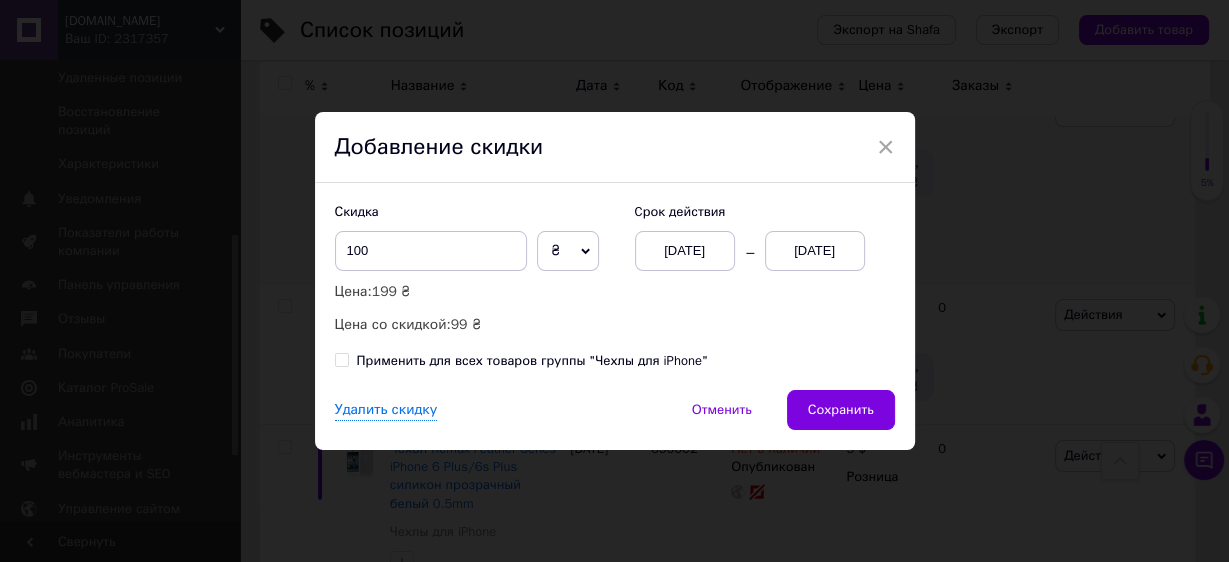 drag, startPoint x: 835, startPoint y: 405, endPoint x: 868, endPoint y: 390, distance: 36.249138 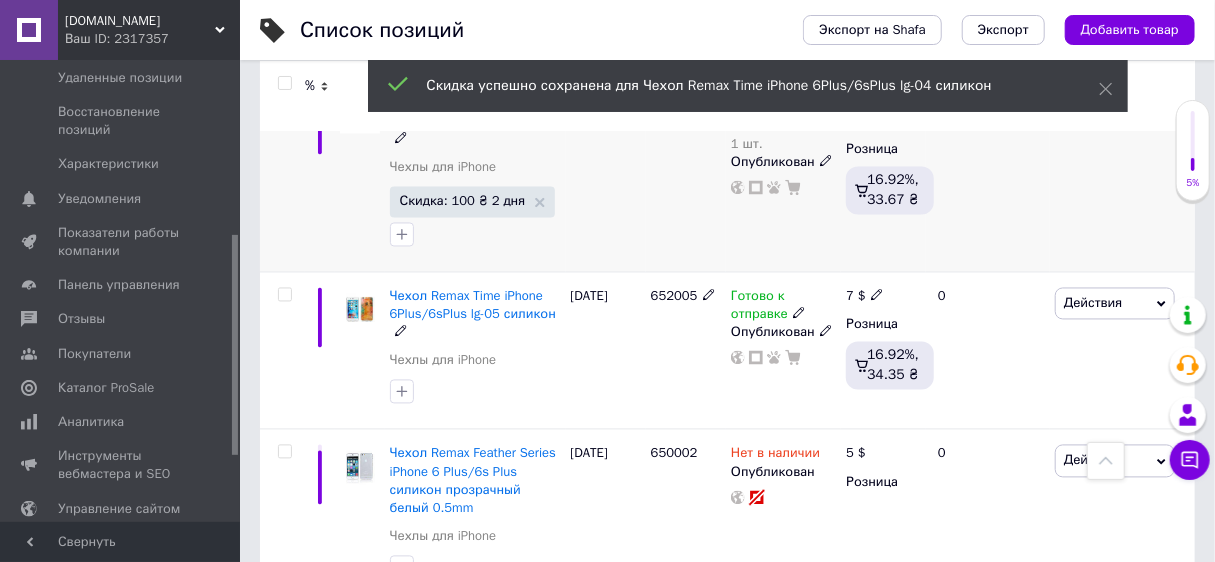 scroll, scrollTop: 0, scrollLeft: 512, axis: horizontal 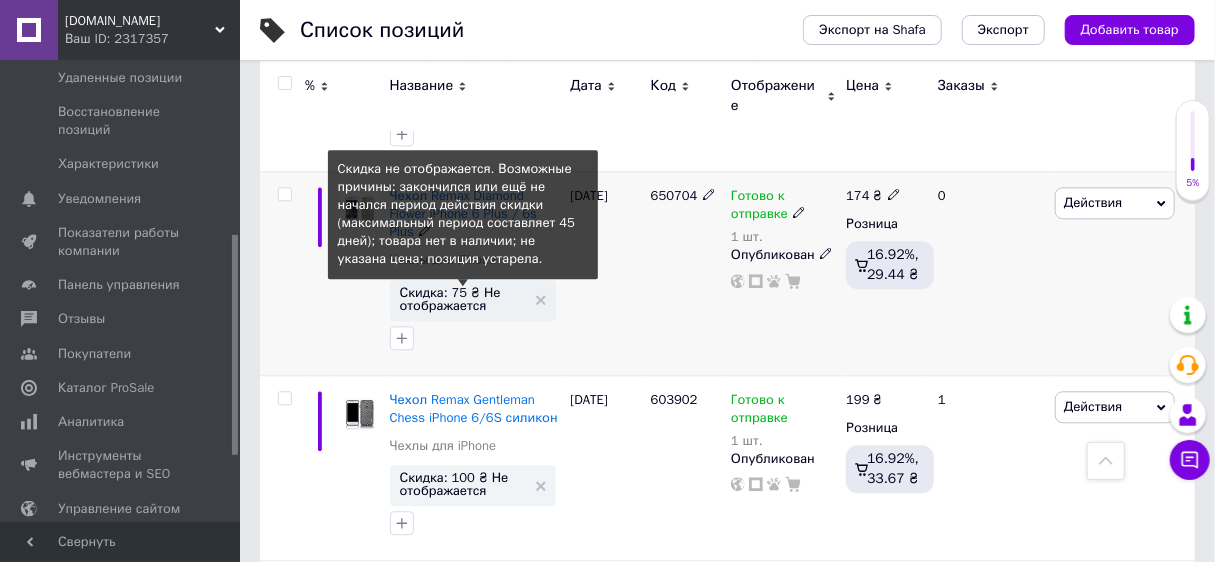 click on "Скидка: 75 ₴ Не отображается" at bounding box center [463, 299] 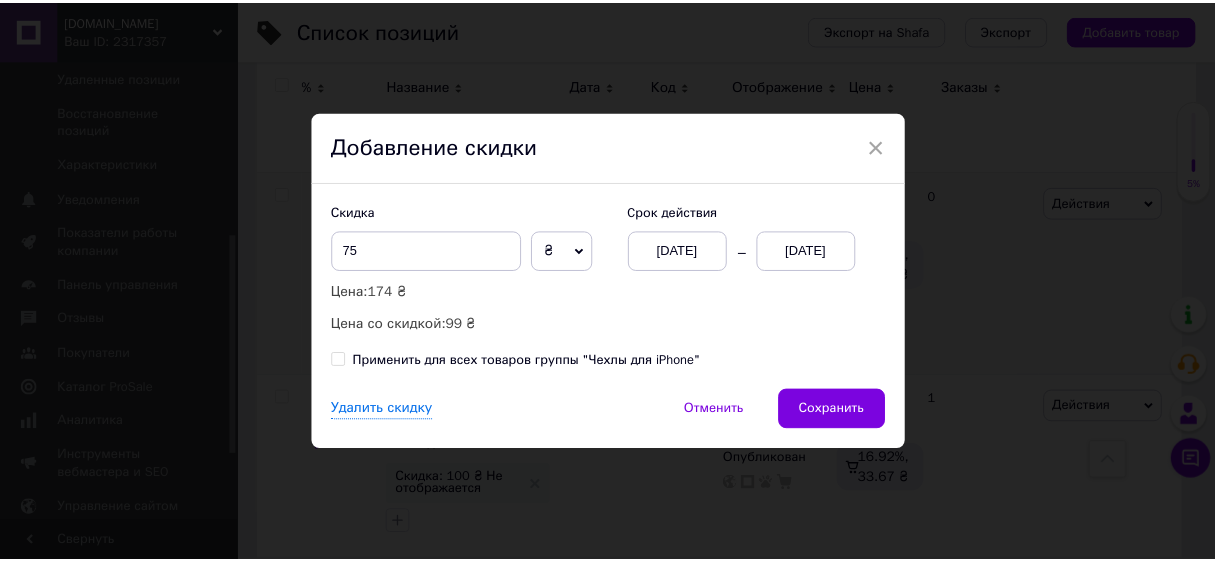 scroll, scrollTop: 0, scrollLeft: 512, axis: horizontal 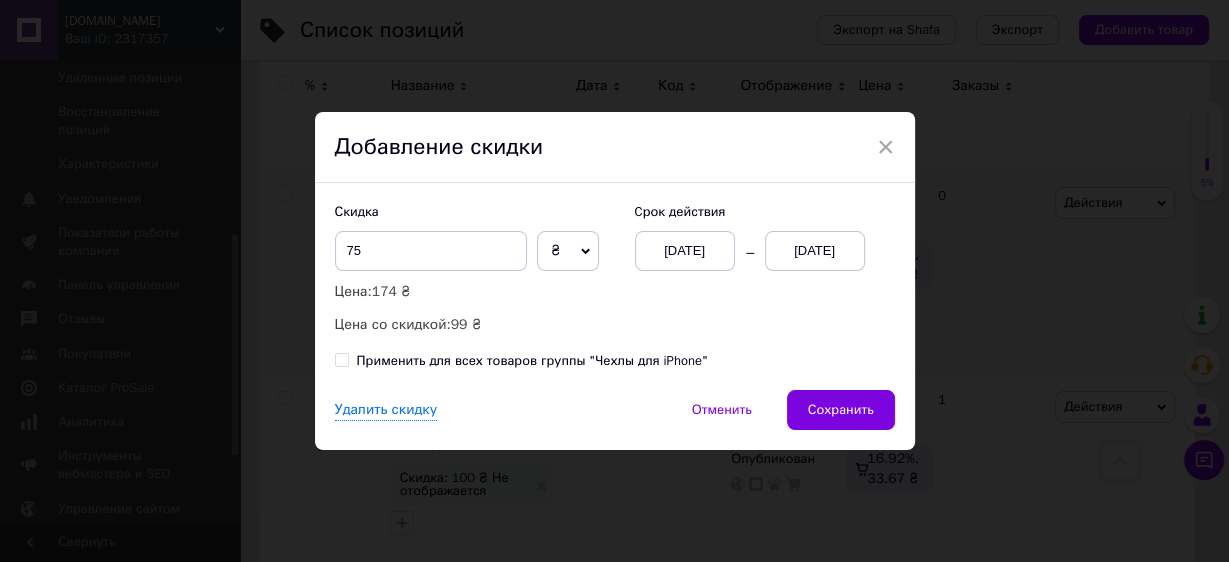 click on "[DATE]" at bounding box center (815, 251) 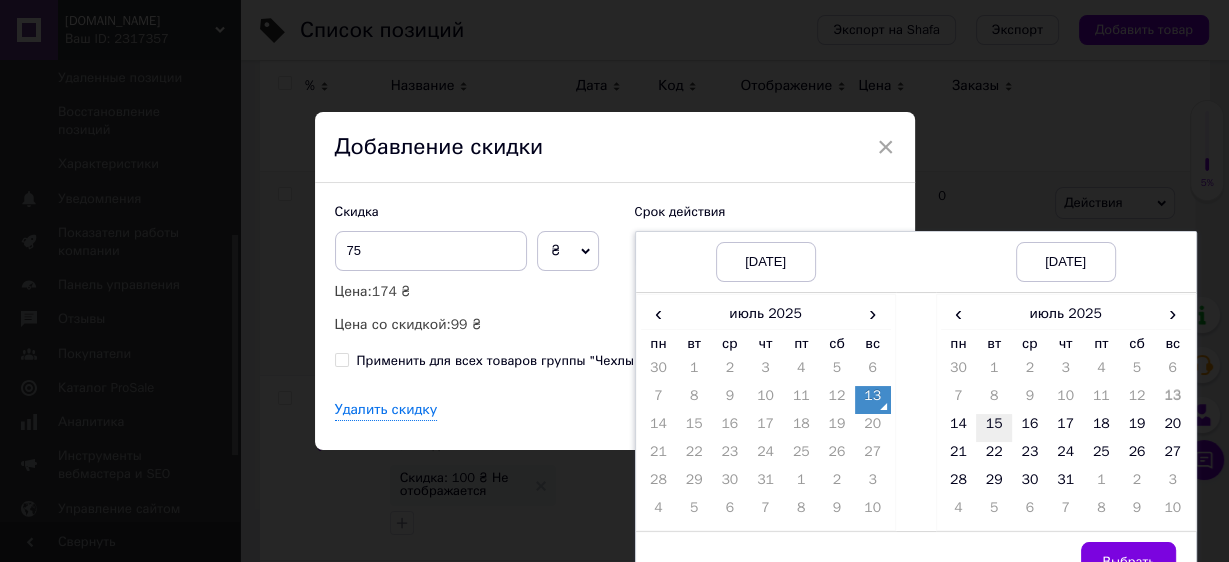 click on "15" at bounding box center [994, 428] 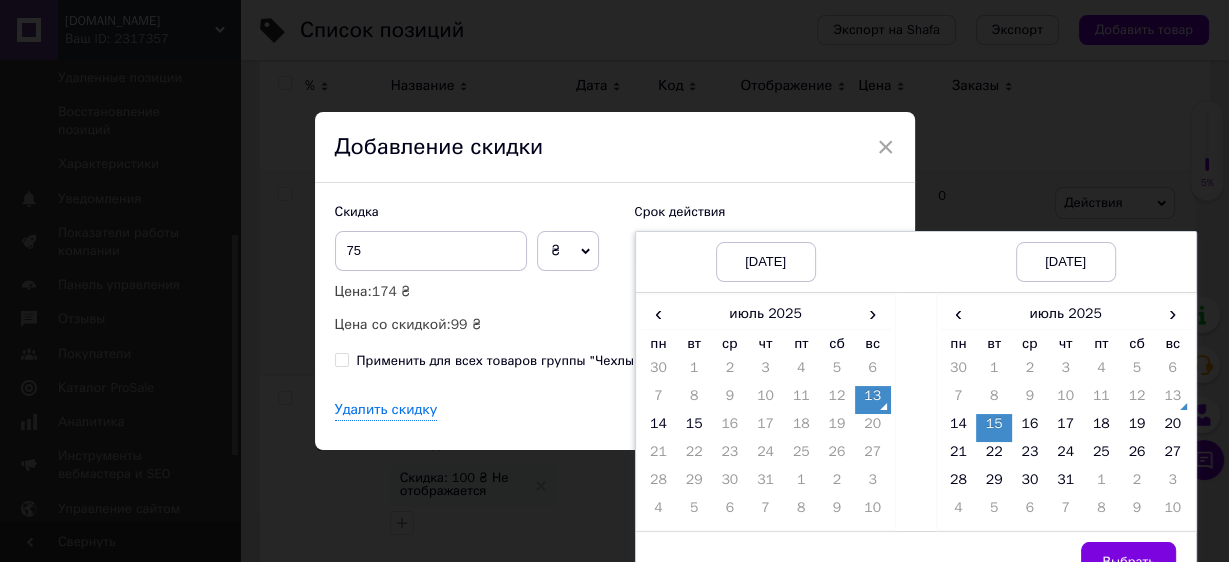 drag, startPoint x: 1135, startPoint y: 552, endPoint x: 1039, endPoint y: 527, distance: 99.20181 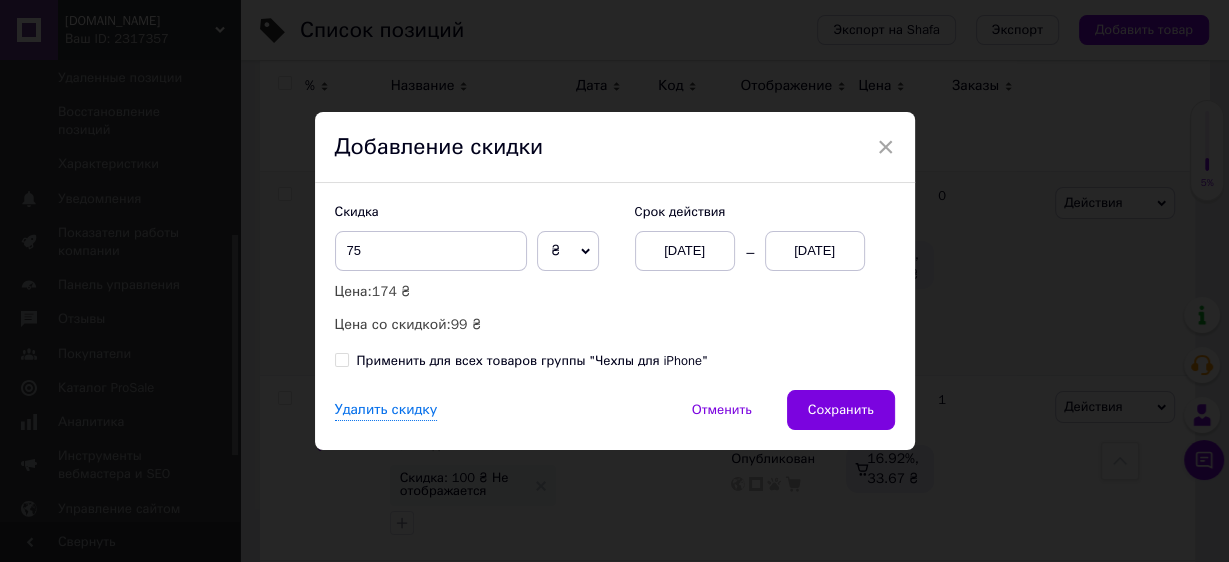 click on "Сохранить" at bounding box center [841, 410] 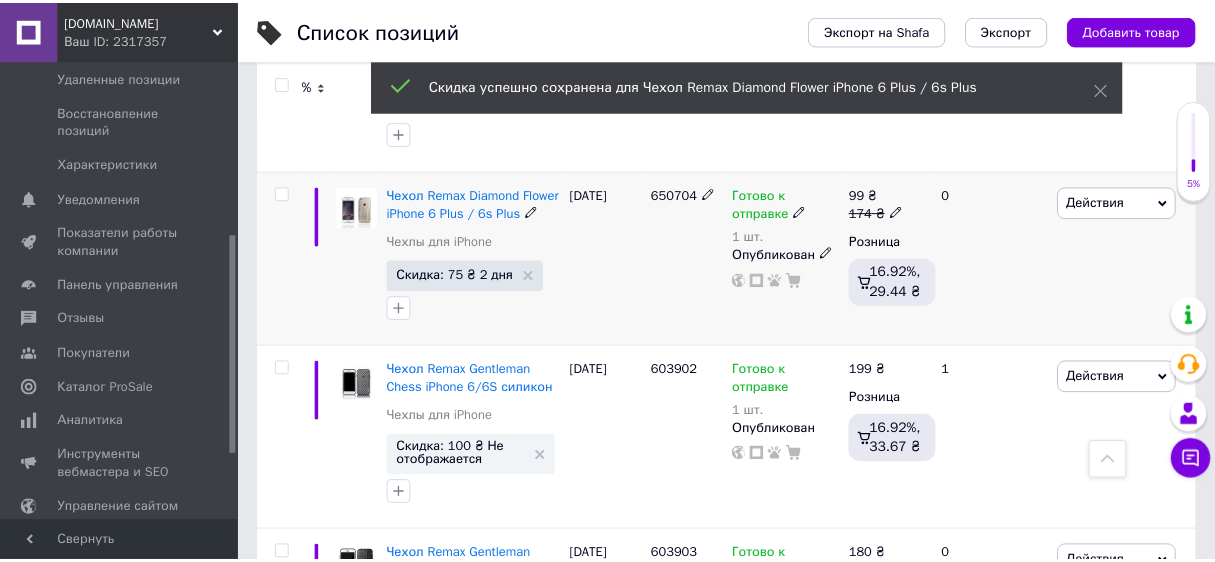 scroll, scrollTop: 0, scrollLeft: 512, axis: horizontal 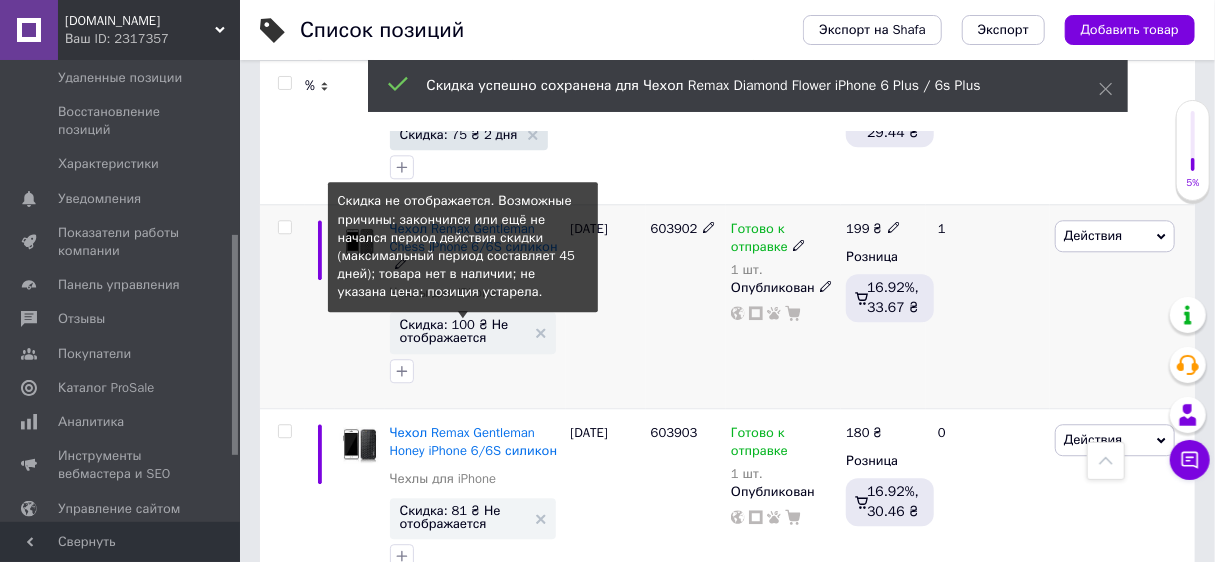click on "Скидка: 100 ₴ Не отображается" at bounding box center [463, 331] 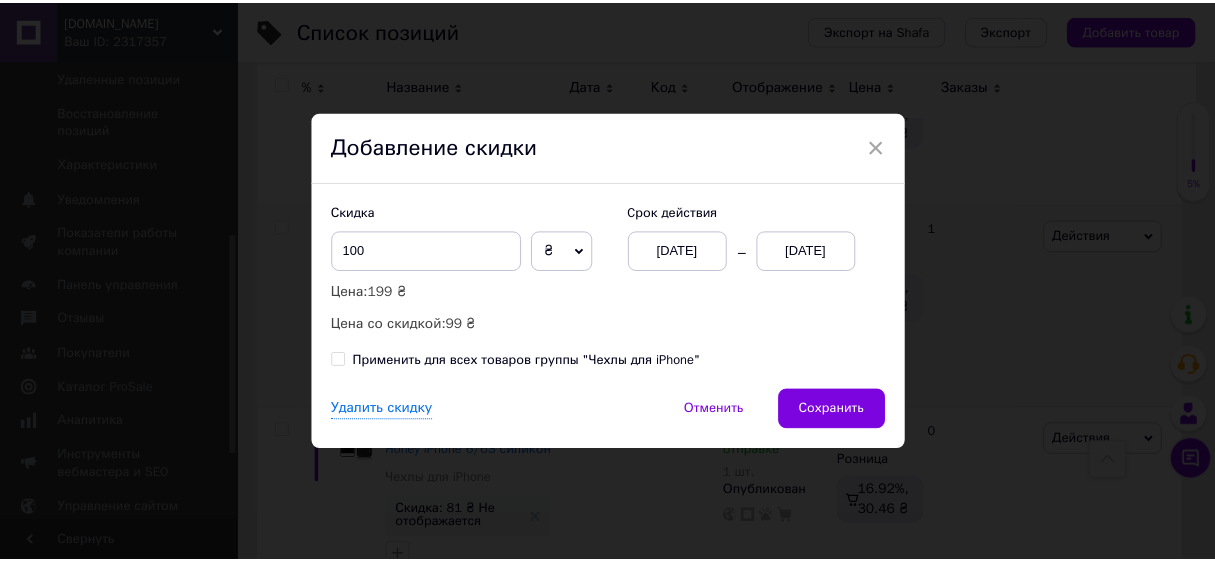 scroll, scrollTop: 0, scrollLeft: 512, axis: horizontal 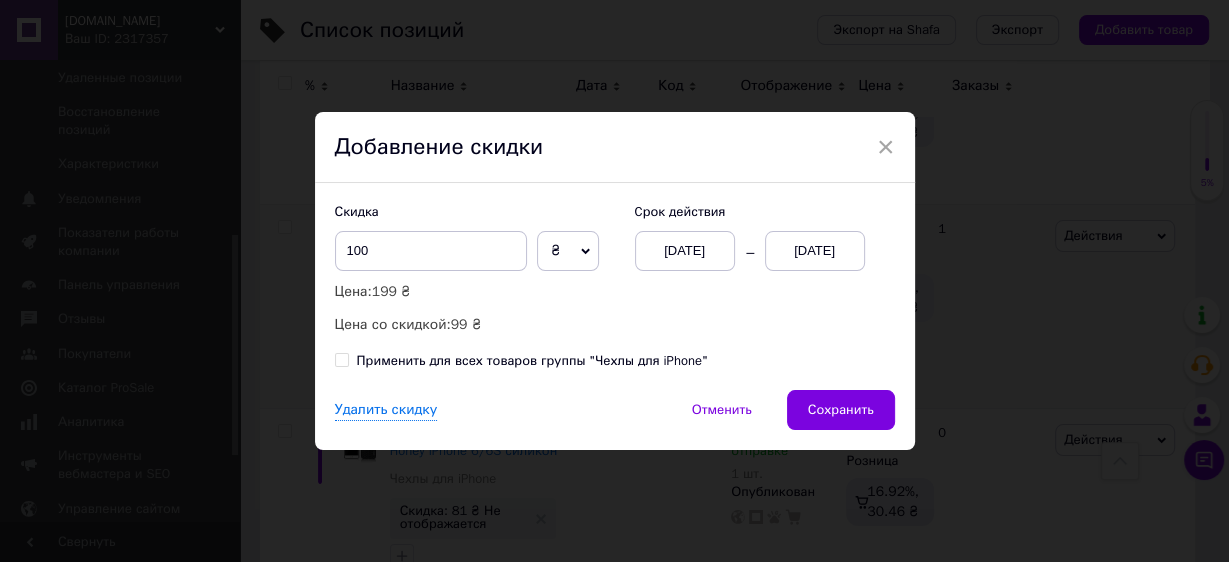 click on "[DATE]" at bounding box center (815, 251) 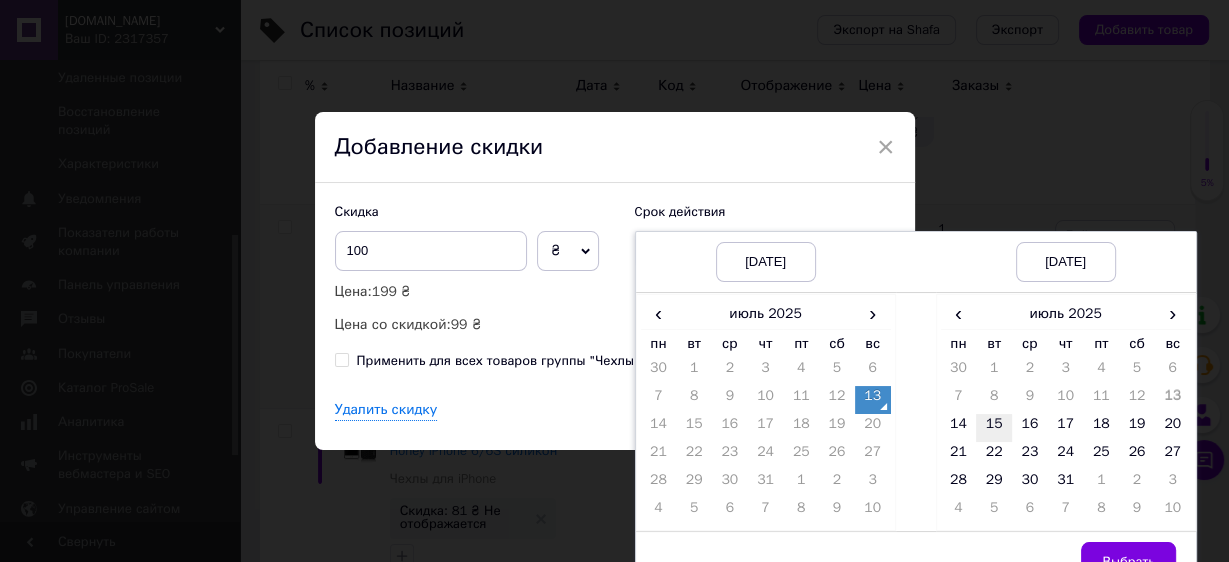 click on "15" at bounding box center [994, 428] 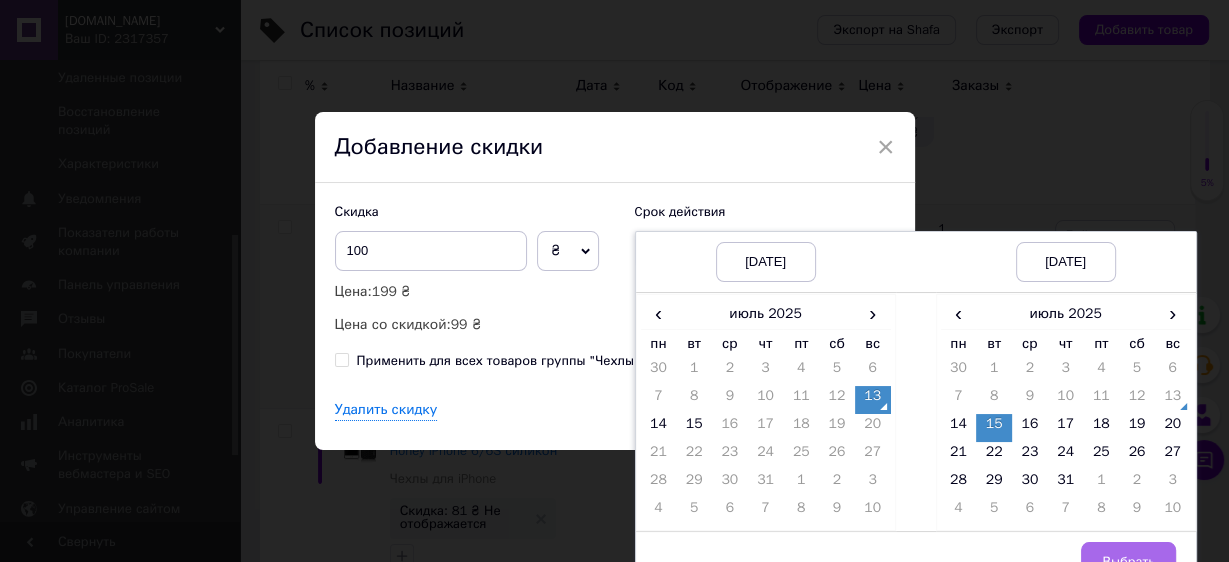 click on "Выбрать" at bounding box center [1128, 562] 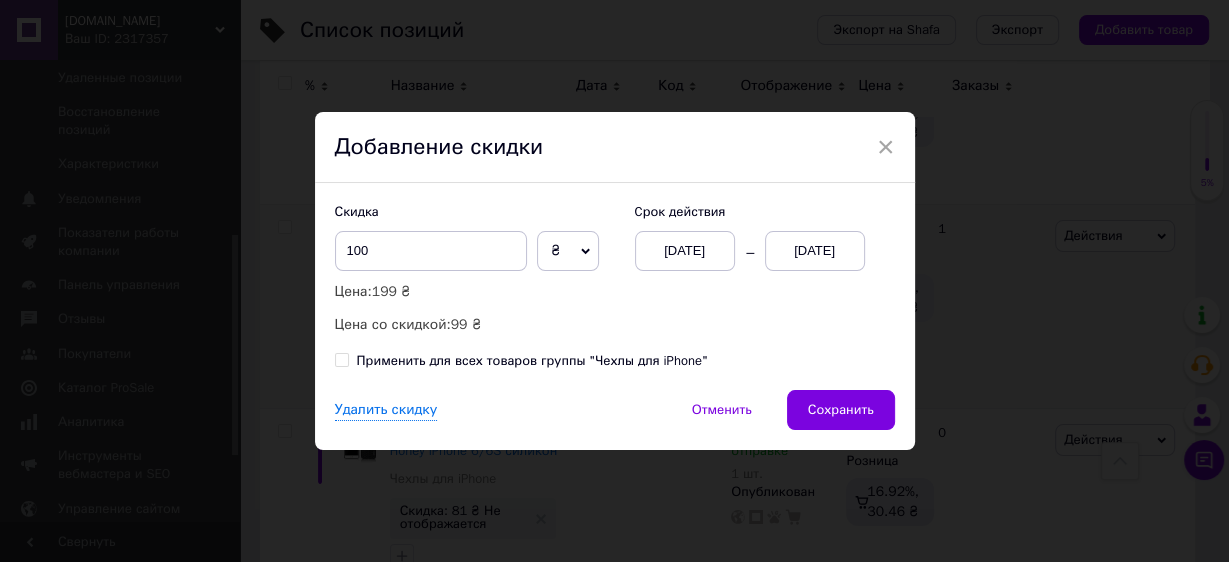 click on "Сохранить" at bounding box center [841, 410] 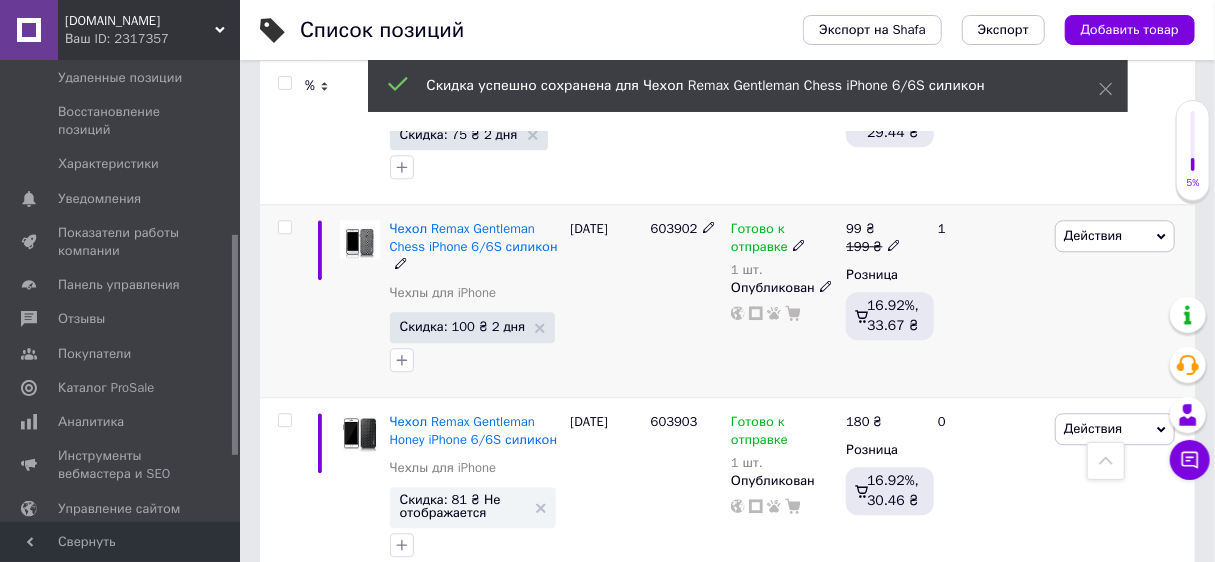 scroll, scrollTop: 0, scrollLeft: 512, axis: horizontal 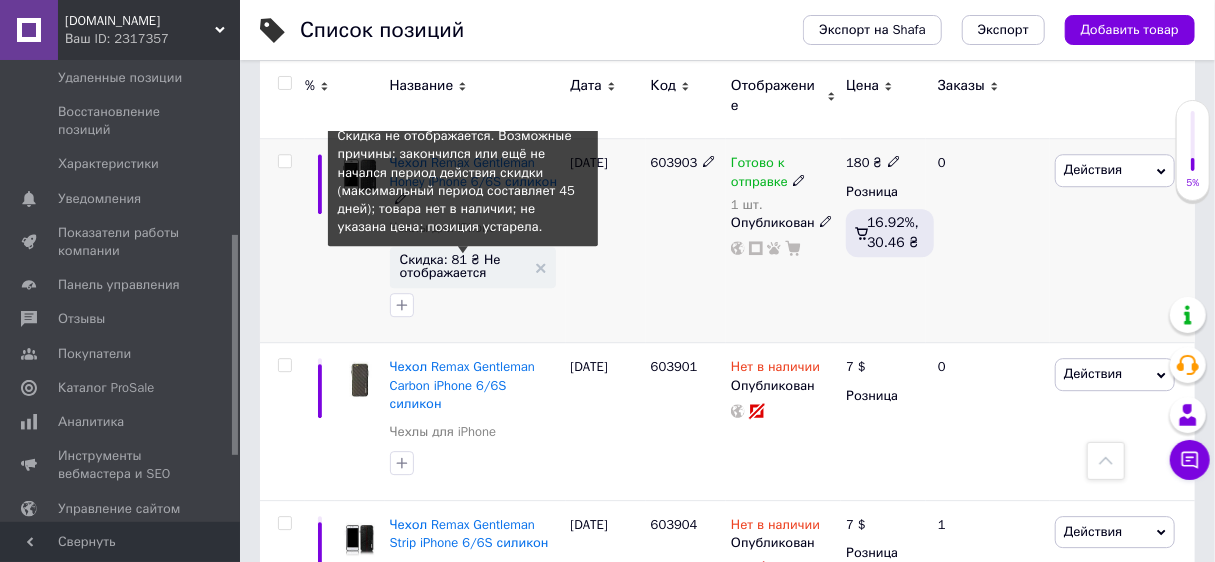 click on "Скидка: 81 ₴ Не отображается" at bounding box center [463, 266] 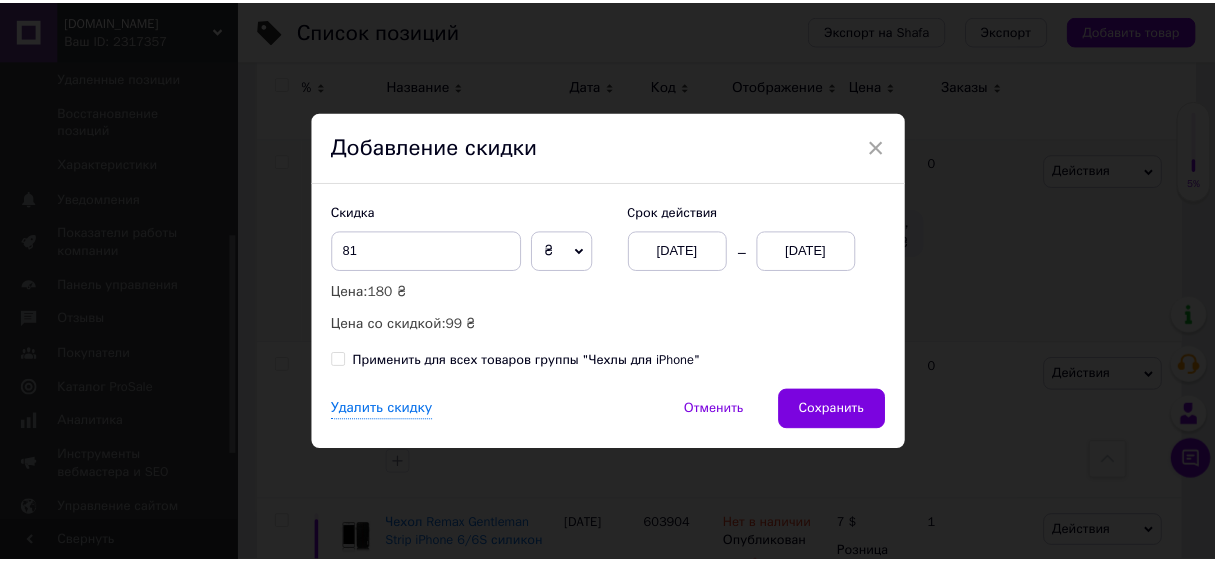 scroll, scrollTop: 0, scrollLeft: 512, axis: horizontal 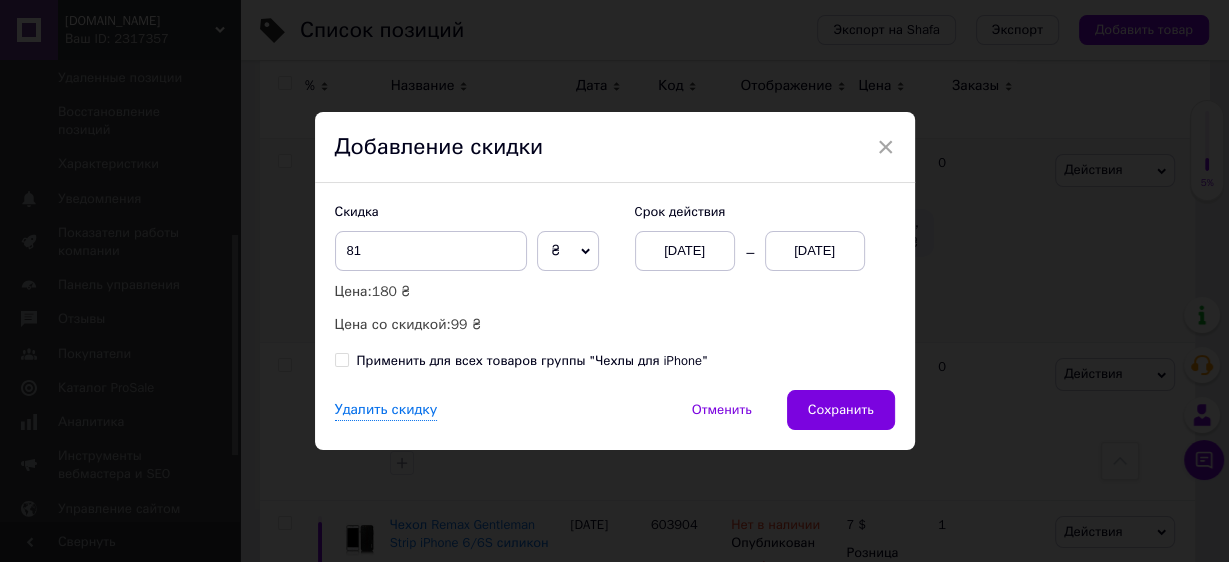 click on "[DATE]" at bounding box center (815, 251) 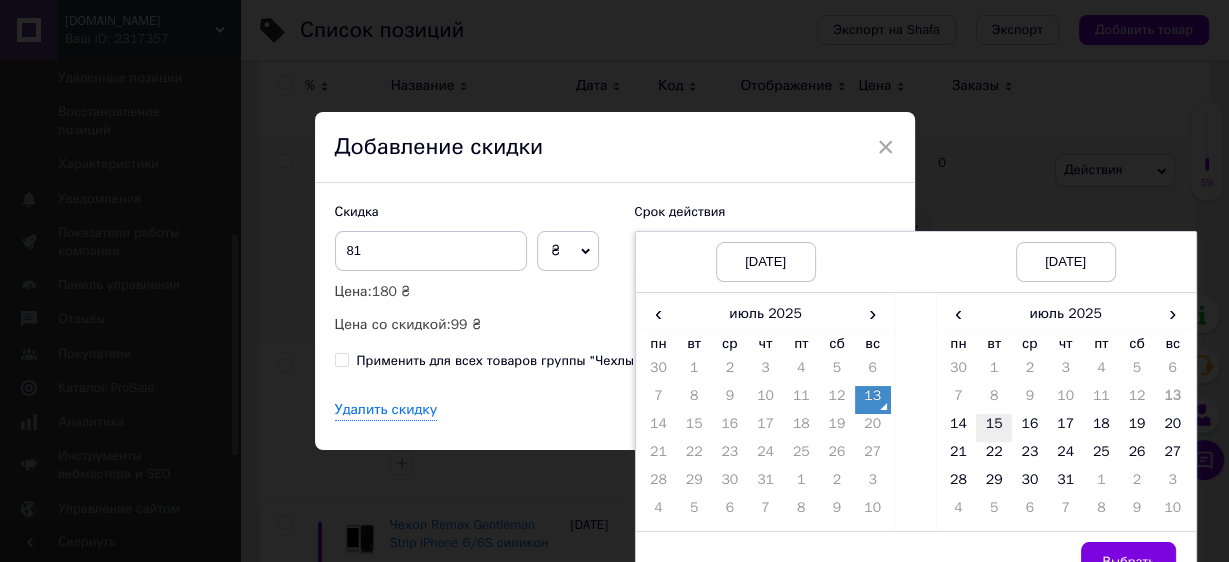 click on "15" at bounding box center [994, 428] 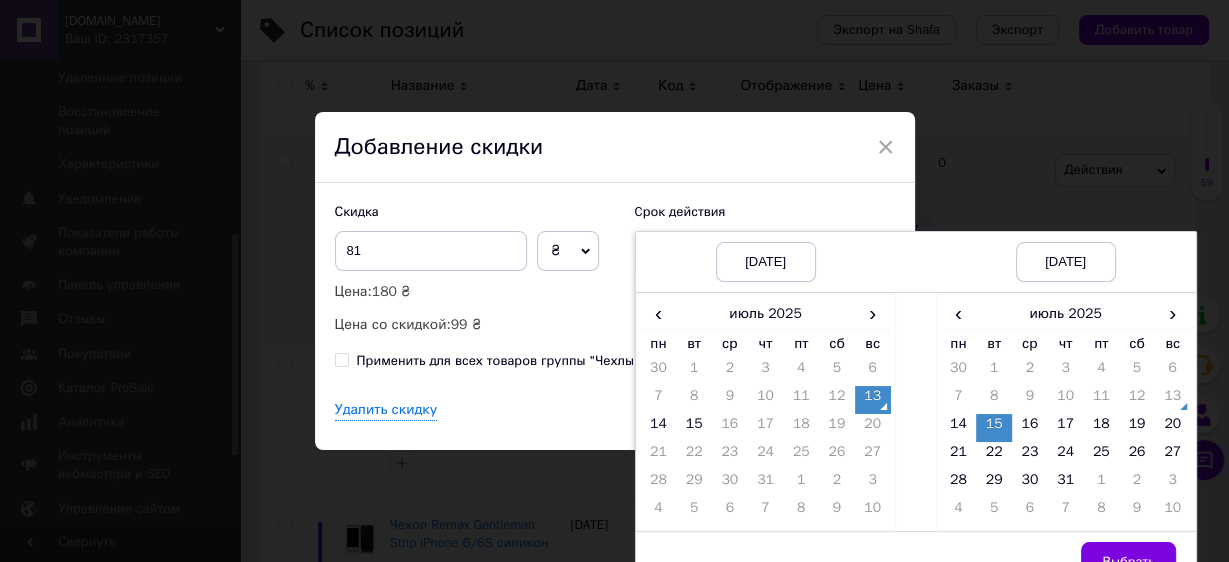 click on "Выбрать" at bounding box center (1128, 562) 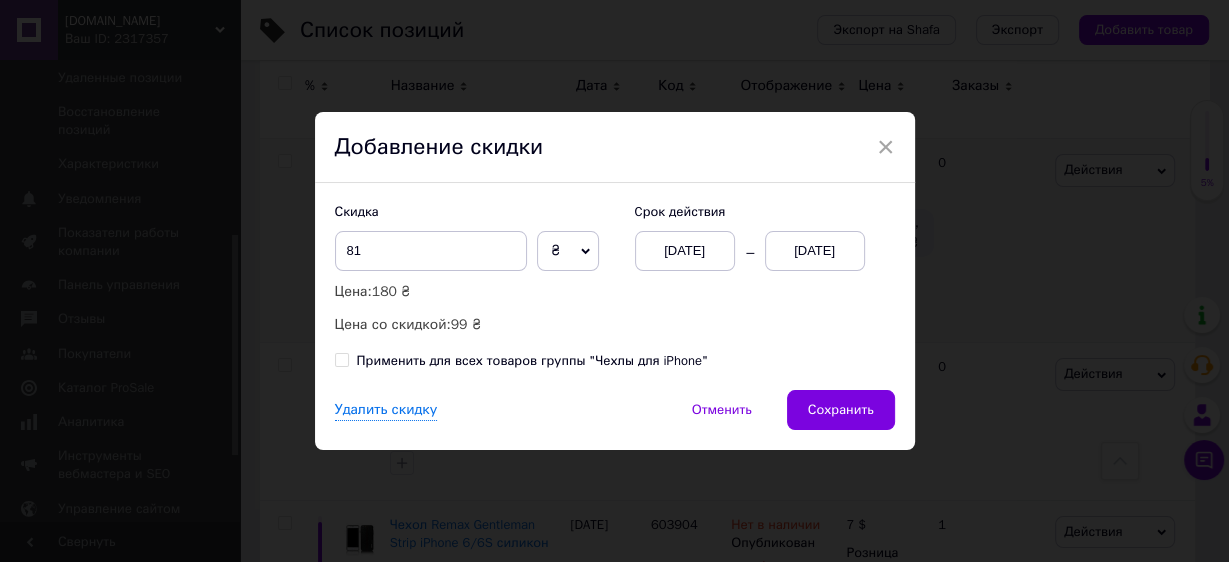 drag, startPoint x: 846, startPoint y: 408, endPoint x: 860, endPoint y: 397, distance: 17.804493 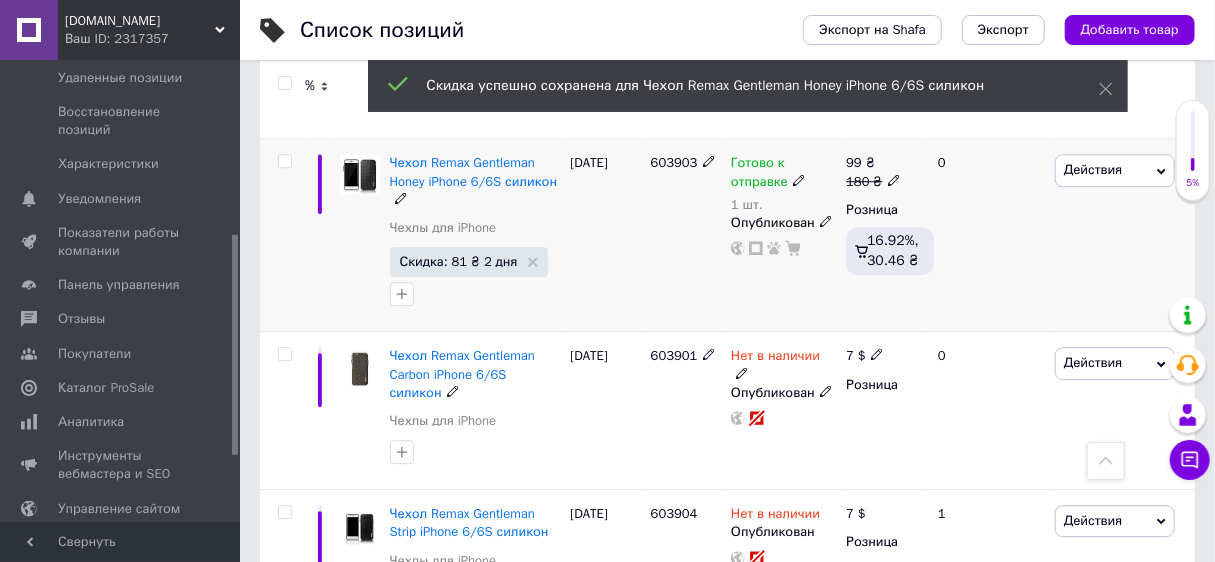 scroll, scrollTop: 0, scrollLeft: 512, axis: horizontal 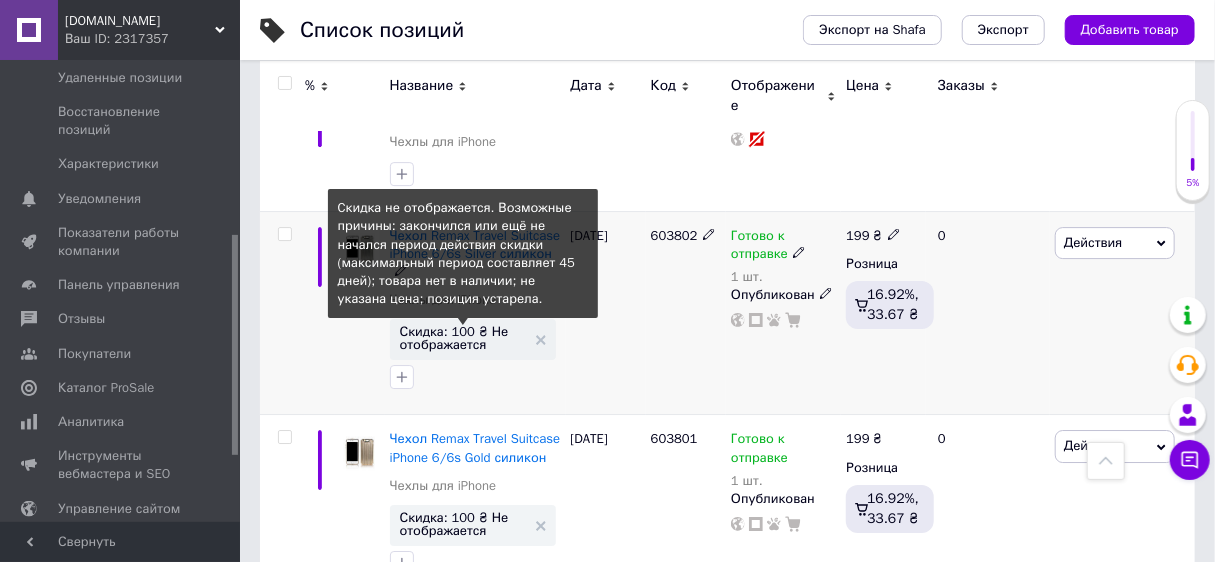 click on "Скидка: 100 ₴ Не отображается" at bounding box center (463, 338) 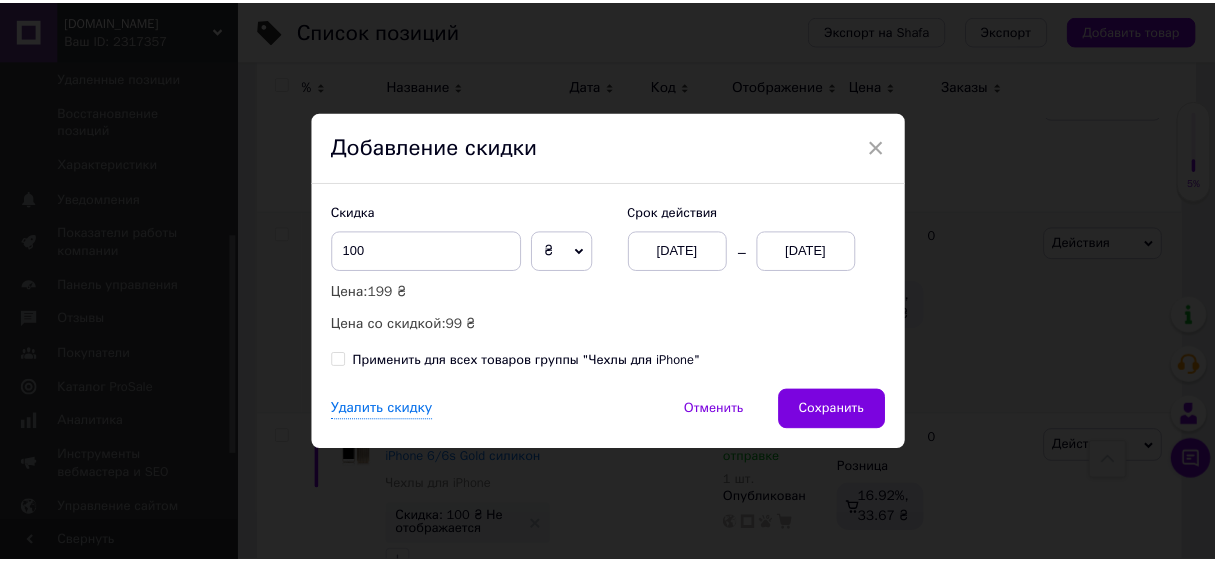 scroll, scrollTop: 0, scrollLeft: 512, axis: horizontal 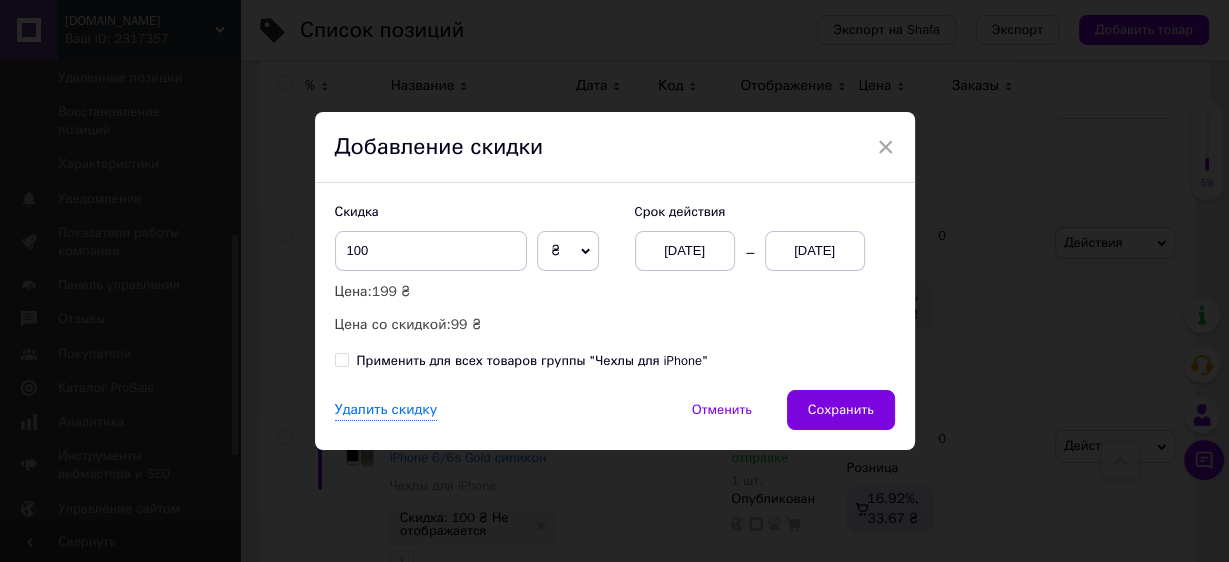 click on "[DATE]" at bounding box center (815, 251) 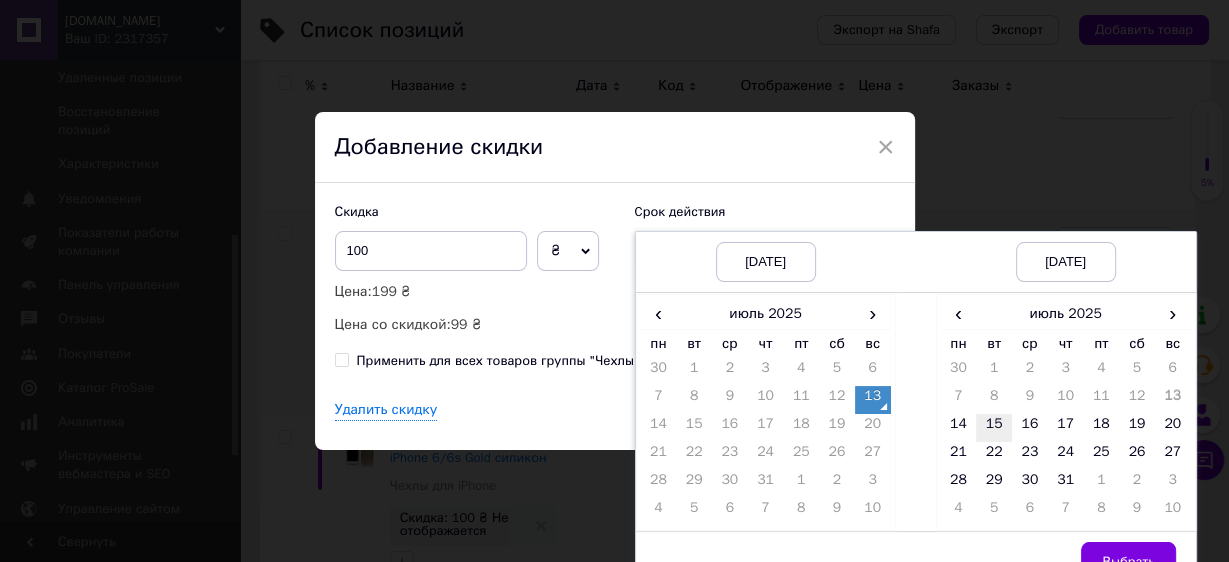 click on "15" at bounding box center [994, 428] 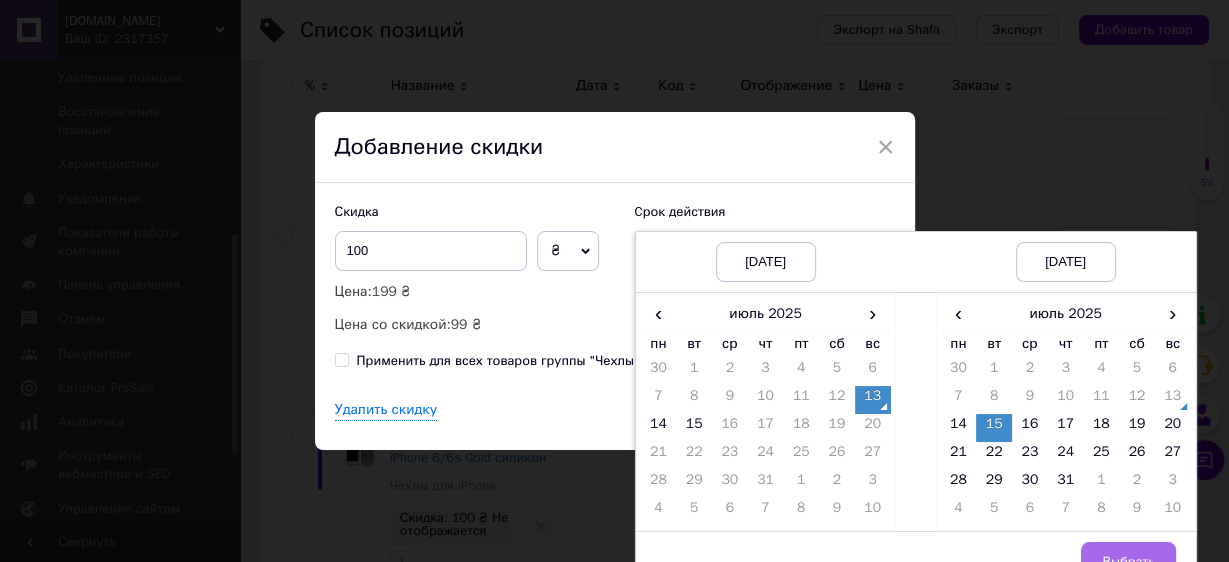 click on "Выбрать" at bounding box center [1128, 562] 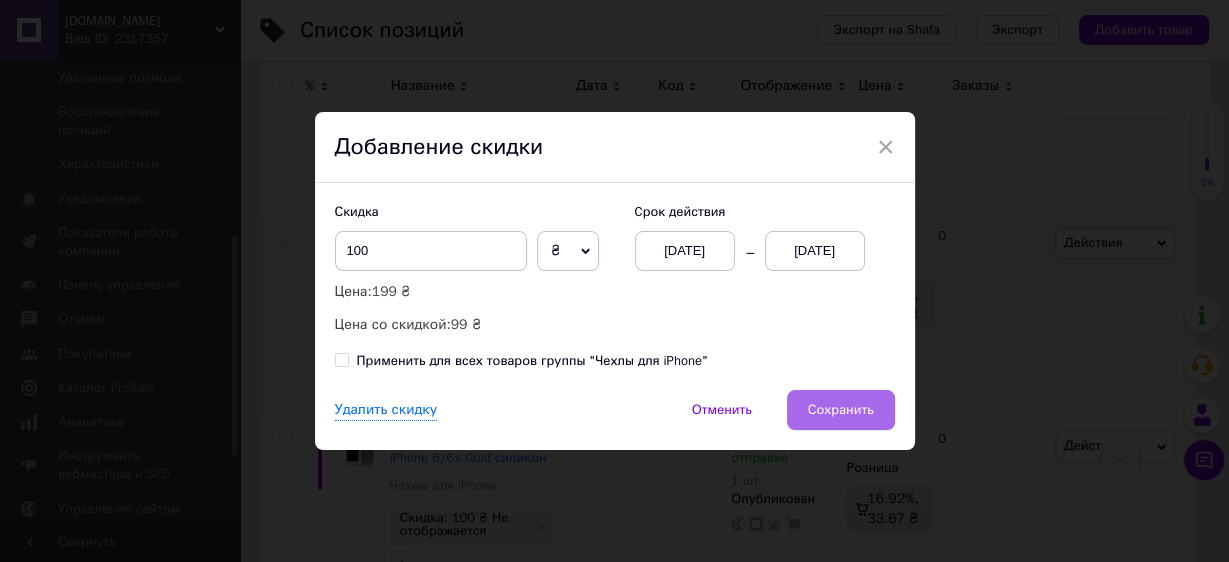 click on "Сохранить" at bounding box center [841, 410] 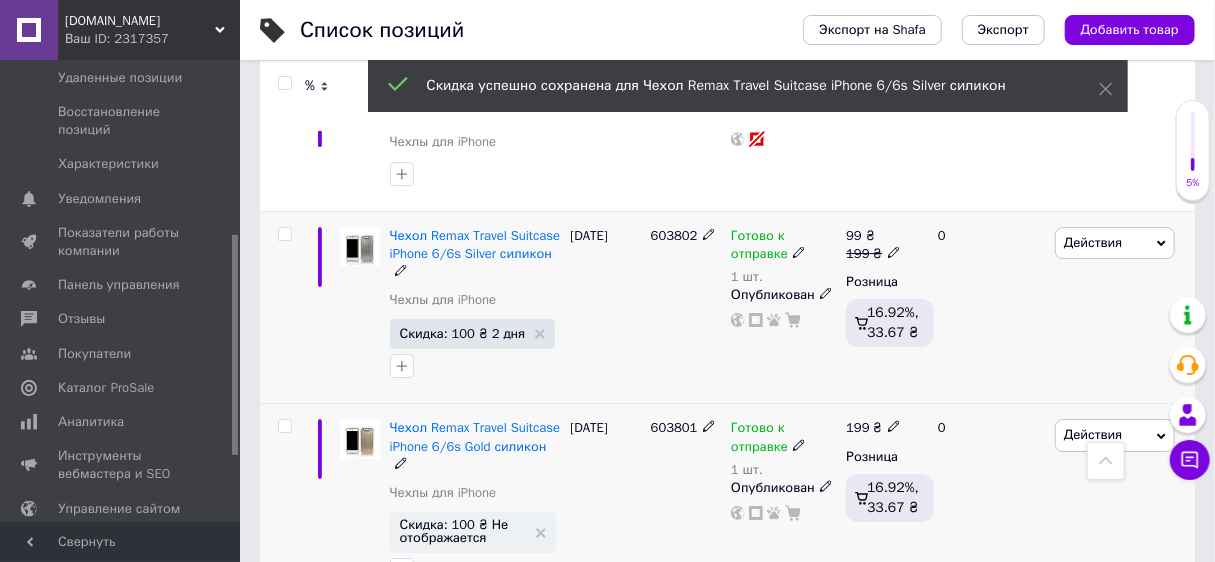 scroll, scrollTop: 0, scrollLeft: 512, axis: horizontal 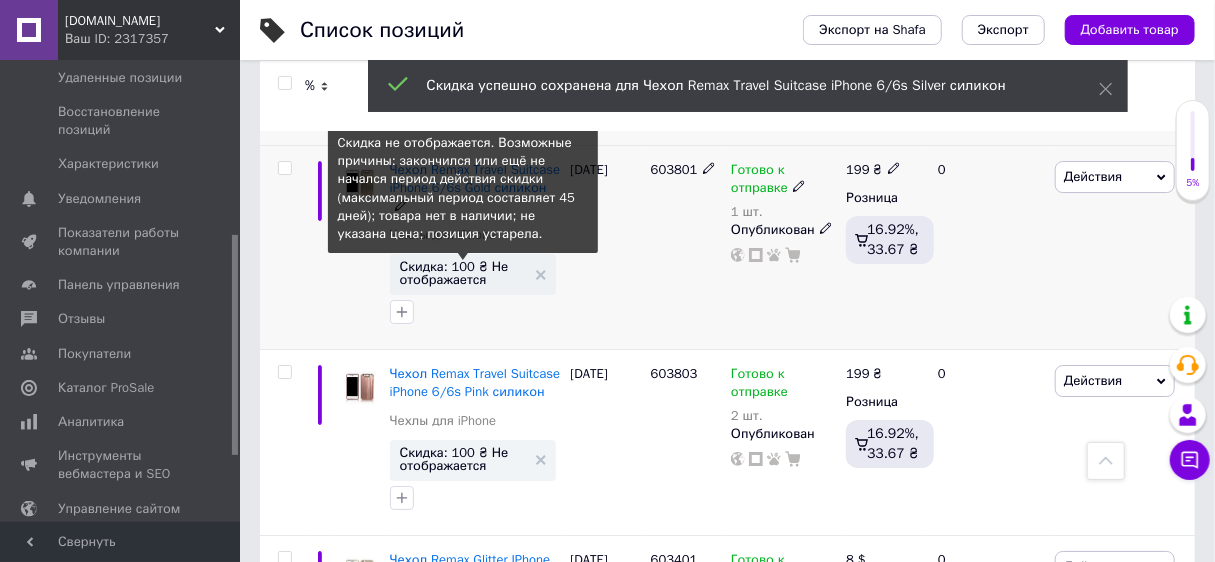click on "Скидка: 100 ₴ Не отображается" at bounding box center (463, 273) 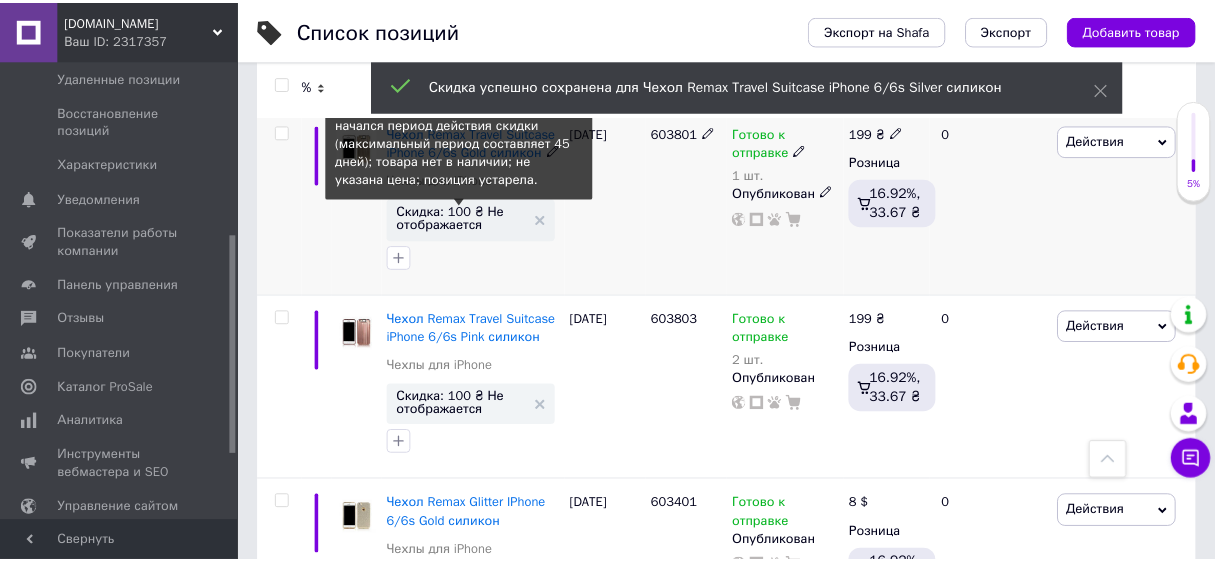 scroll, scrollTop: 0, scrollLeft: 512, axis: horizontal 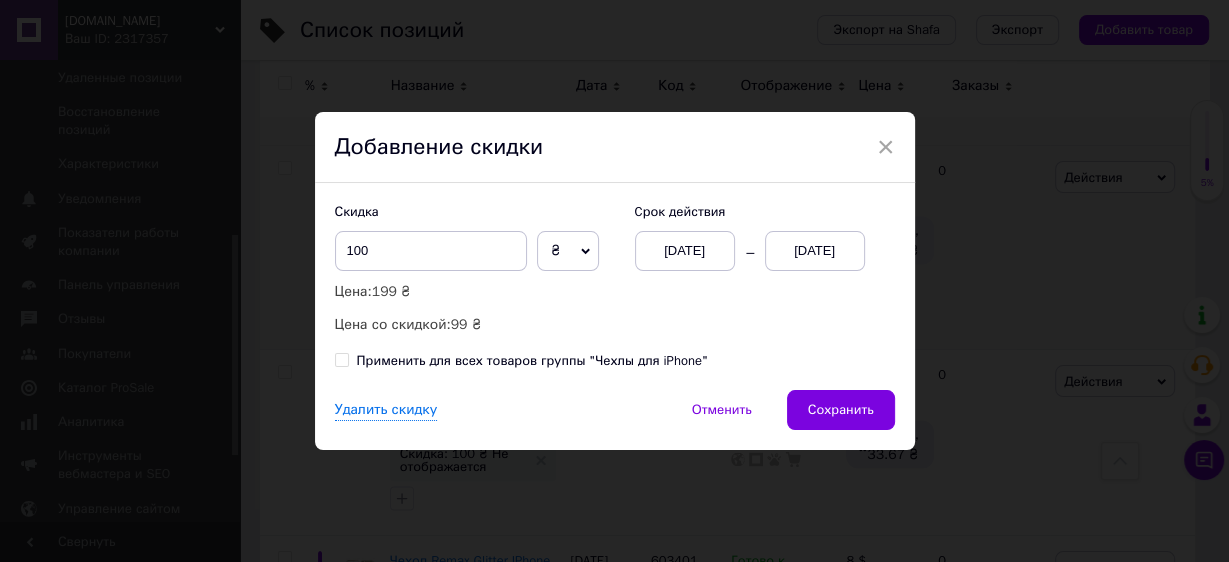 click on "[DATE]" at bounding box center (815, 251) 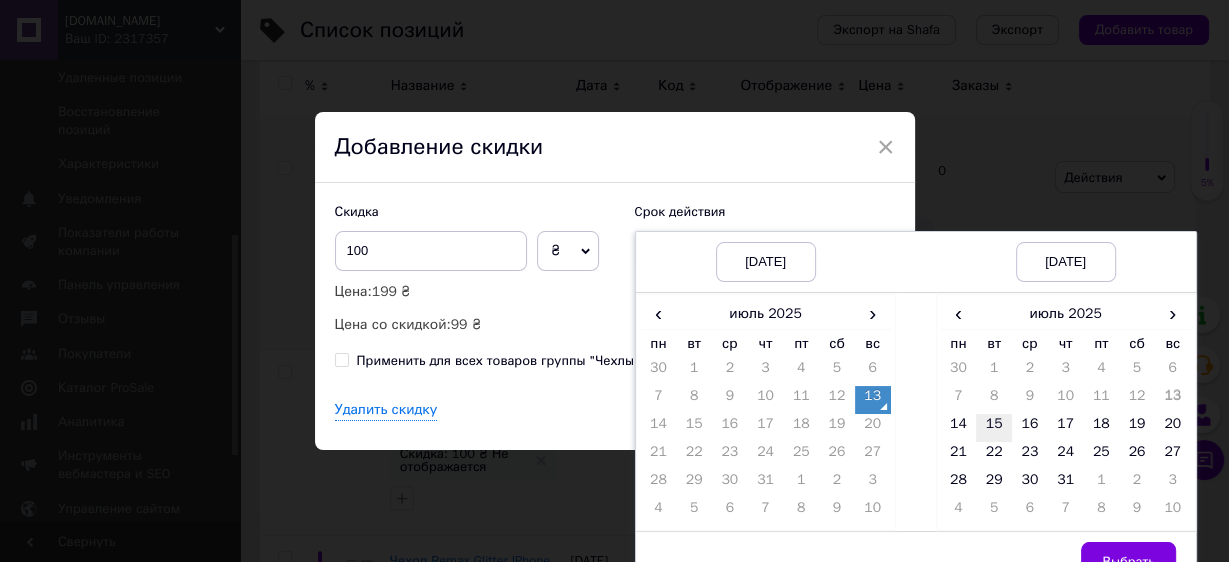 click on "15" at bounding box center [994, 428] 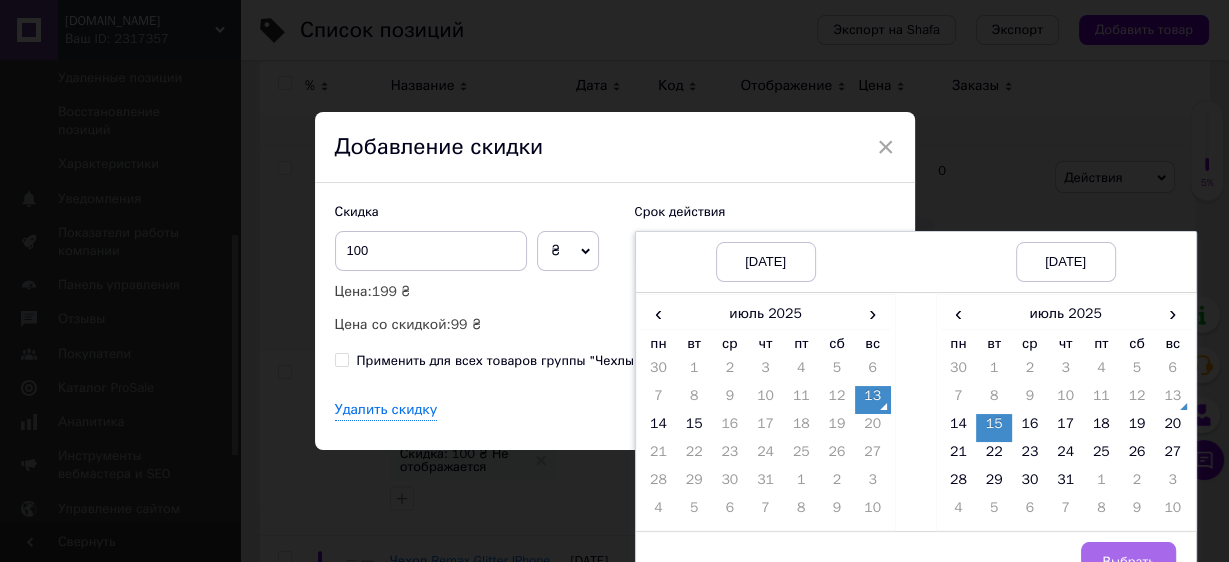 click on "Выбрать" at bounding box center [1128, 562] 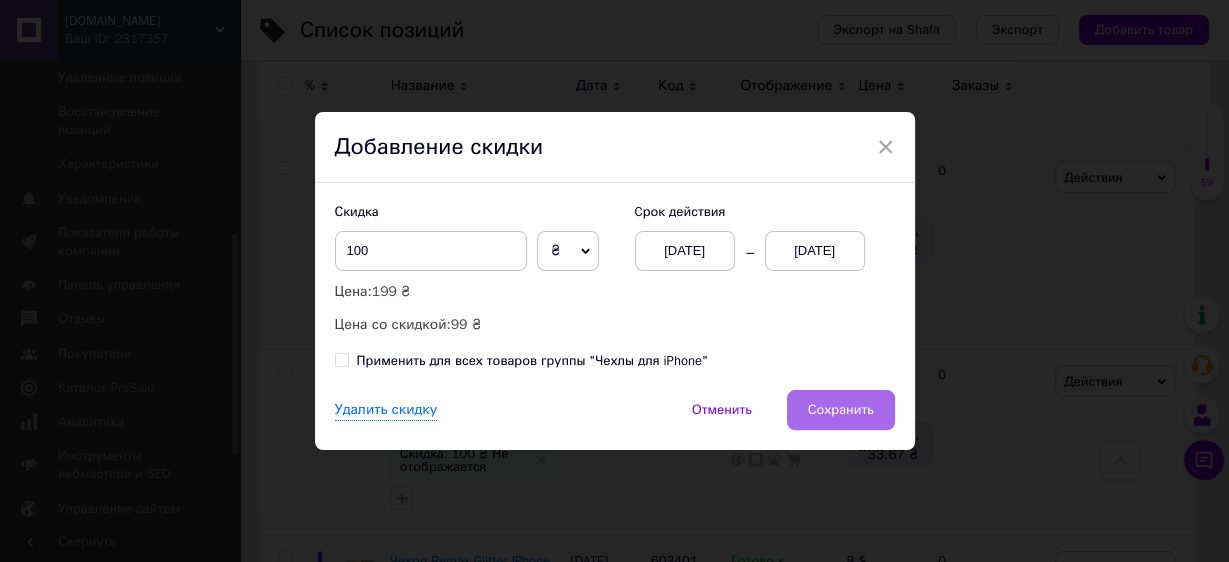 click on "Сохранить" at bounding box center (841, 410) 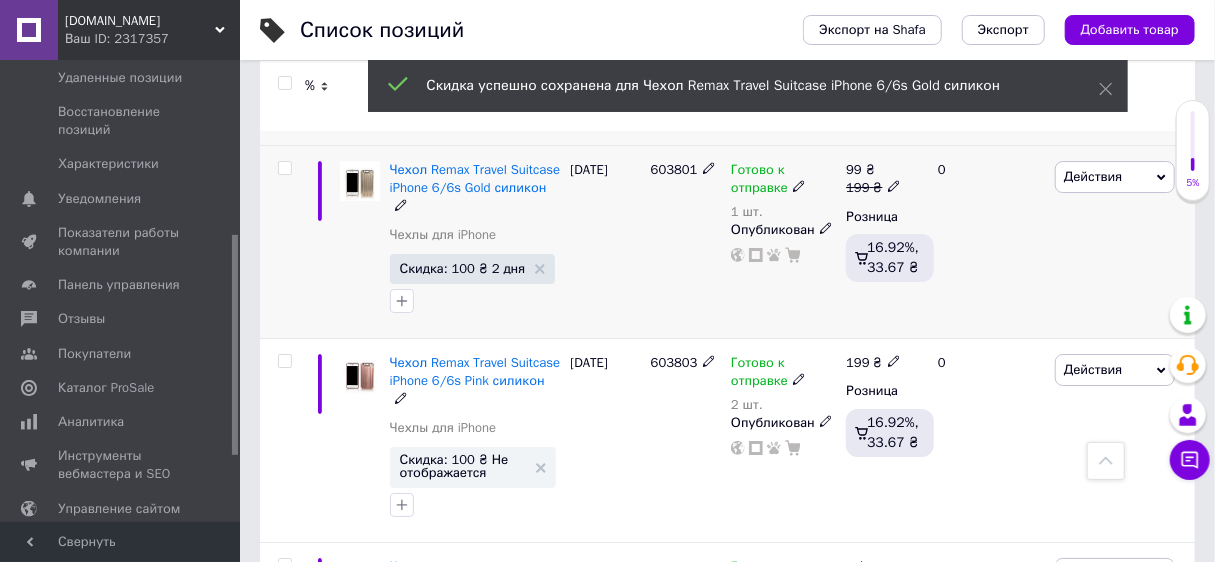 scroll, scrollTop: 0, scrollLeft: 512, axis: horizontal 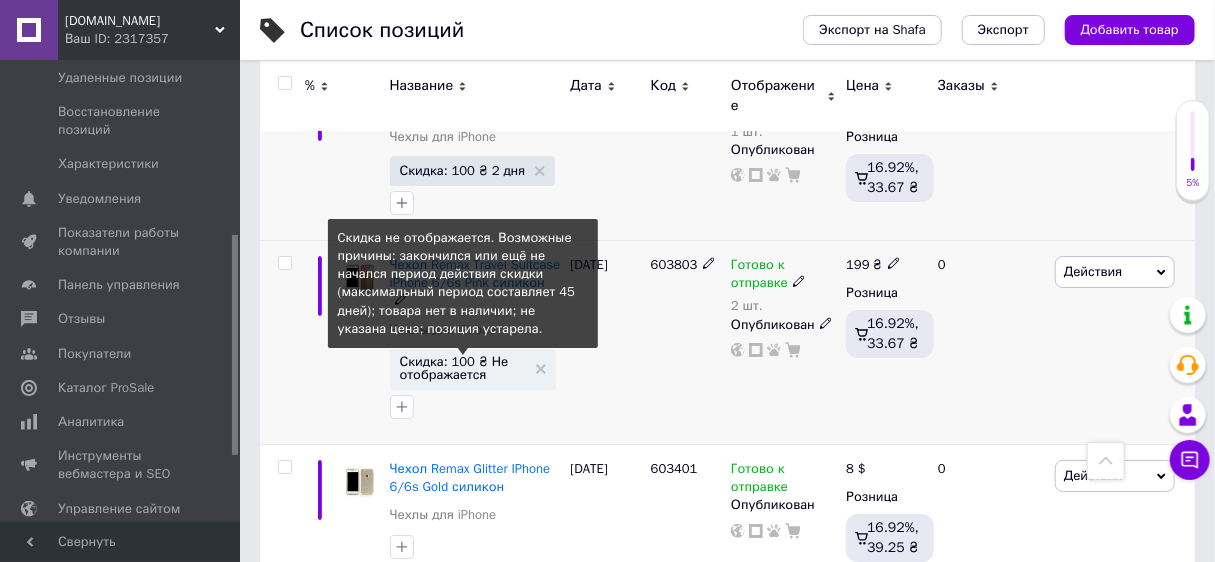 click on "Скидка: 100 ₴ Не отображается" at bounding box center (463, 368) 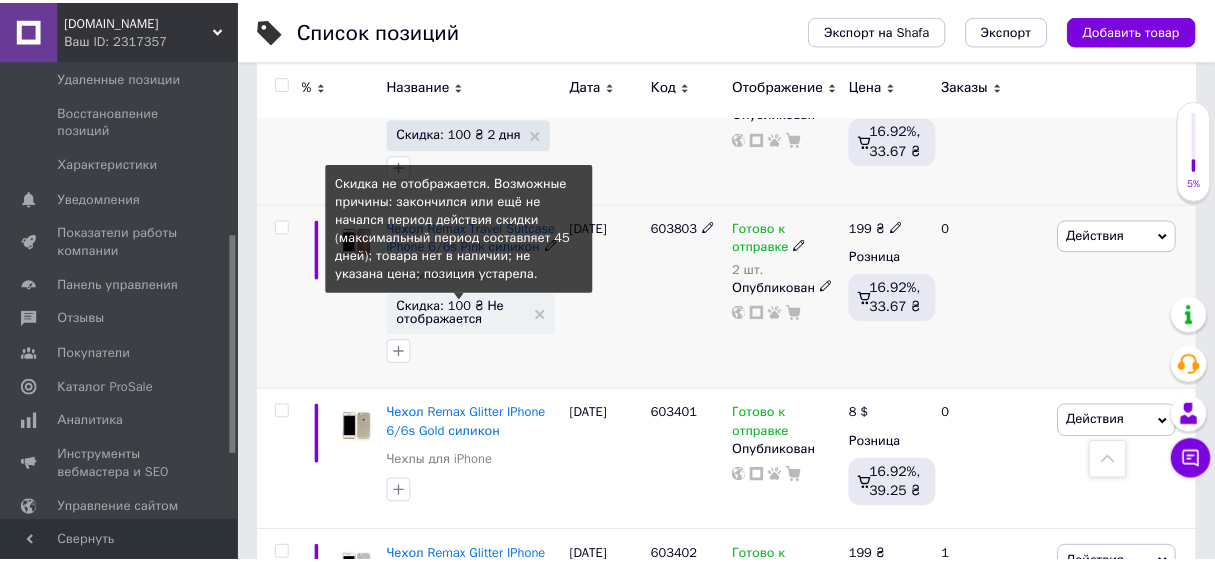 scroll, scrollTop: 0, scrollLeft: 512, axis: horizontal 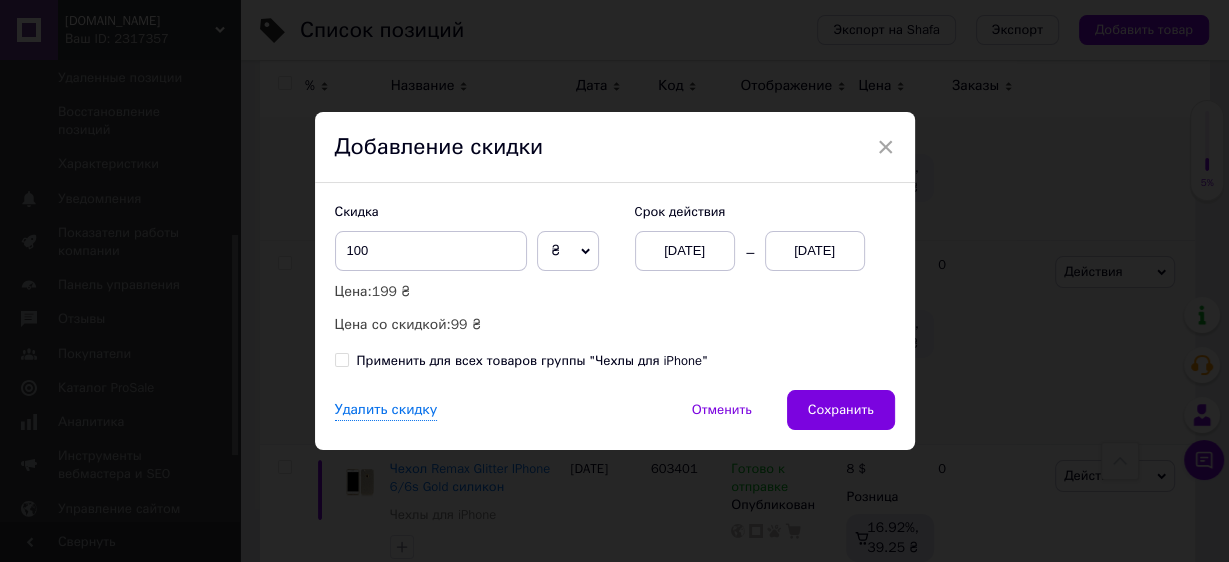 click on "[DATE]" at bounding box center [815, 251] 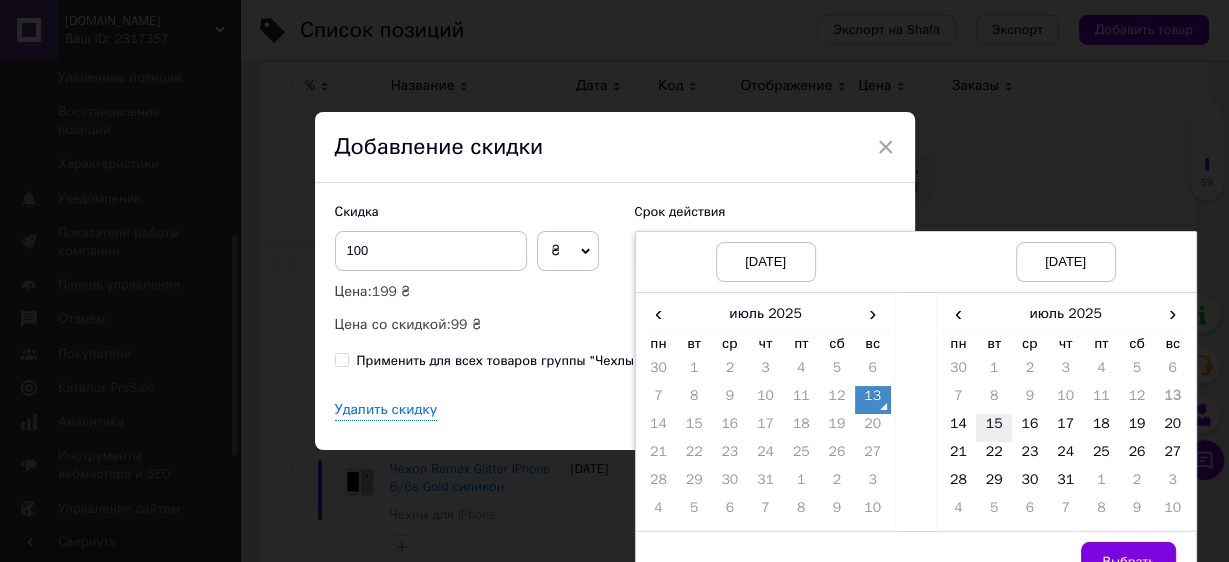 click on "15" at bounding box center (994, 428) 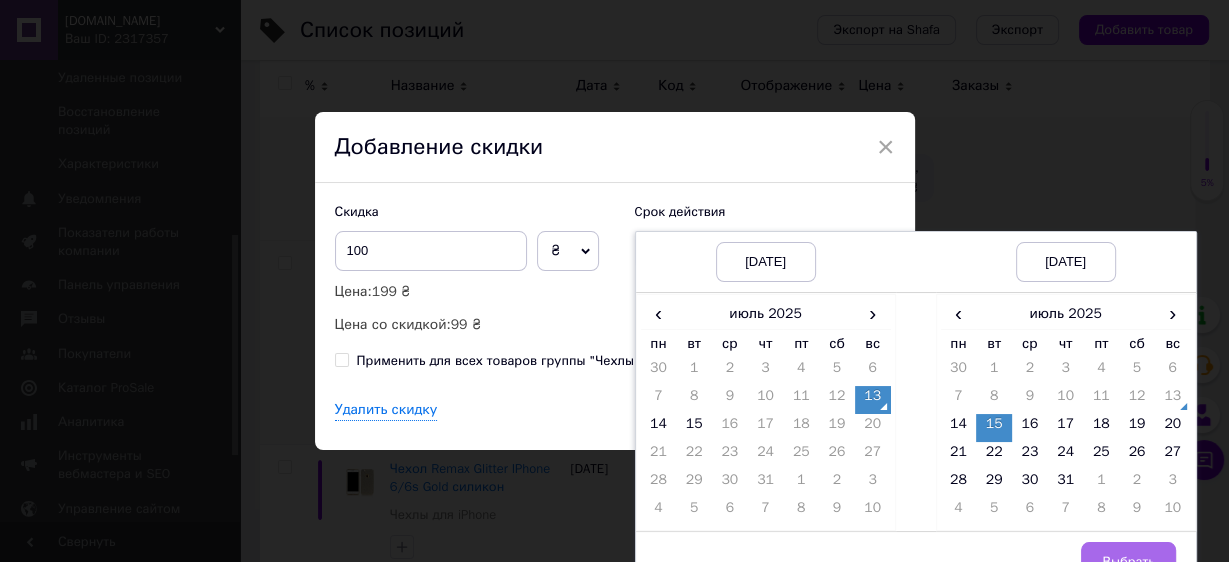 click on "Выбрать" at bounding box center [1128, 562] 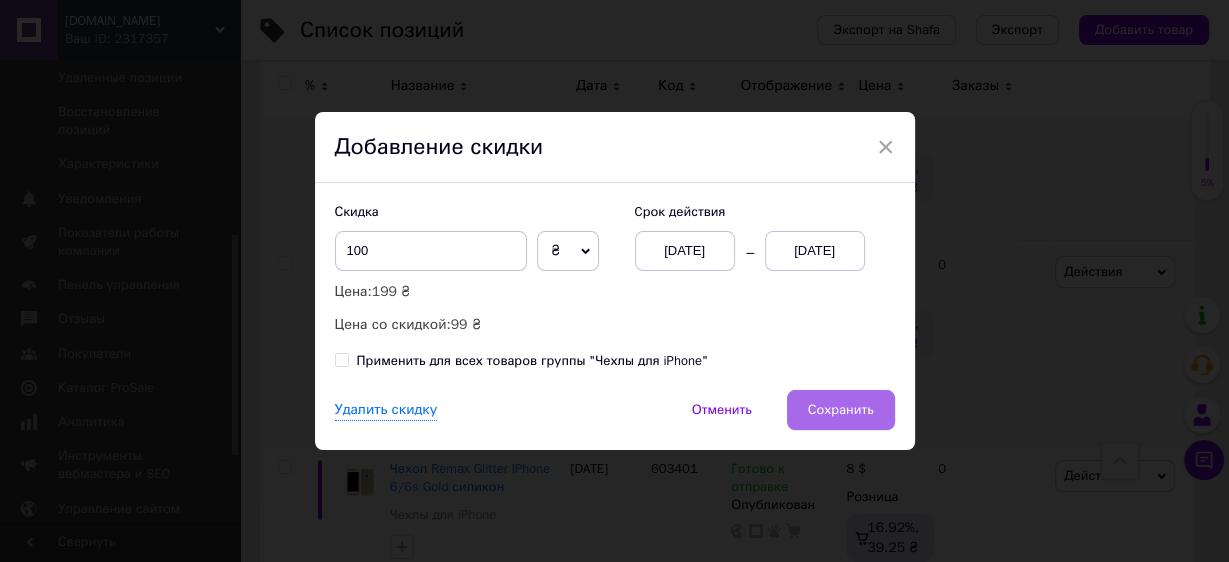 click on "Сохранить" at bounding box center (841, 410) 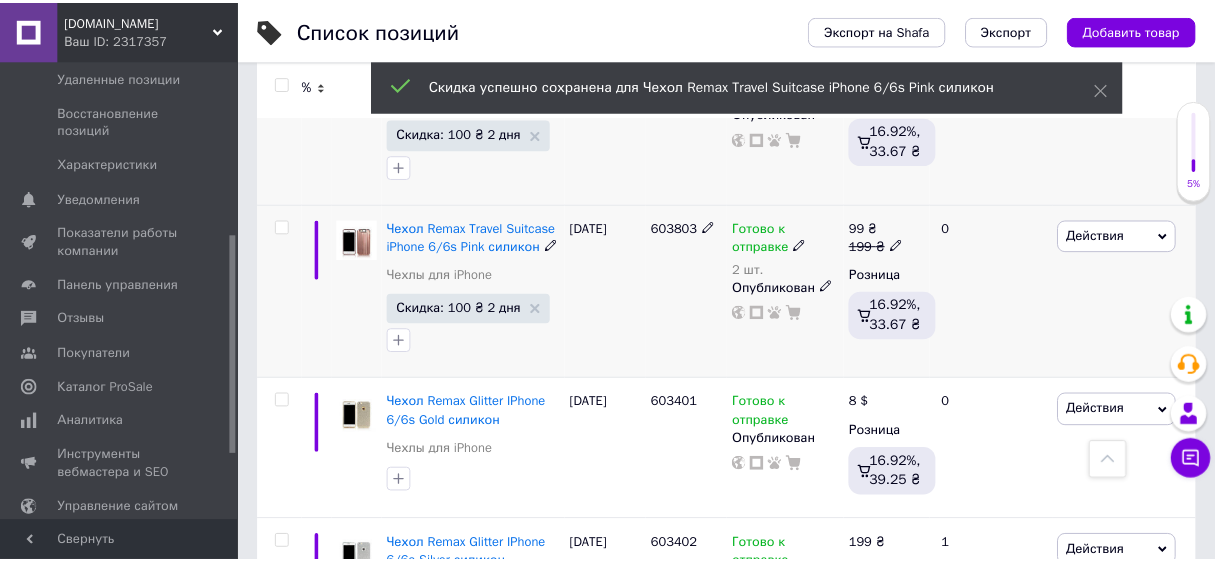 scroll, scrollTop: 0, scrollLeft: 512, axis: horizontal 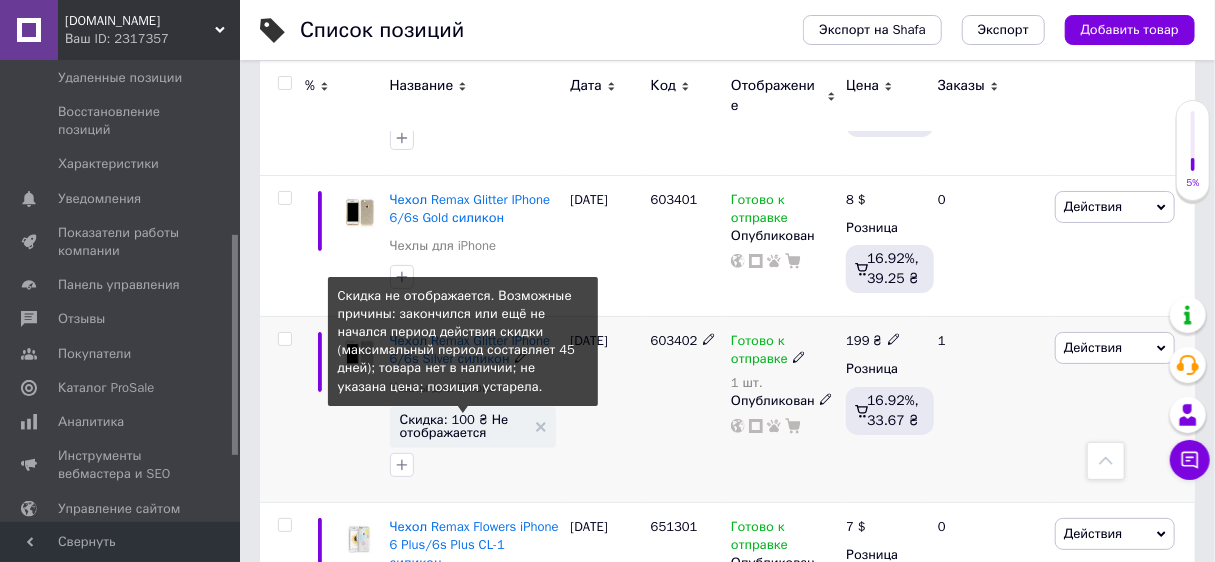 click on "Скидка: 100 ₴ Не отображается" at bounding box center [463, 426] 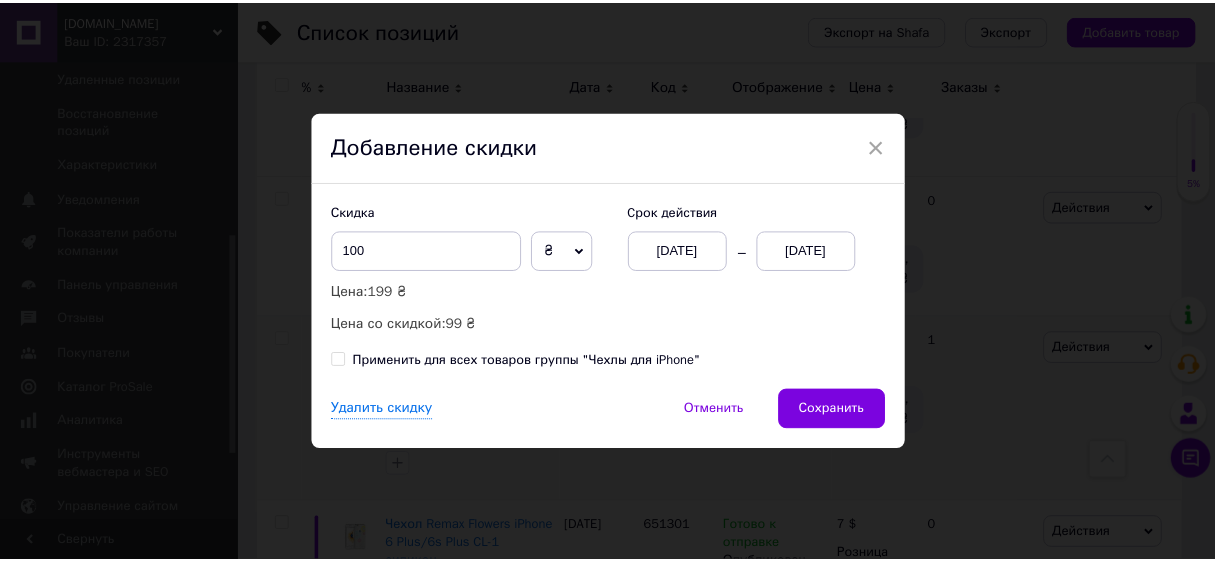 scroll, scrollTop: 0, scrollLeft: 512, axis: horizontal 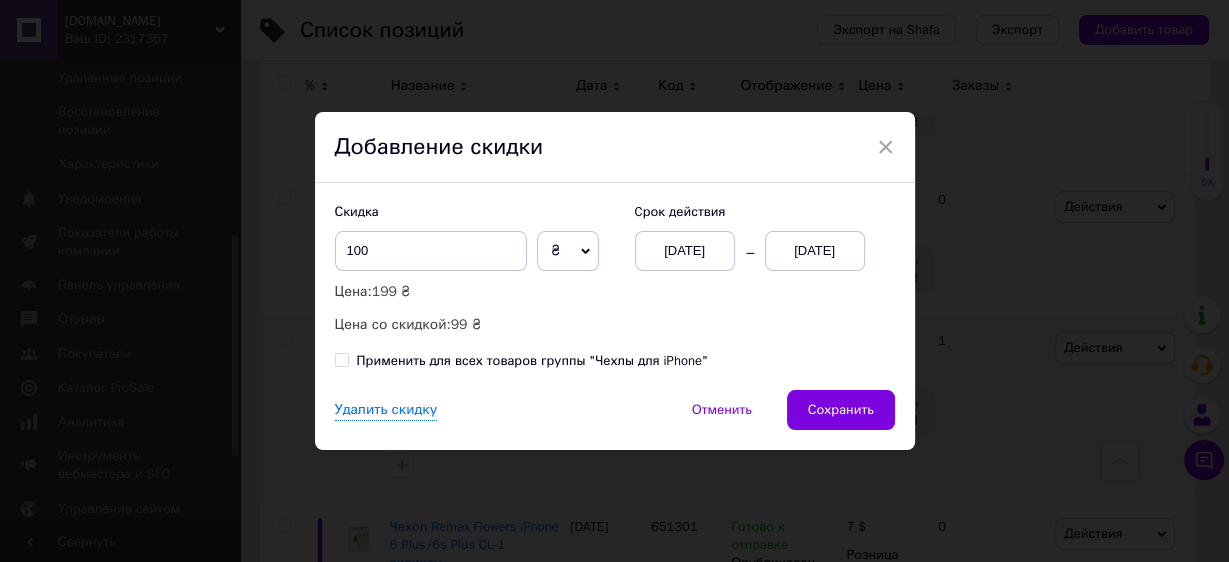 click on "[DATE]" at bounding box center [815, 251] 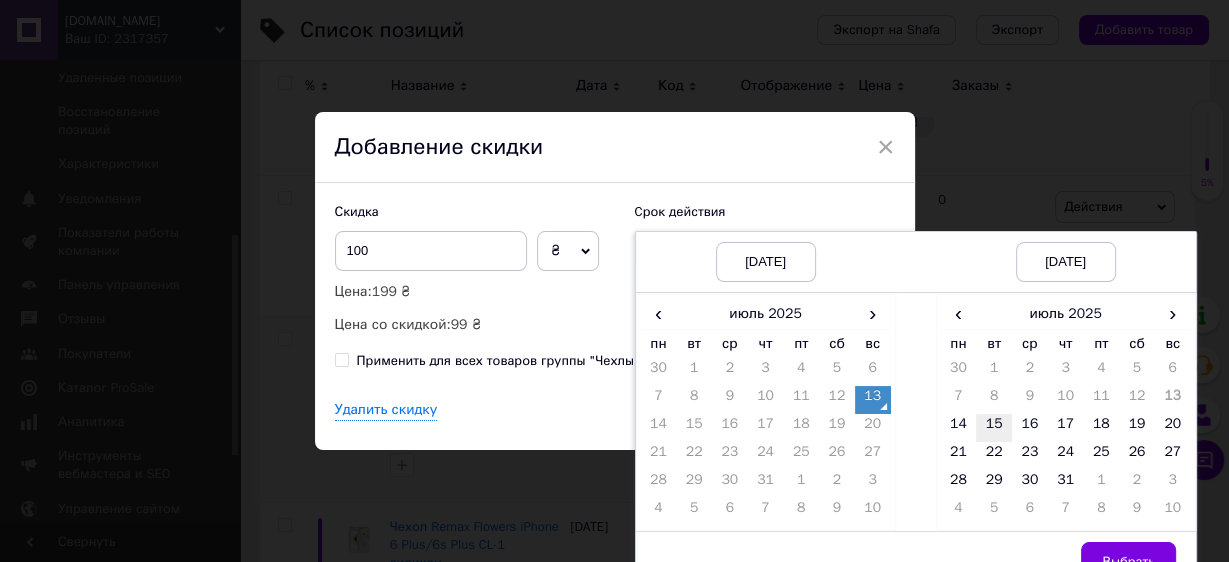 click on "15" at bounding box center (994, 428) 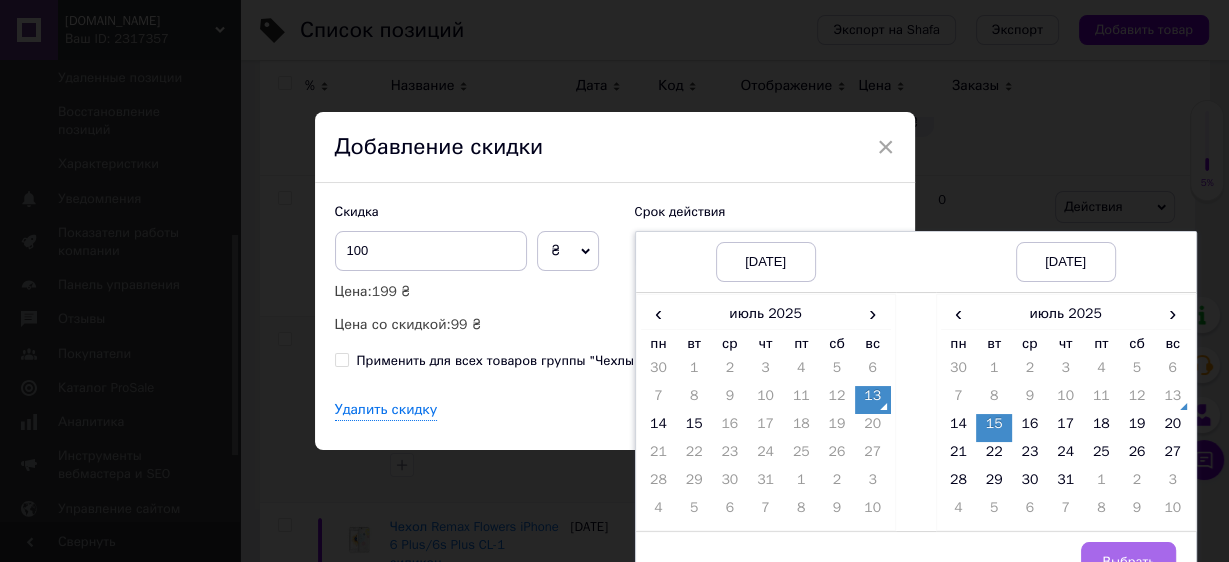 click on "Выбрать" at bounding box center (1128, 562) 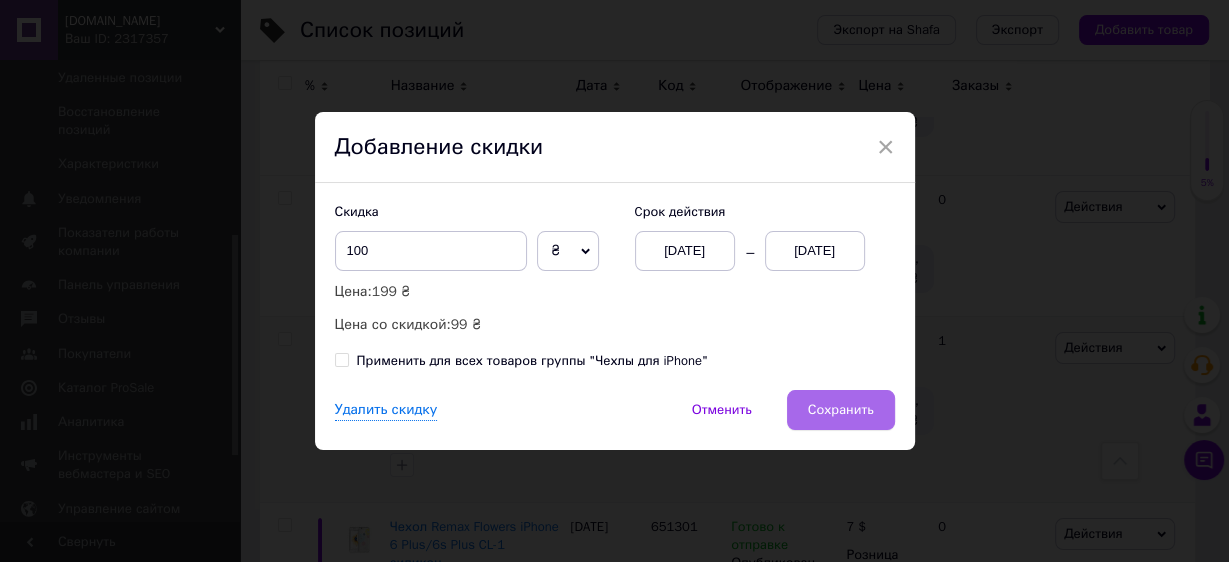 click on "Сохранить" at bounding box center (841, 410) 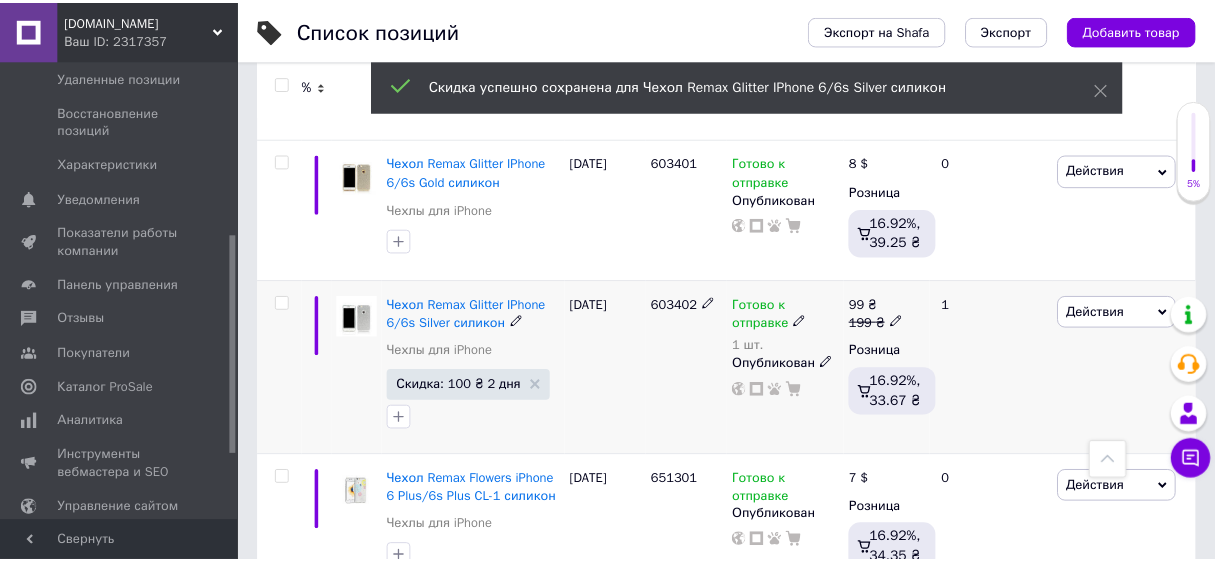 scroll, scrollTop: 0, scrollLeft: 512, axis: horizontal 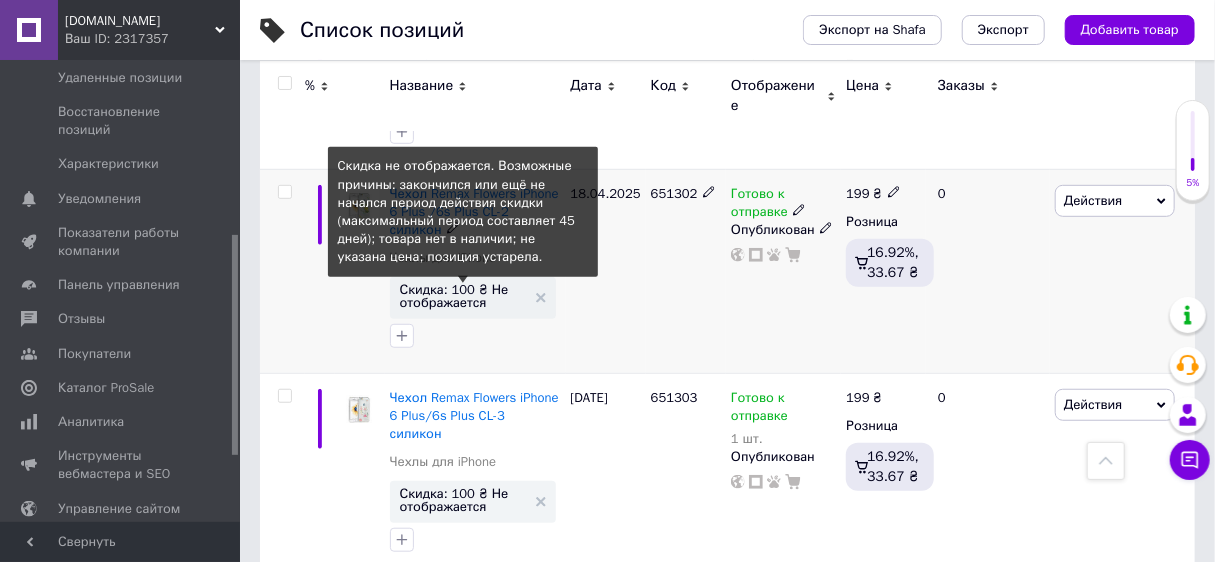 click on "Скидка: 100 ₴ Не отображается" at bounding box center [463, 296] 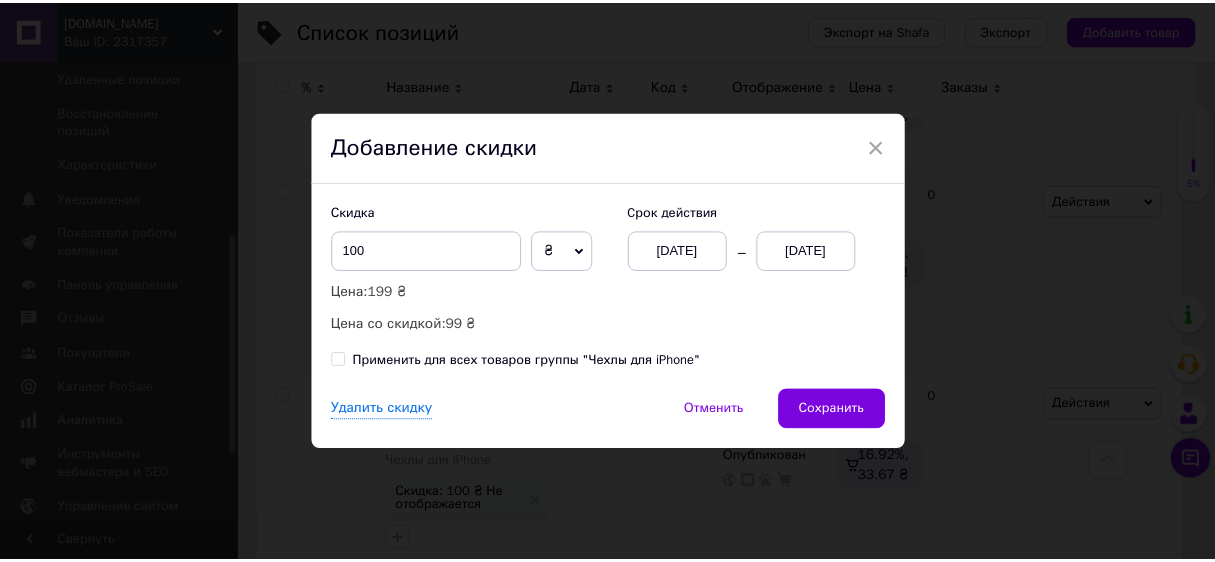 scroll, scrollTop: 0, scrollLeft: 512, axis: horizontal 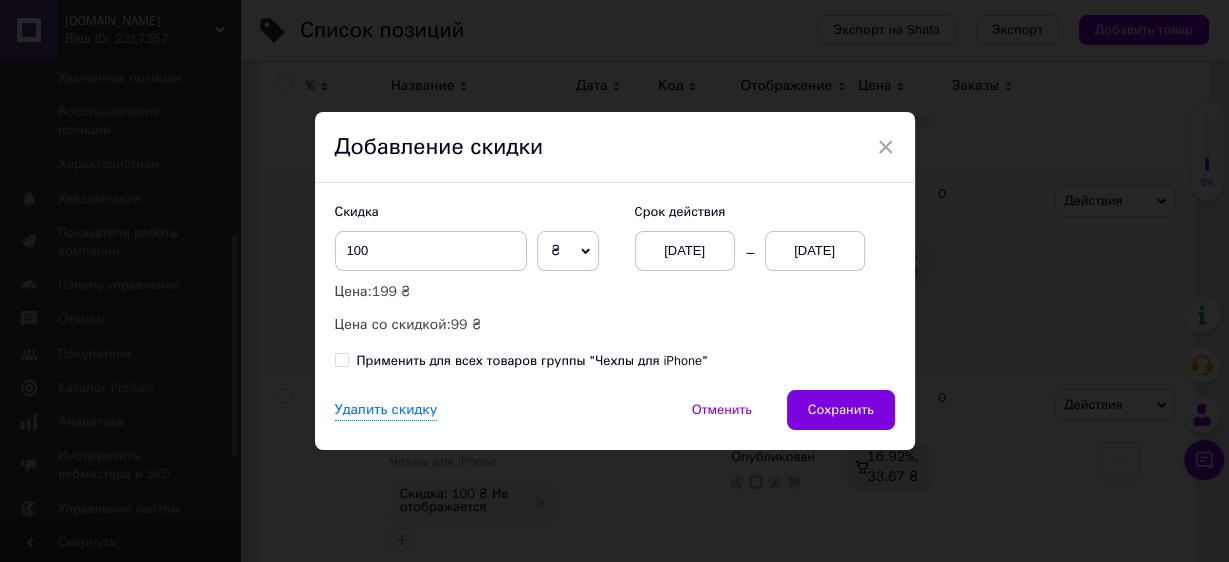 click on "[DATE]" at bounding box center [815, 251] 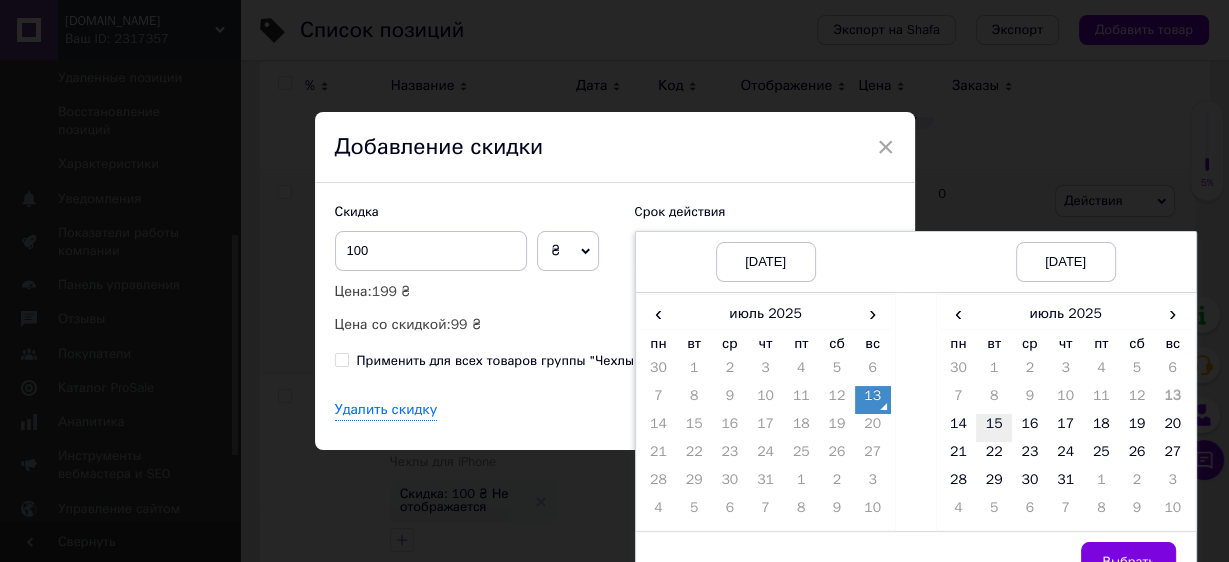 click on "15" at bounding box center (994, 428) 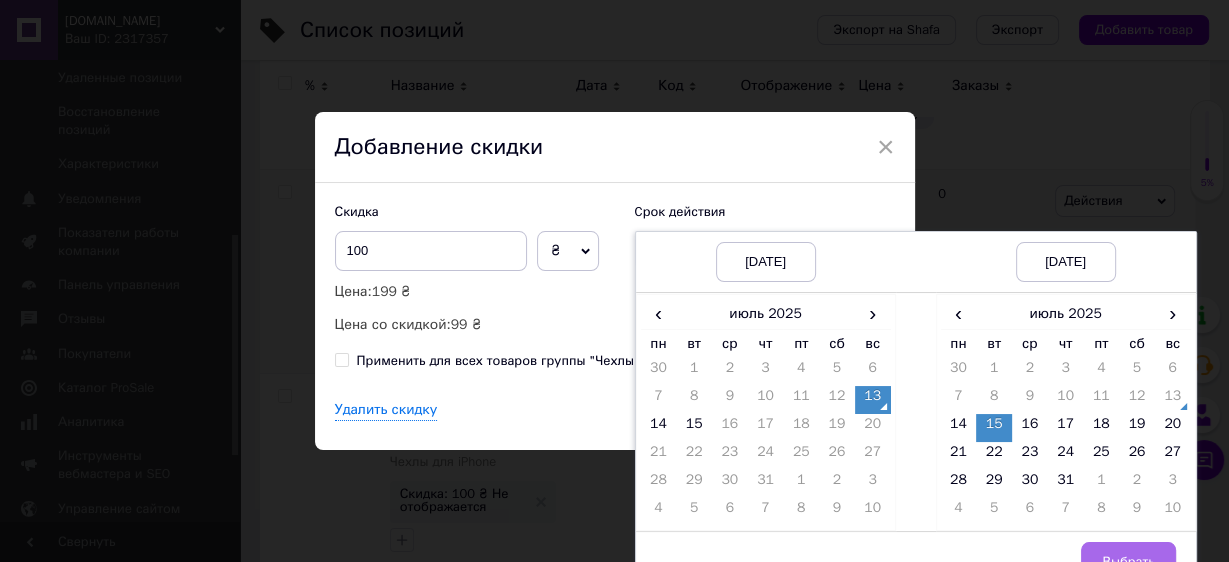 click on "Выбрать" at bounding box center (1128, 562) 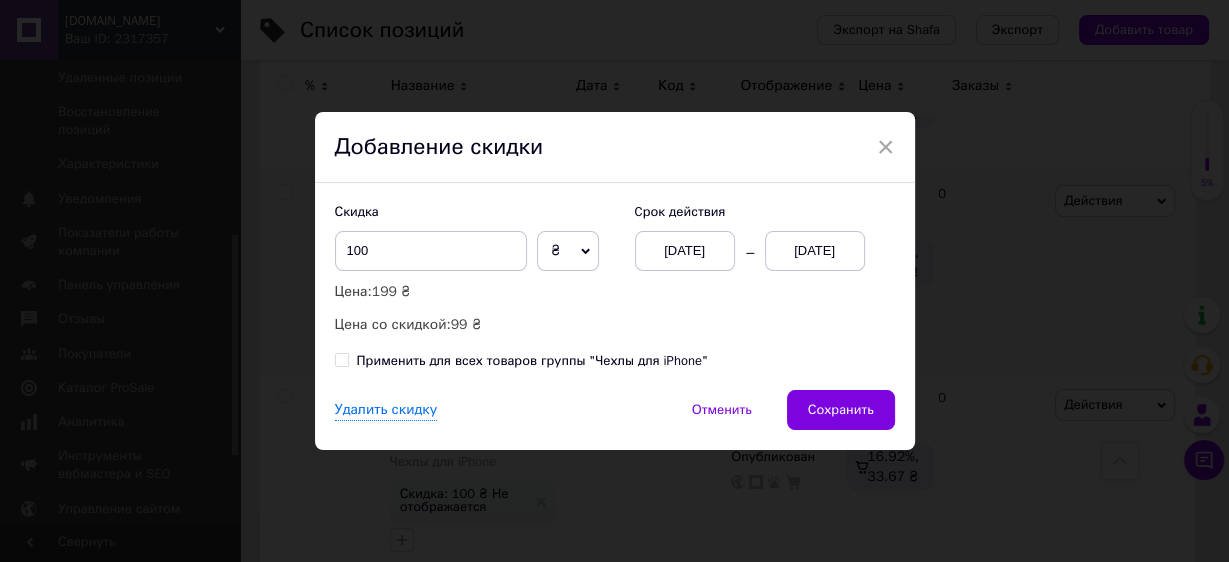 click on "Сохранить" at bounding box center (841, 410) 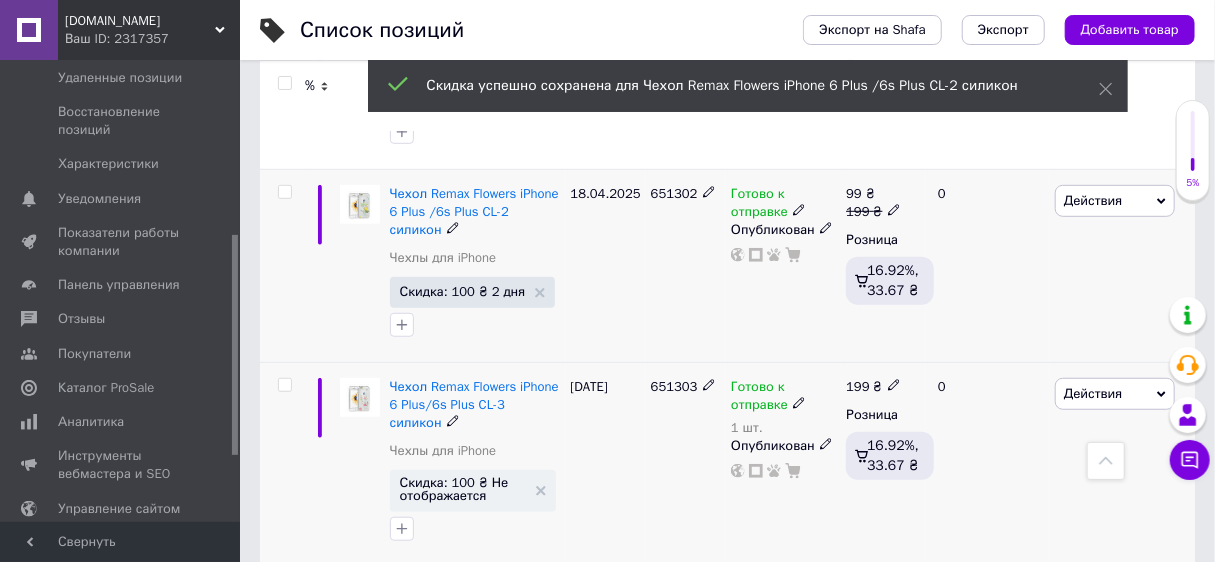 scroll, scrollTop: 0, scrollLeft: 512, axis: horizontal 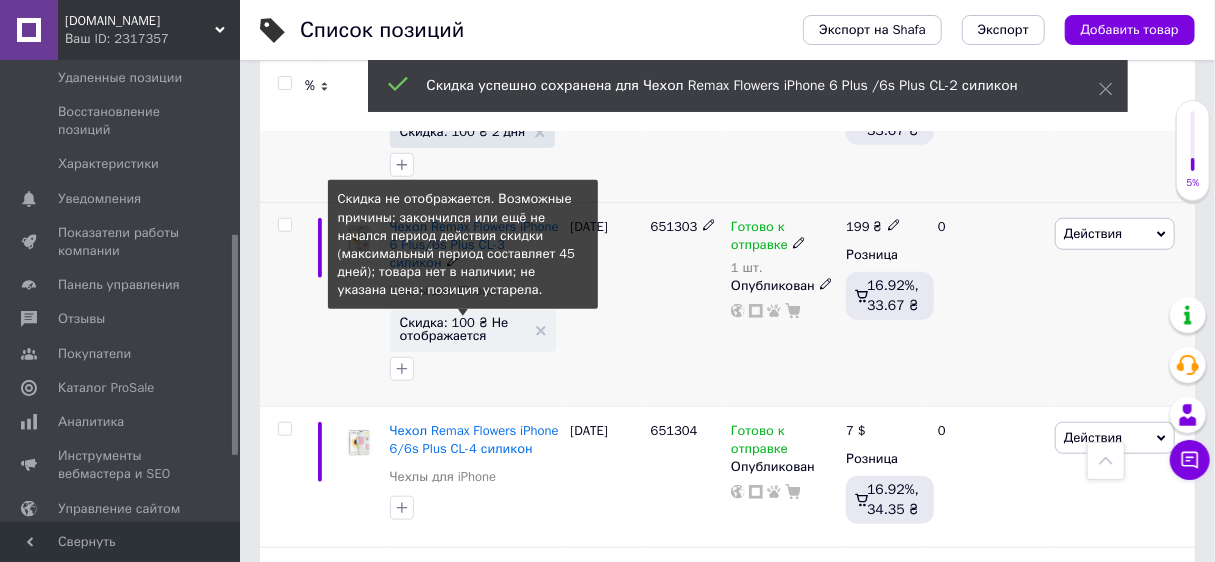 click on "Скидка: 100 ₴ Не отображается" at bounding box center [463, 329] 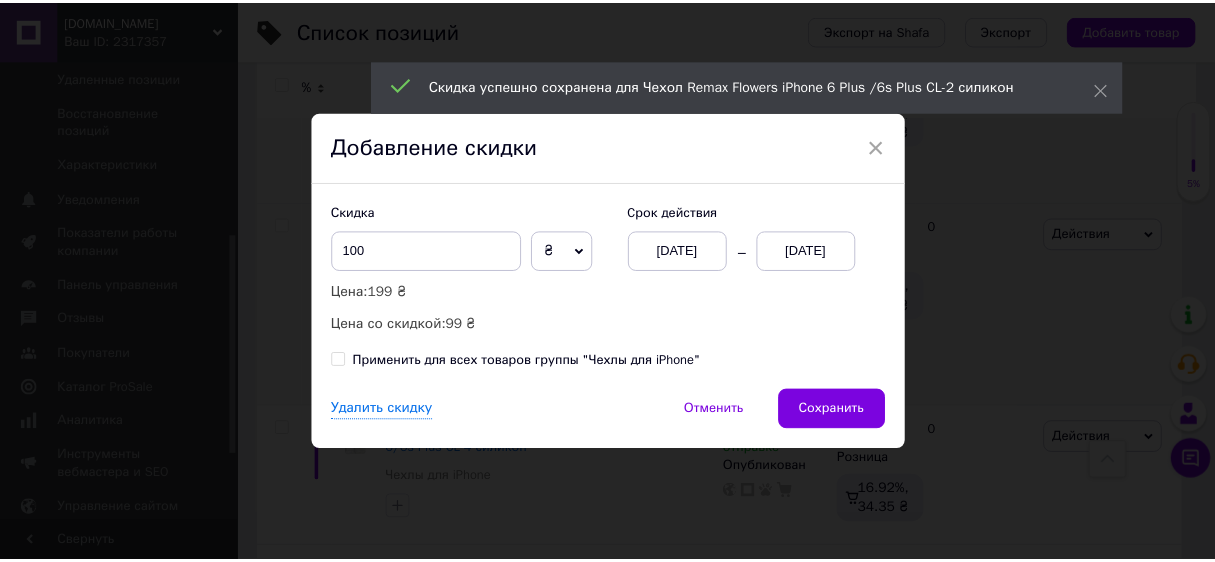 scroll, scrollTop: 0, scrollLeft: 512, axis: horizontal 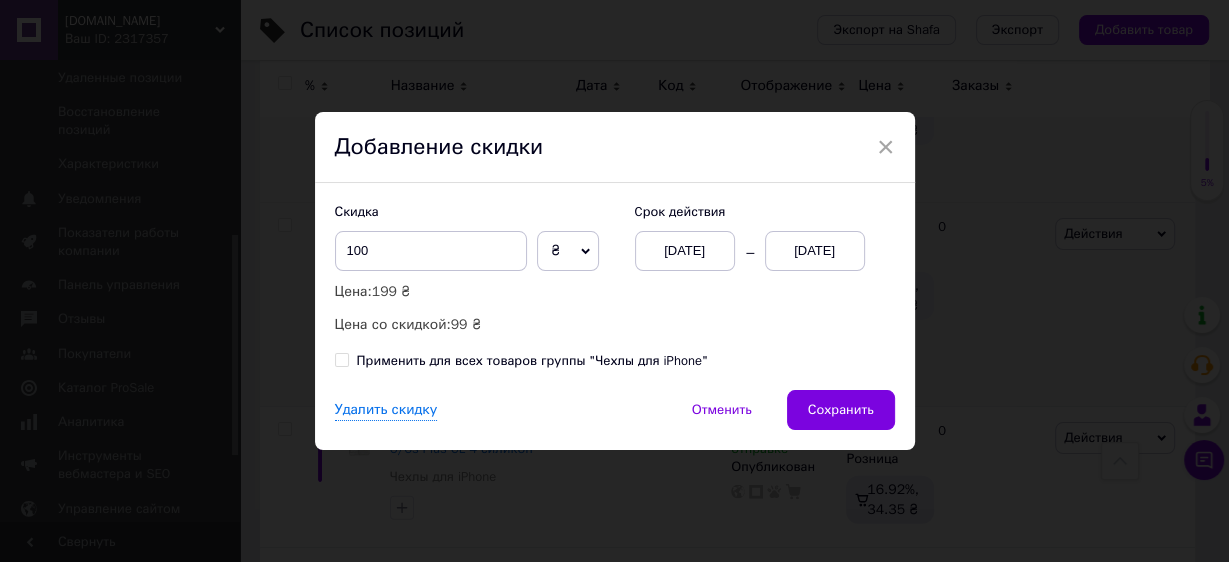click on "[DATE]" at bounding box center [815, 251] 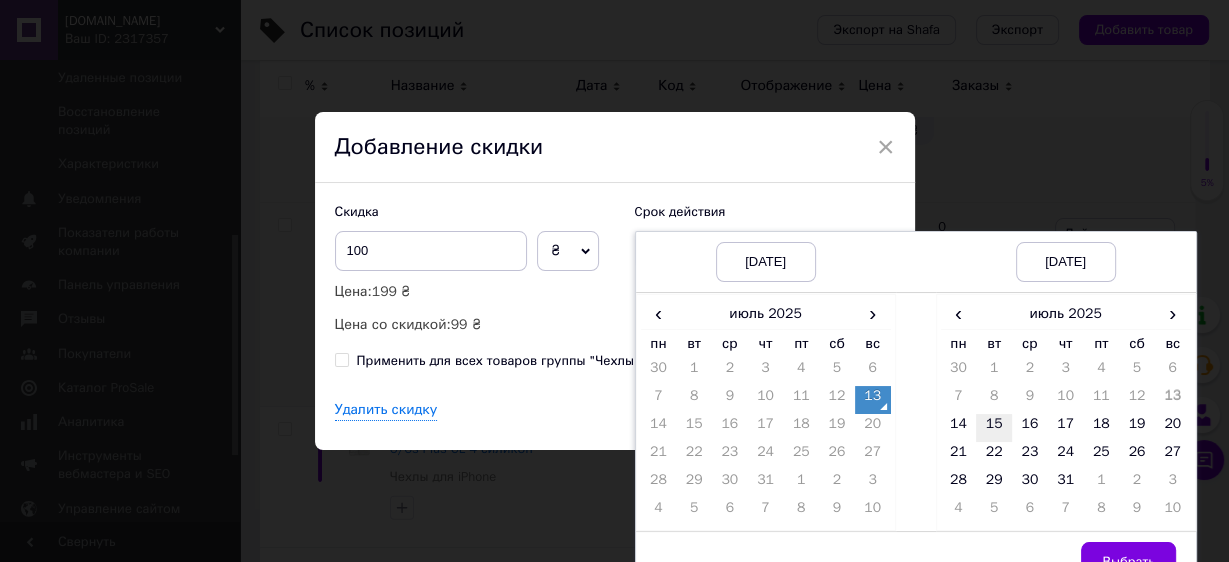 click on "15" at bounding box center (994, 428) 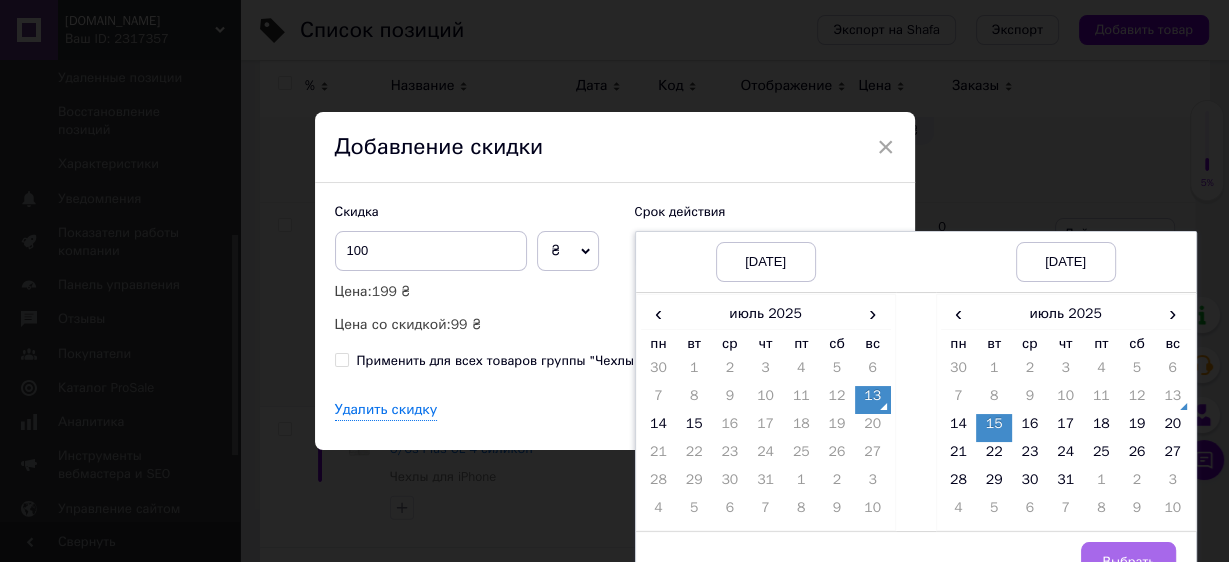 click on "Выбрать" at bounding box center [1128, 562] 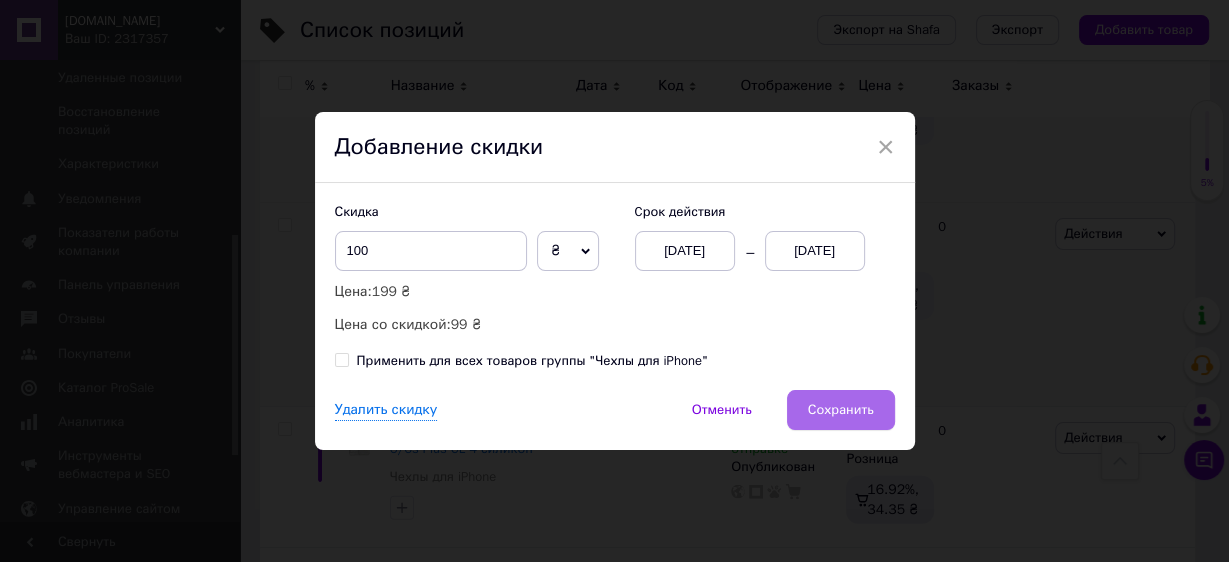 click on "Сохранить" at bounding box center [841, 410] 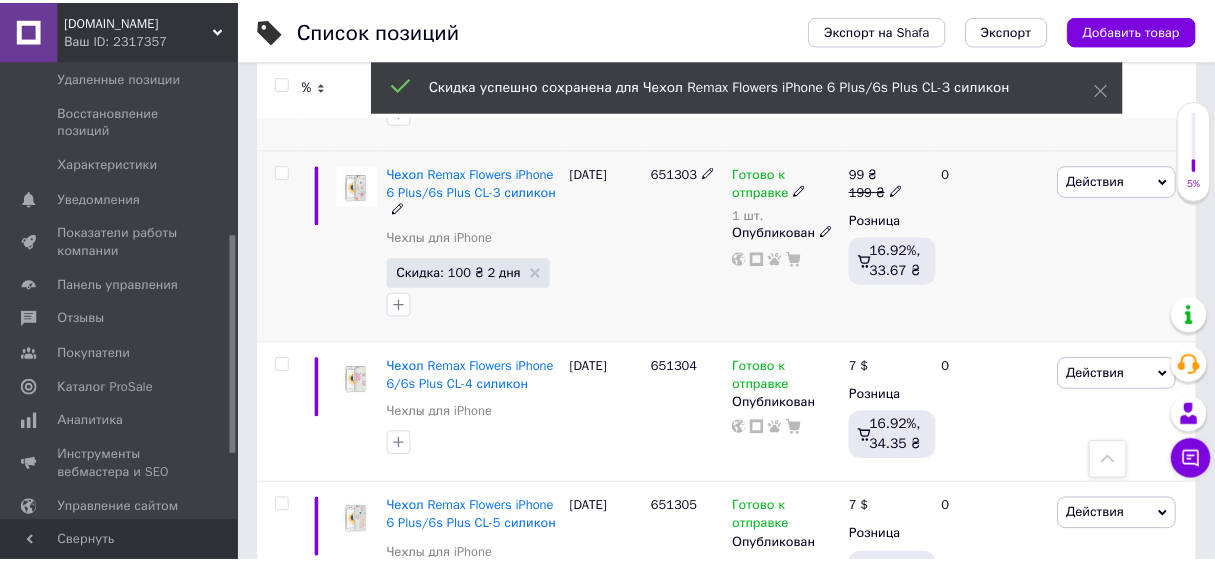 scroll, scrollTop: 0, scrollLeft: 512, axis: horizontal 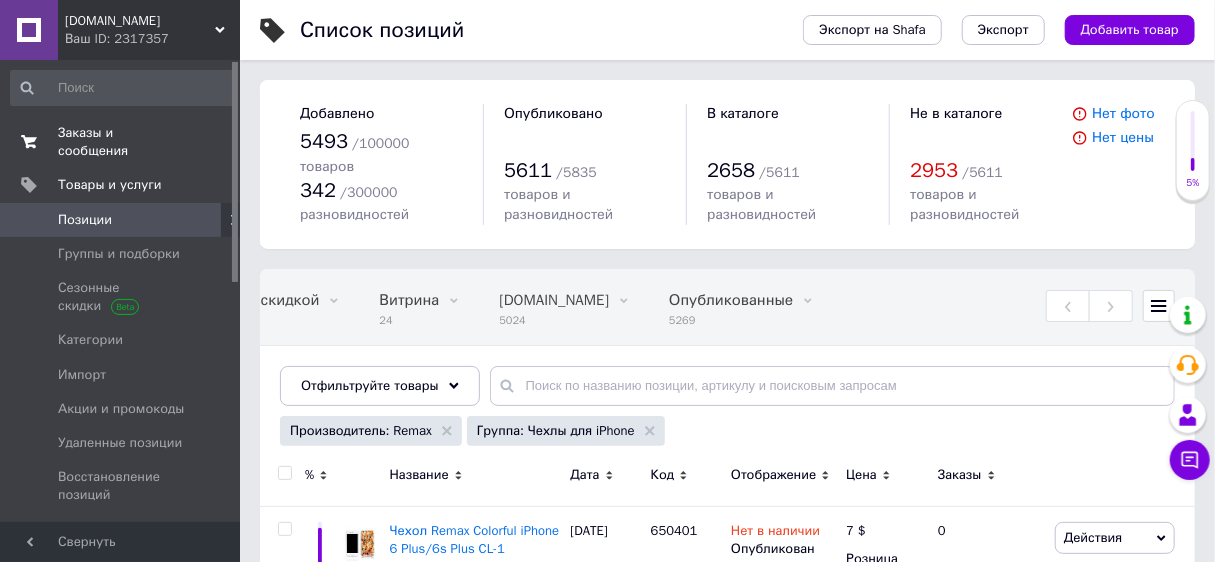 click on "Заказы и сообщения" at bounding box center (121, 142) 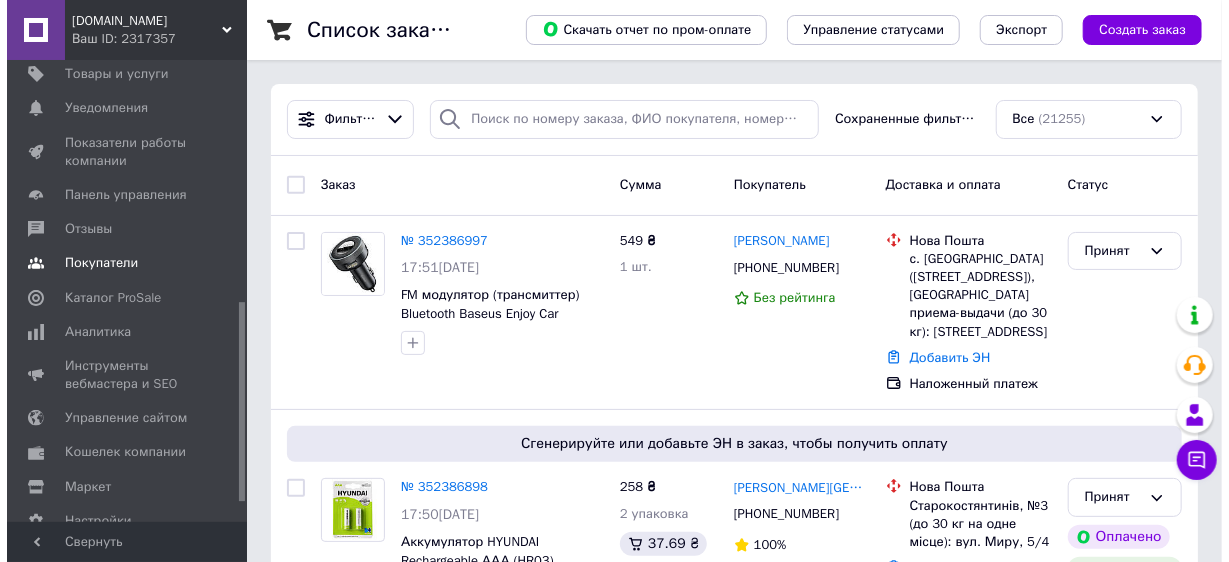scroll, scrollTop: 560, scrollLeft: 0, axis: vertical 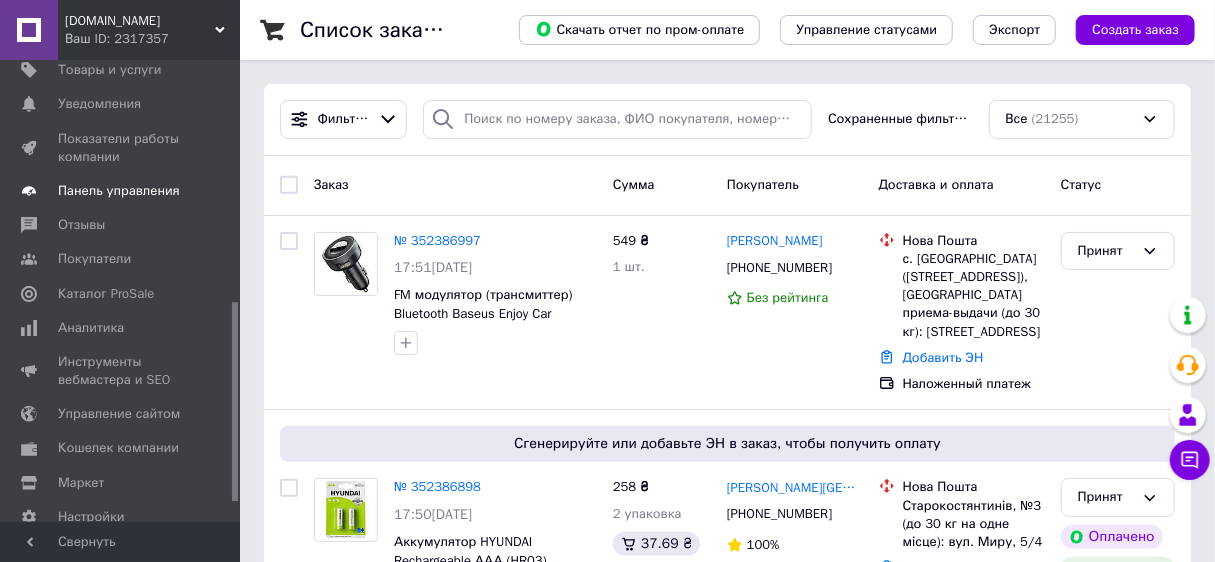 click on "Панель управления" at bounding box center (119, 191) 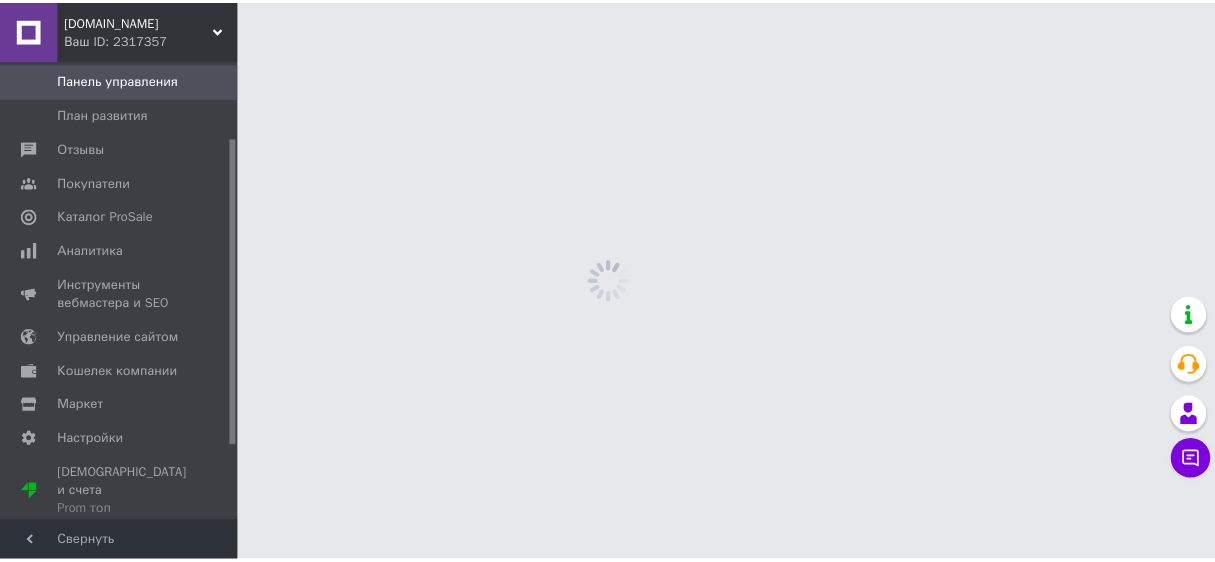 scroll, scrollTop: 115, scrollLeft: 0, axis: vertical 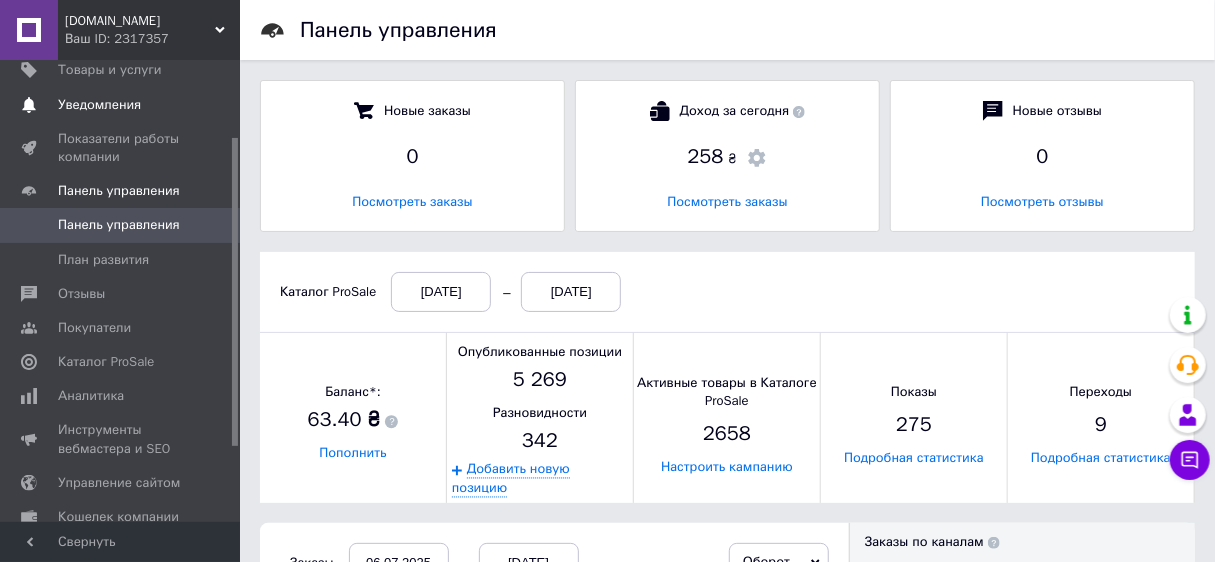 click on "Уведомления" at bounding box center [99, 105] 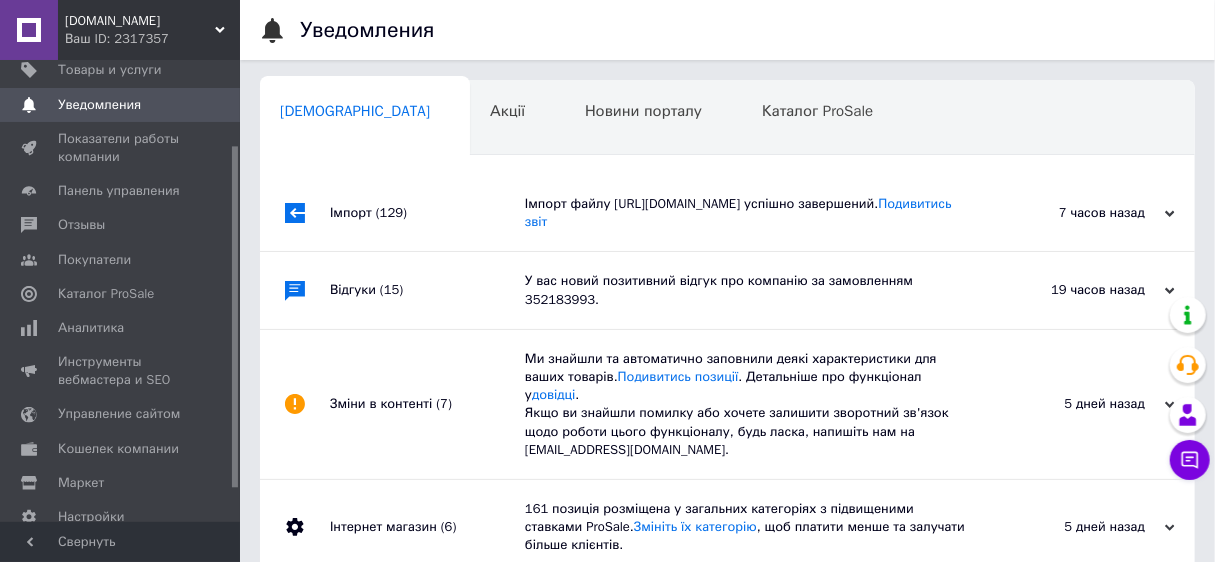 scroll, scrollTop: 0, scrollLeft: 9, axis: horizontal 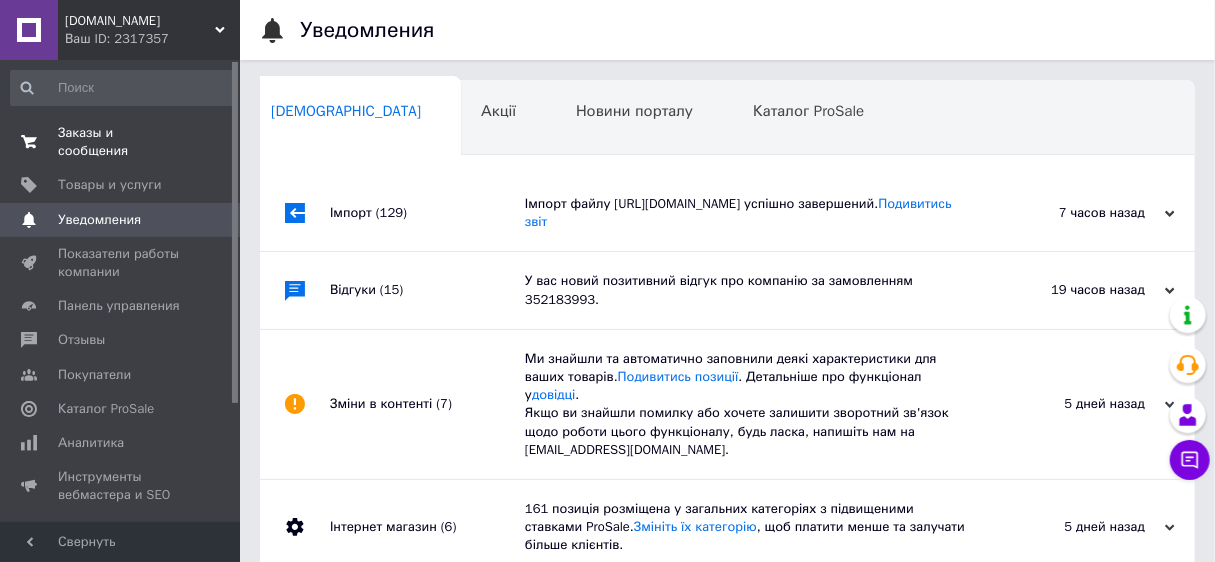 drag, startPoint x: 84, startPoint y: 129, endPoint x: 74, endPoint y: 138, distance: 13.453624 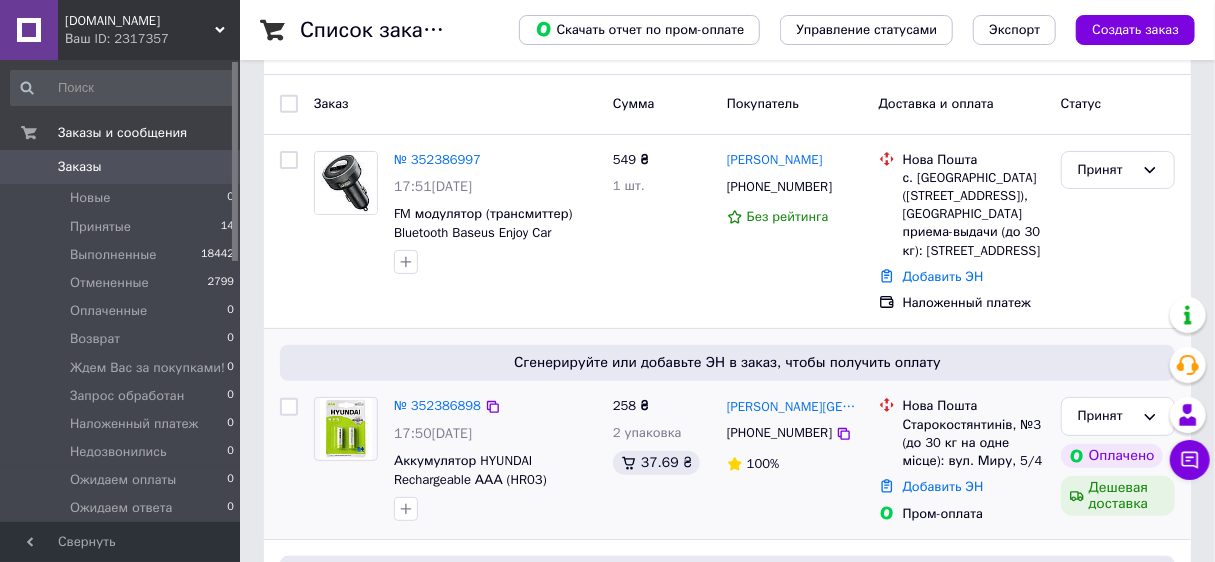 scroll, scrollTop: 240, scrollLeft: 0, axis: vertical 